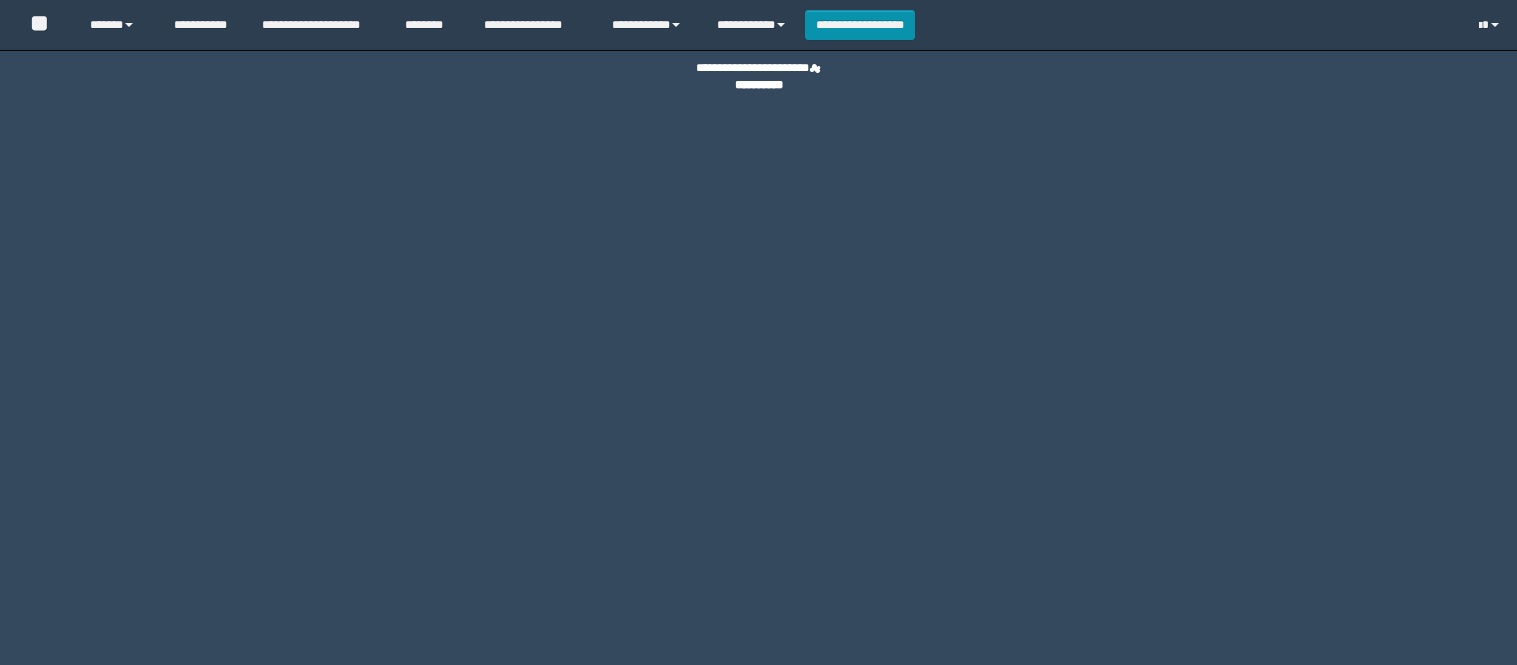 scroll, scrollTop: 0, scrollLeft: 0, axis: both 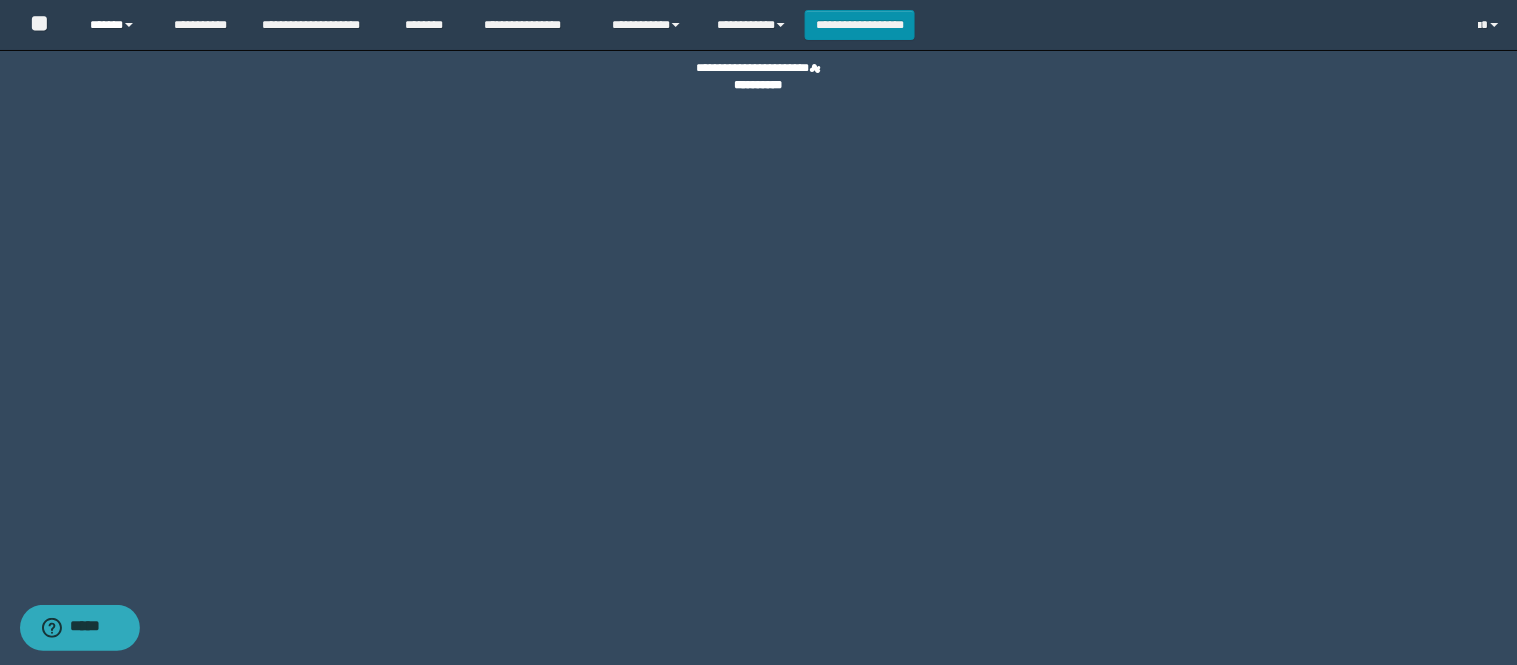click on "******" at bounding box center [116, 25] 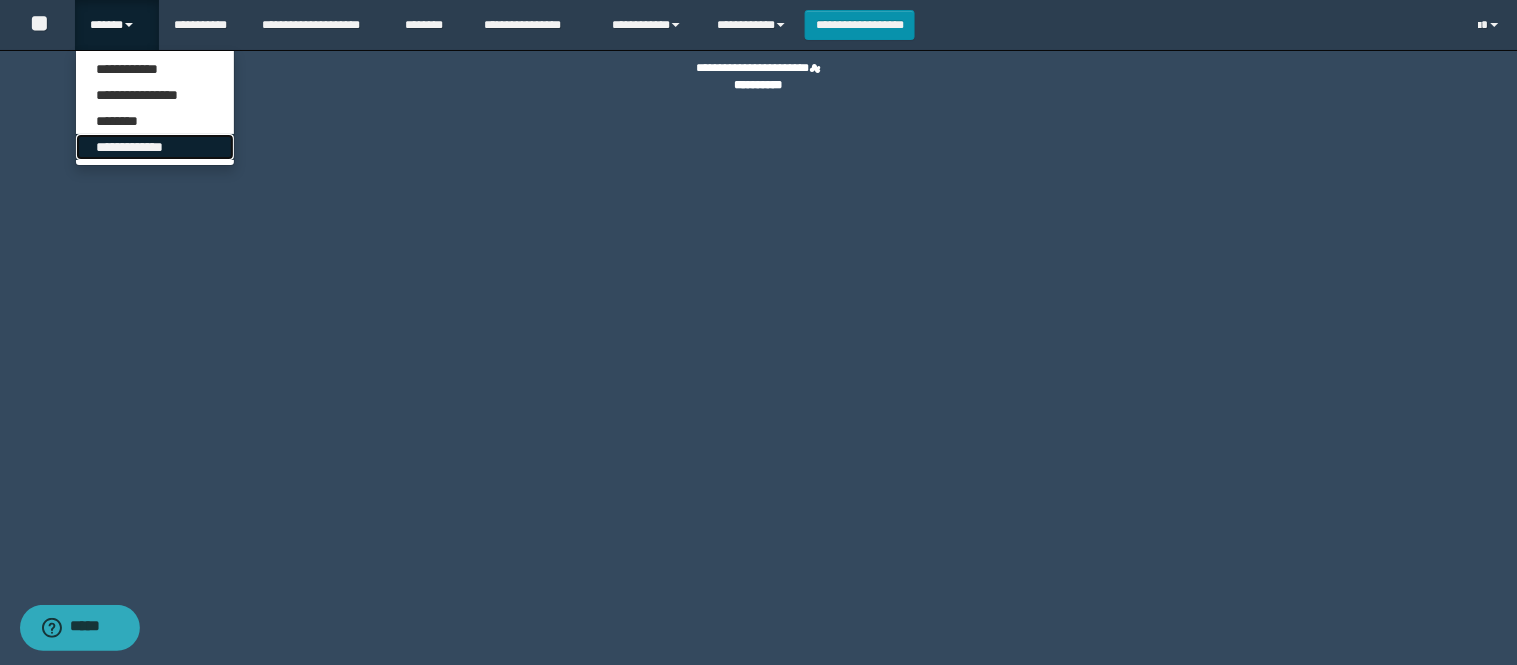 click on "**********" at bounding box center (155, 147) 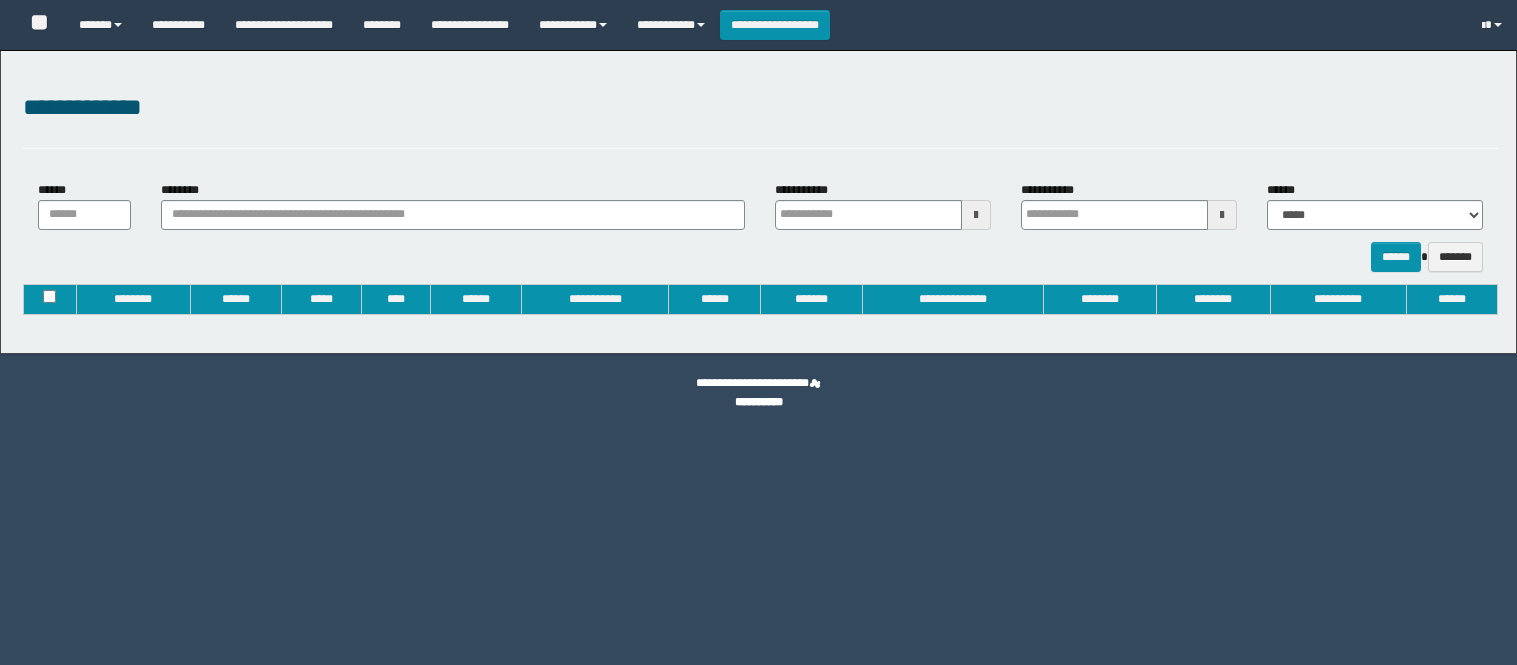 type on "**********" 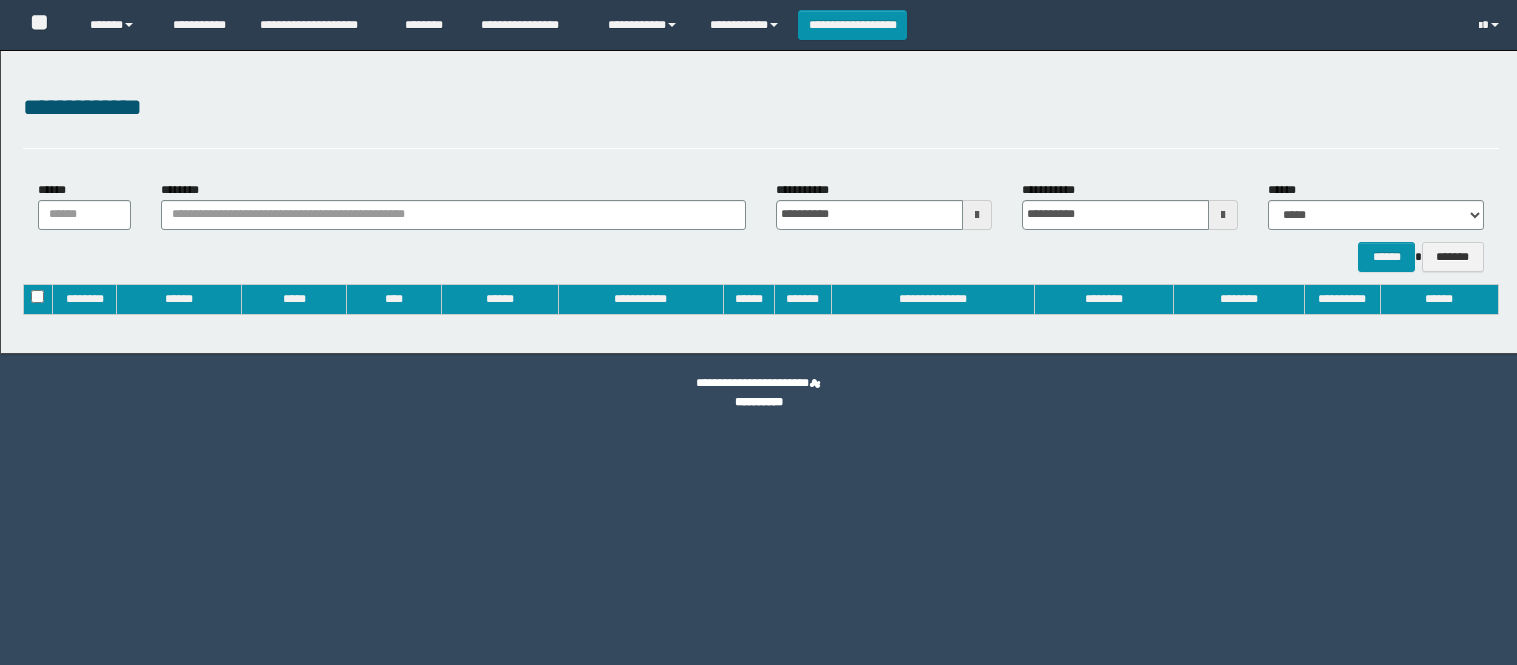 scroll, scrollTop: 0, scrollLeft: 0, axis: both 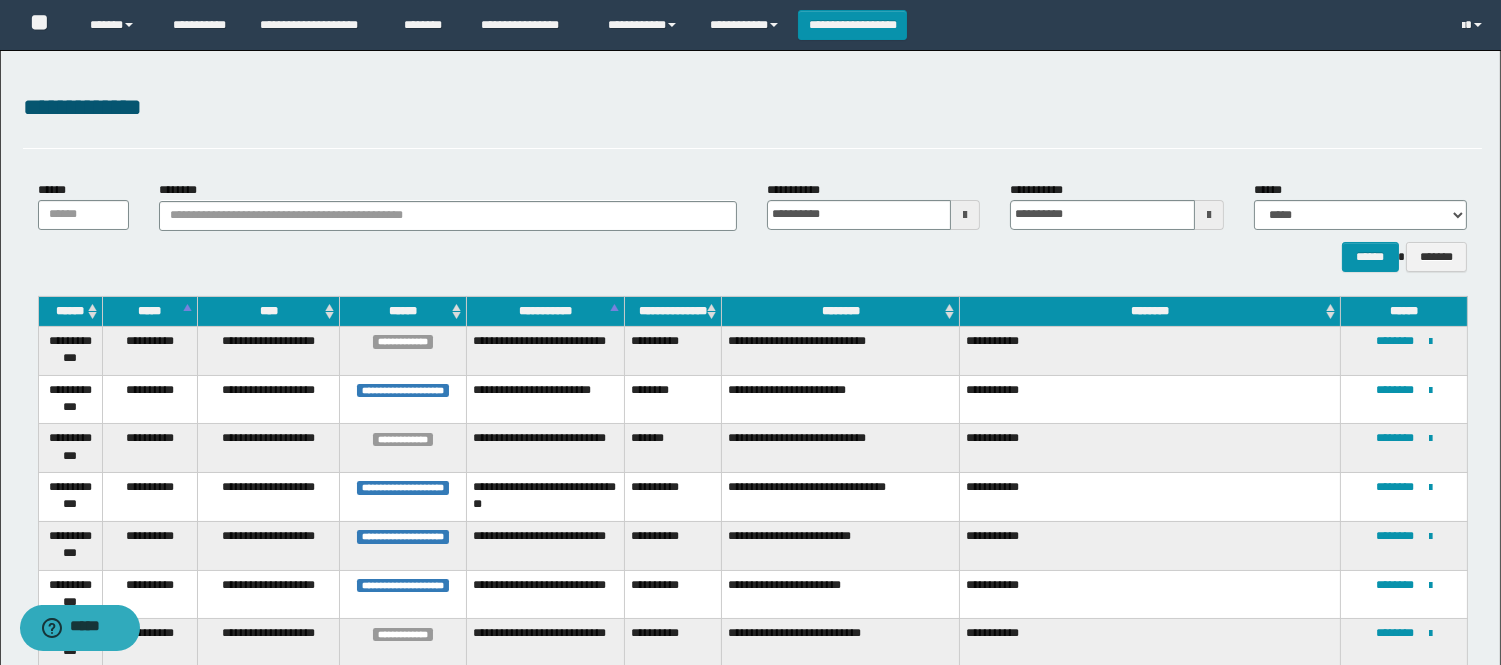 click at bounding box center (965, 215) 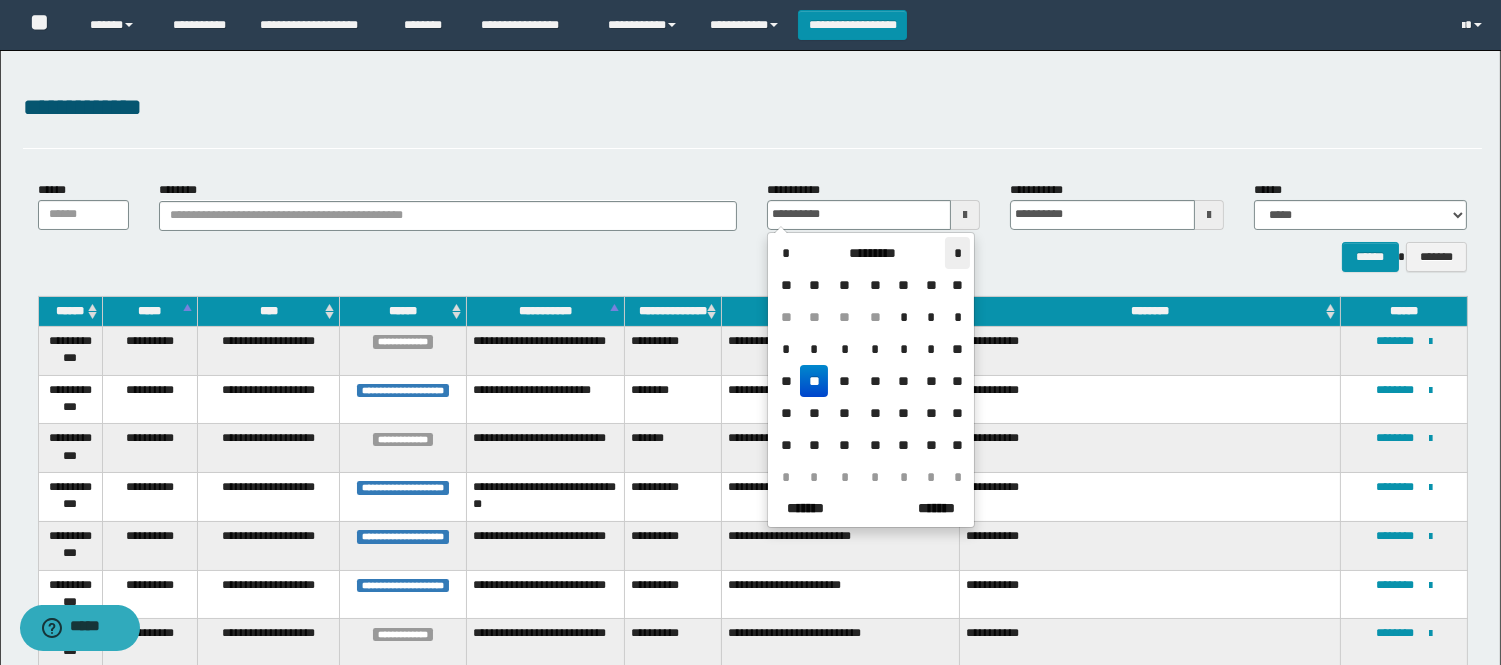 click on "*" at bounding box center (957, 253) 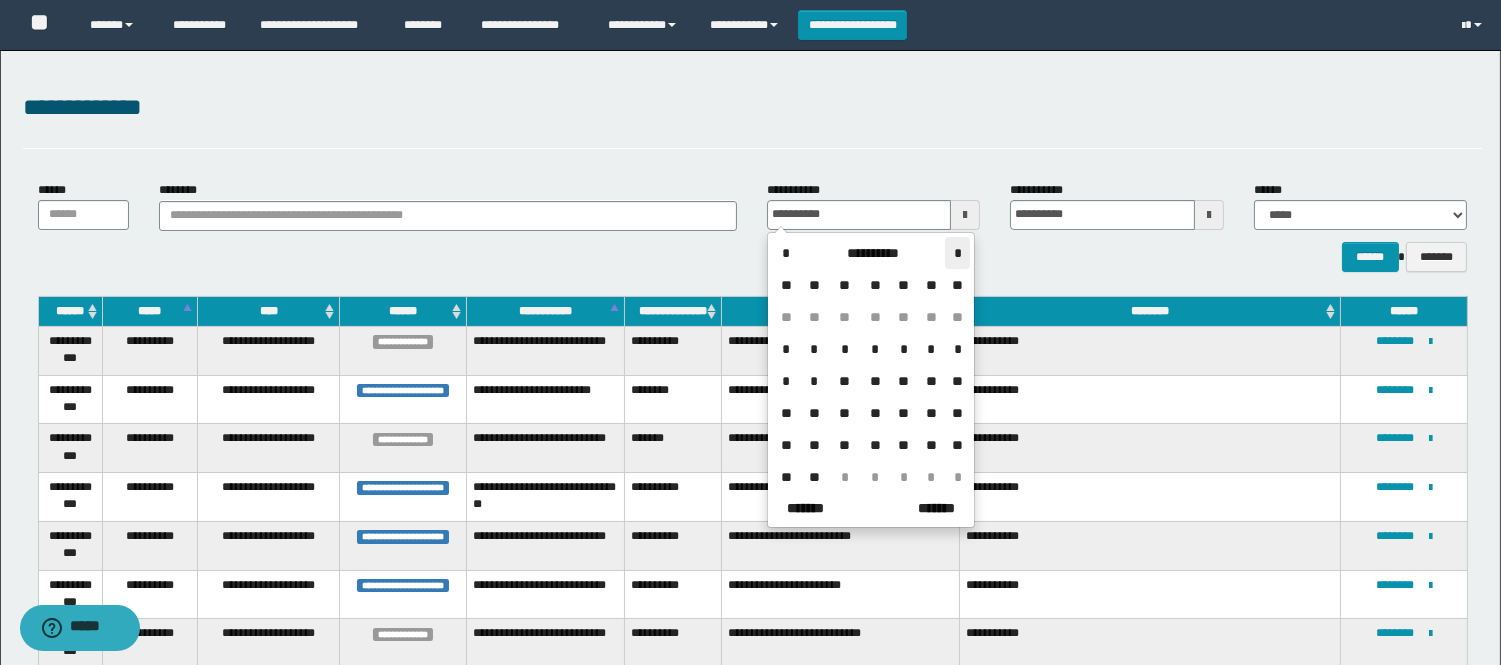 click on "*" at bounding box center [957, 253] 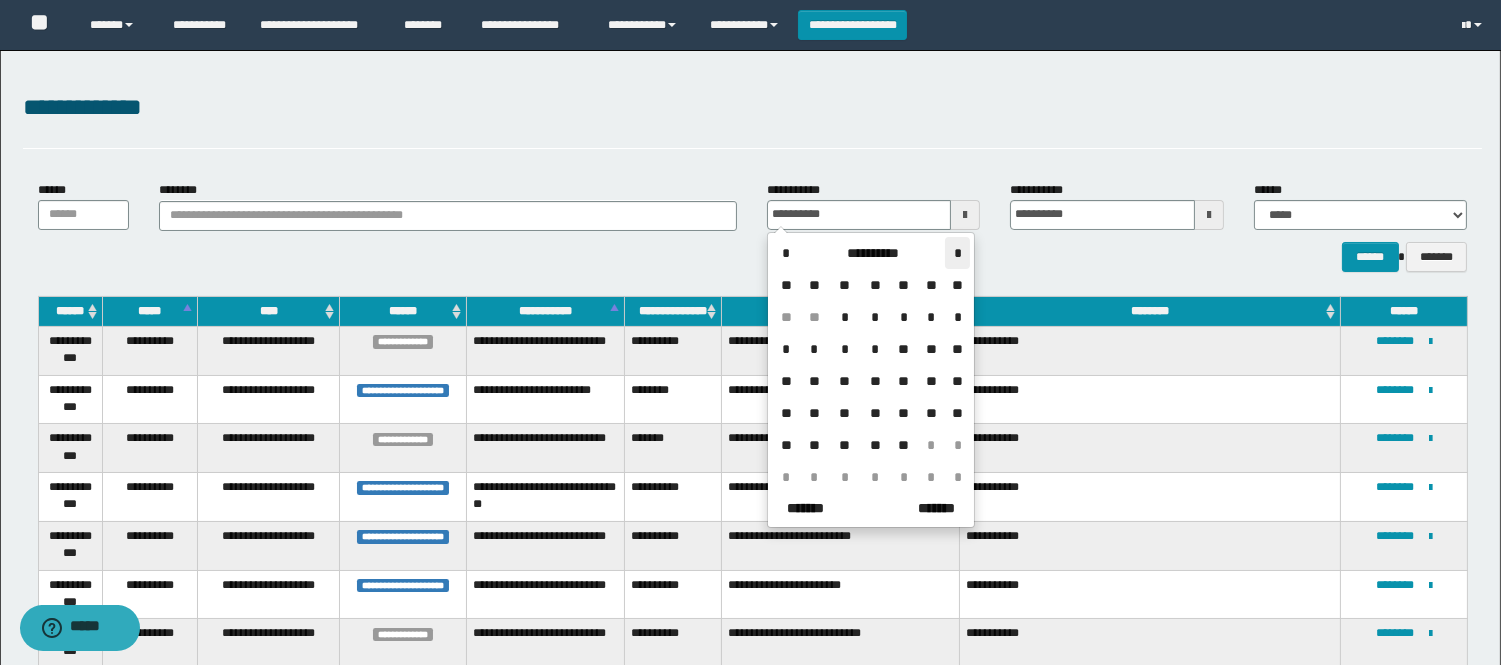 click on "*" at bounding box center (957, 253) 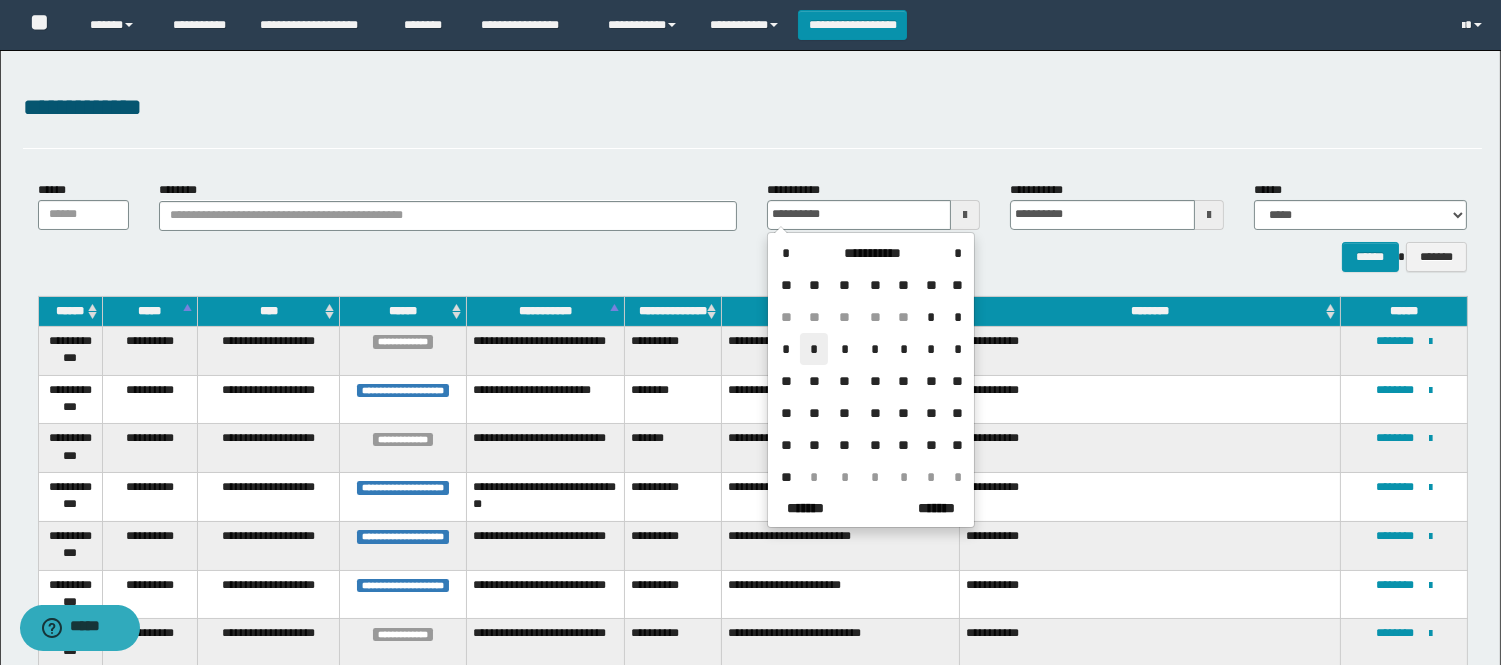 click on "*" at bounding box center [814, 349] 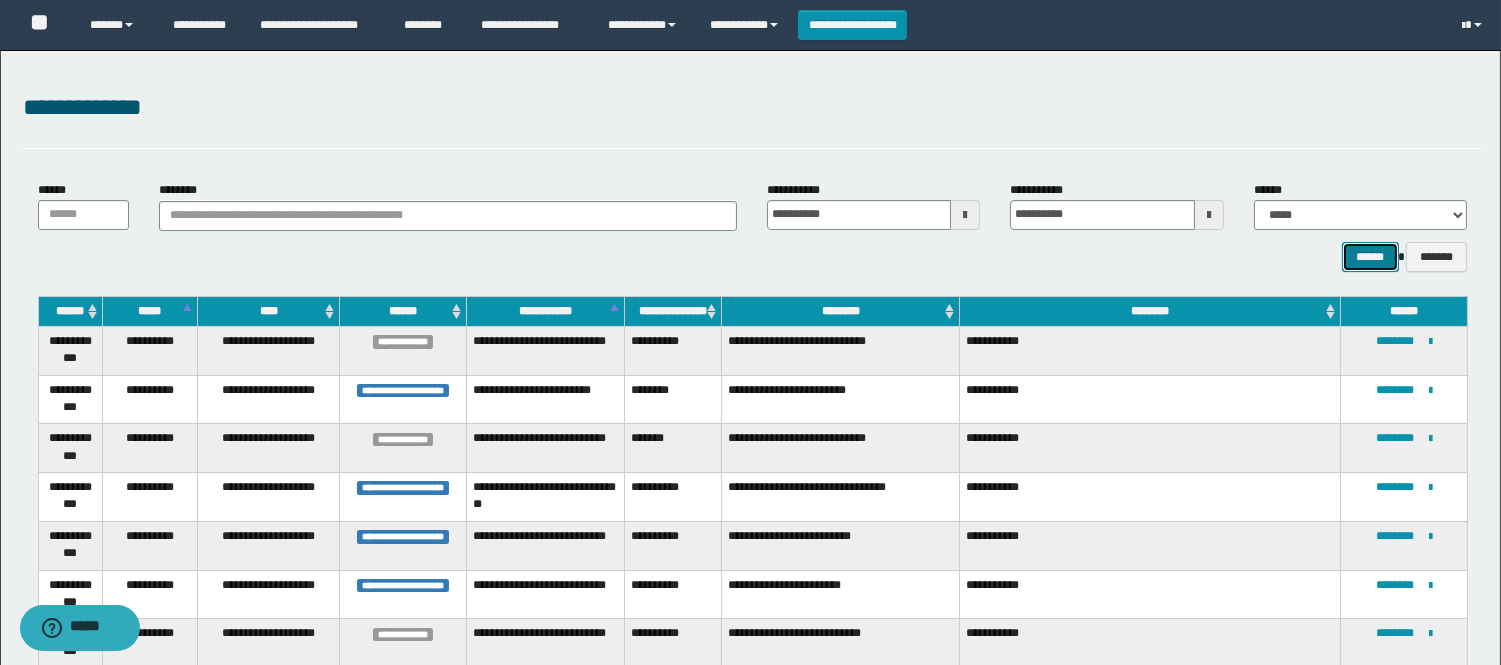 click on "******" at bounding box center (1370, 257) 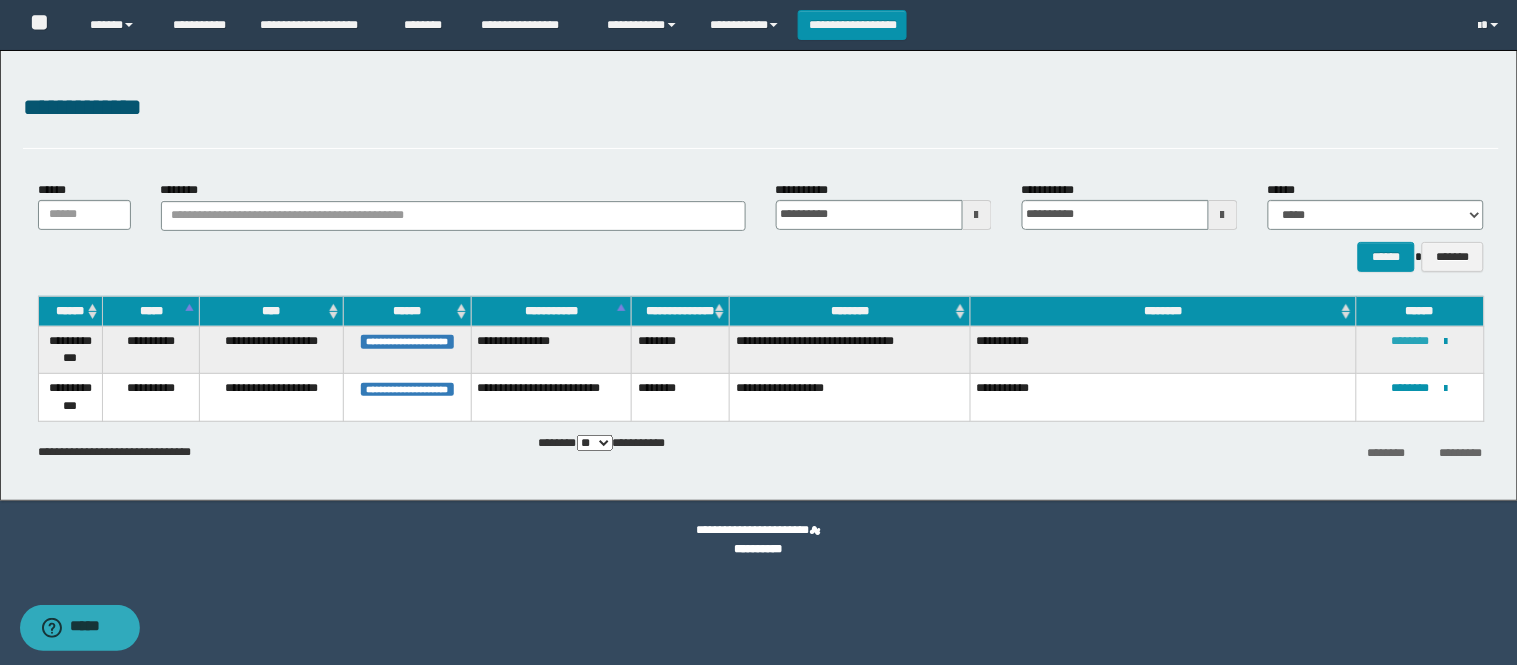 click on "********" at bounding box center [1411, 341] 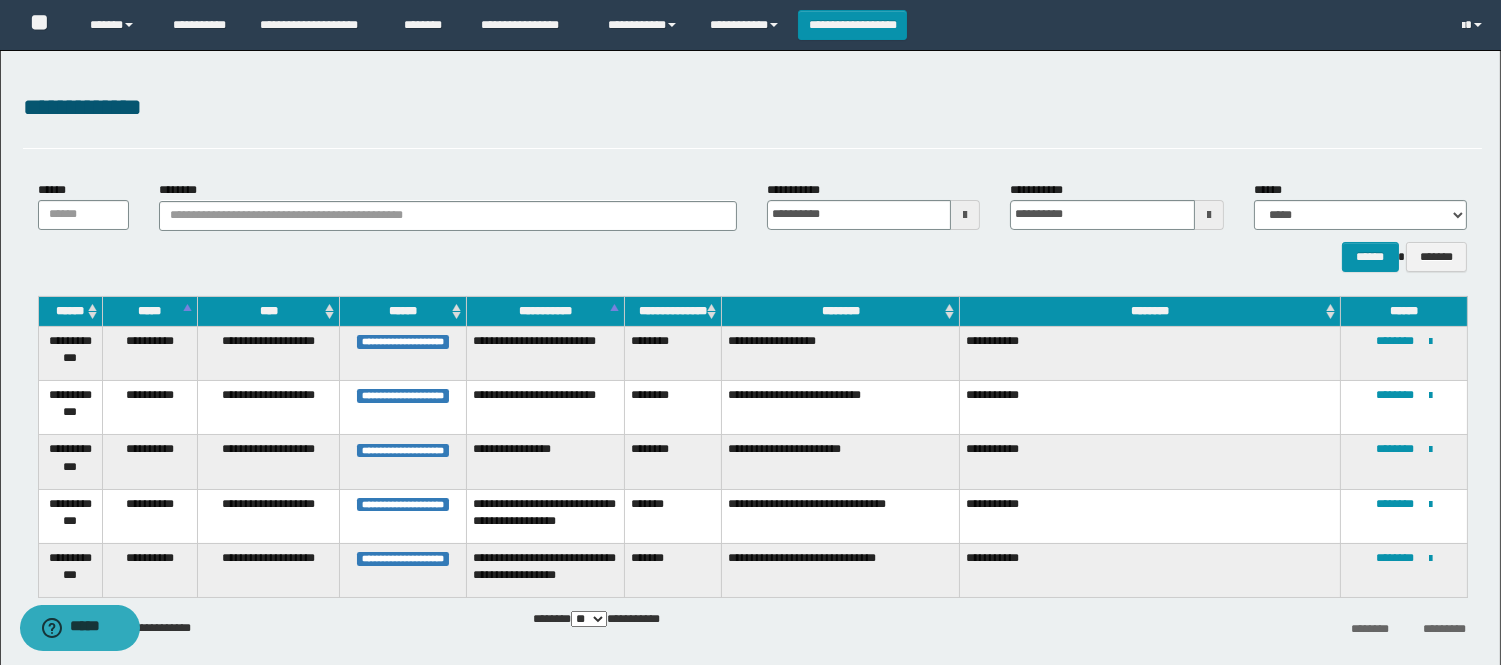 click on "******
*******" at bounding box center [752, 257] 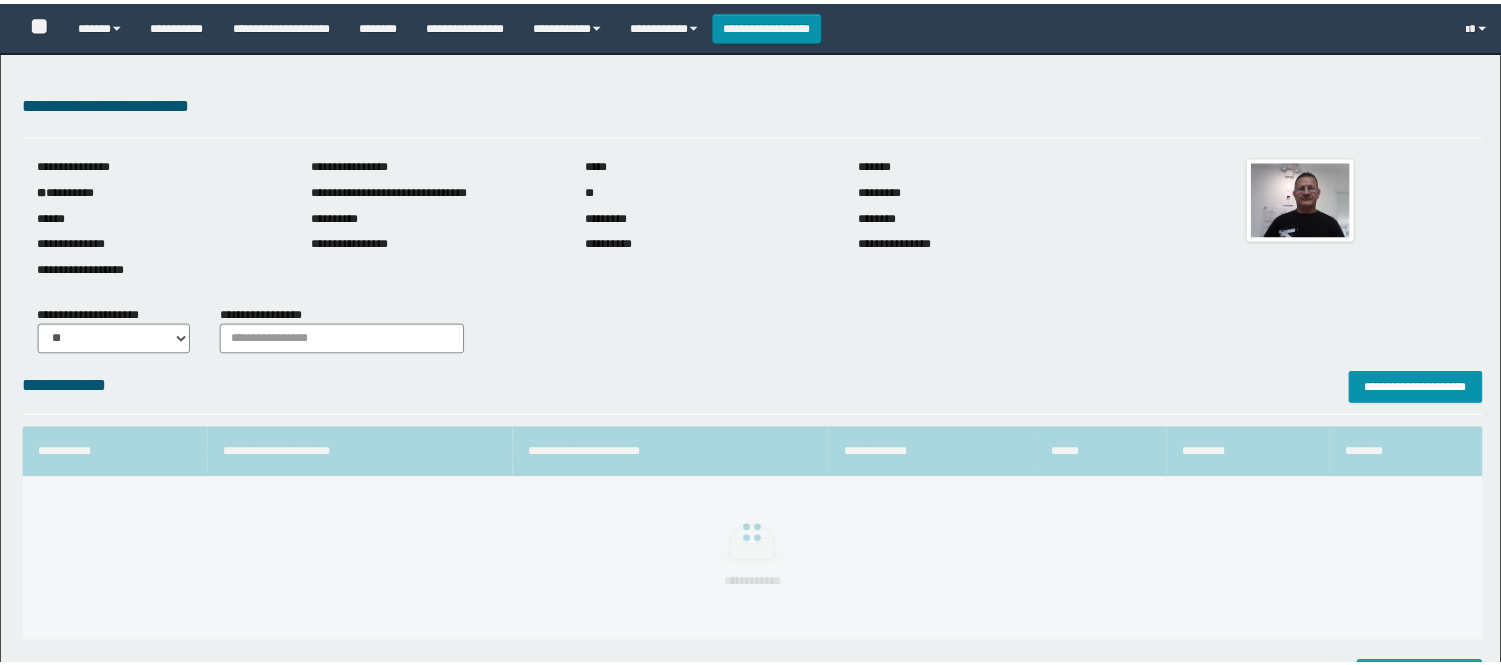 scroll, scrollTop: 0, scrollLeft: 0, axis: both 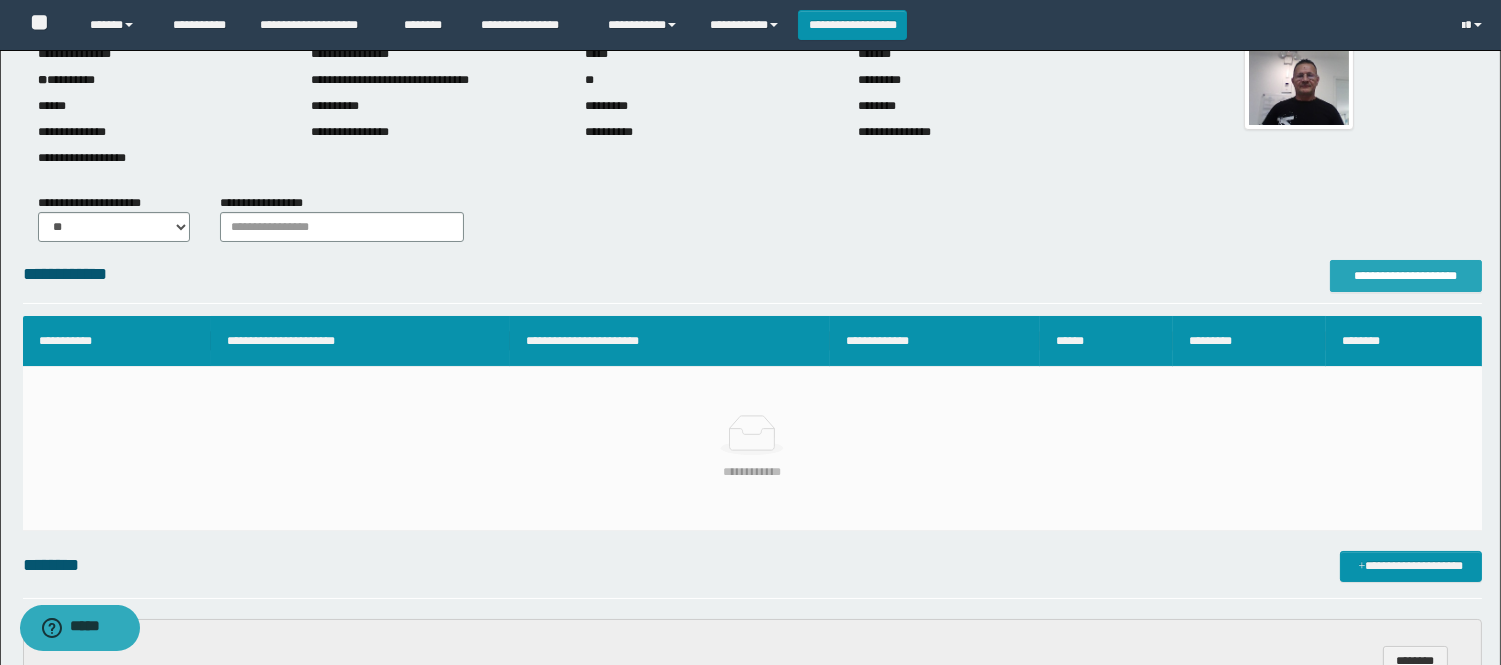 click on "**********" at bounding box center (1406, 276) 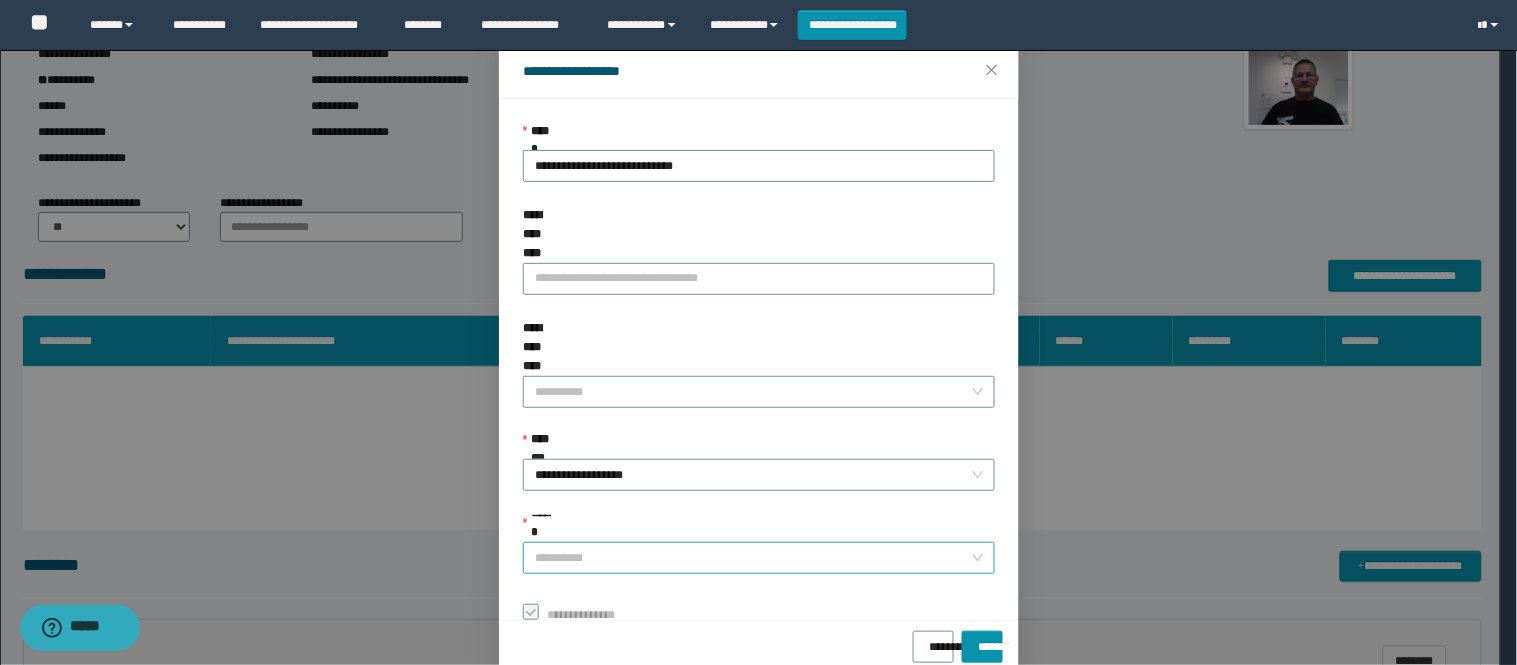 scroll, scrollTop: 87, scrollLeft: 0, axis: vertical 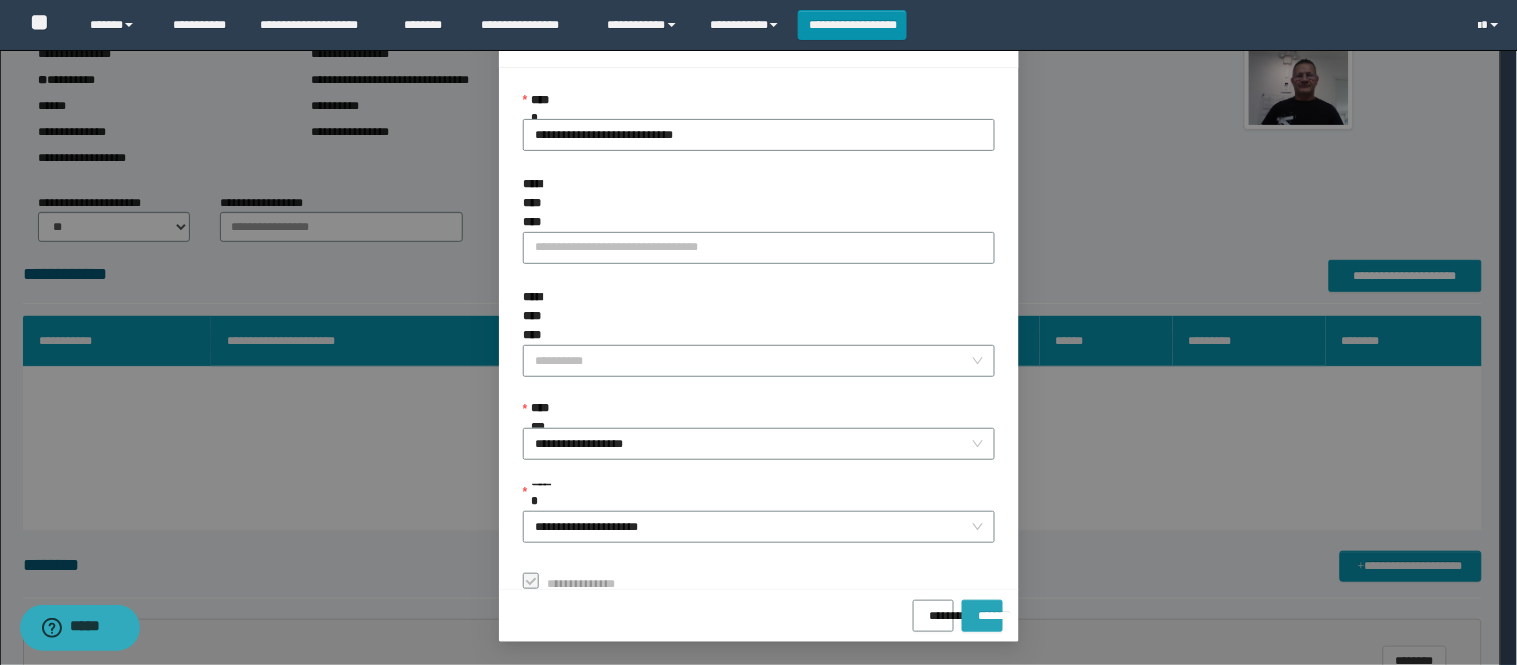 click on "*******" at bounding box center [982, 609] 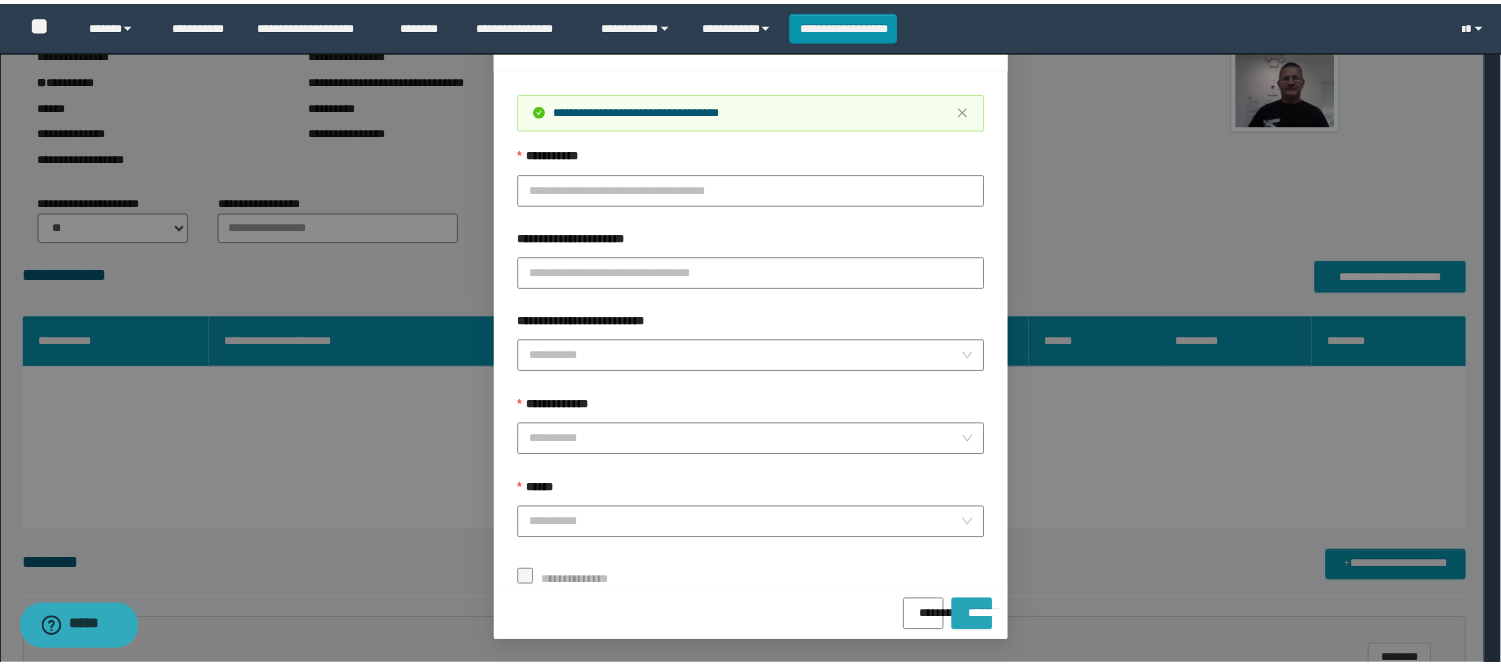 scroll, scrollTop: 41, scrollLeft: 0, axis: vertical 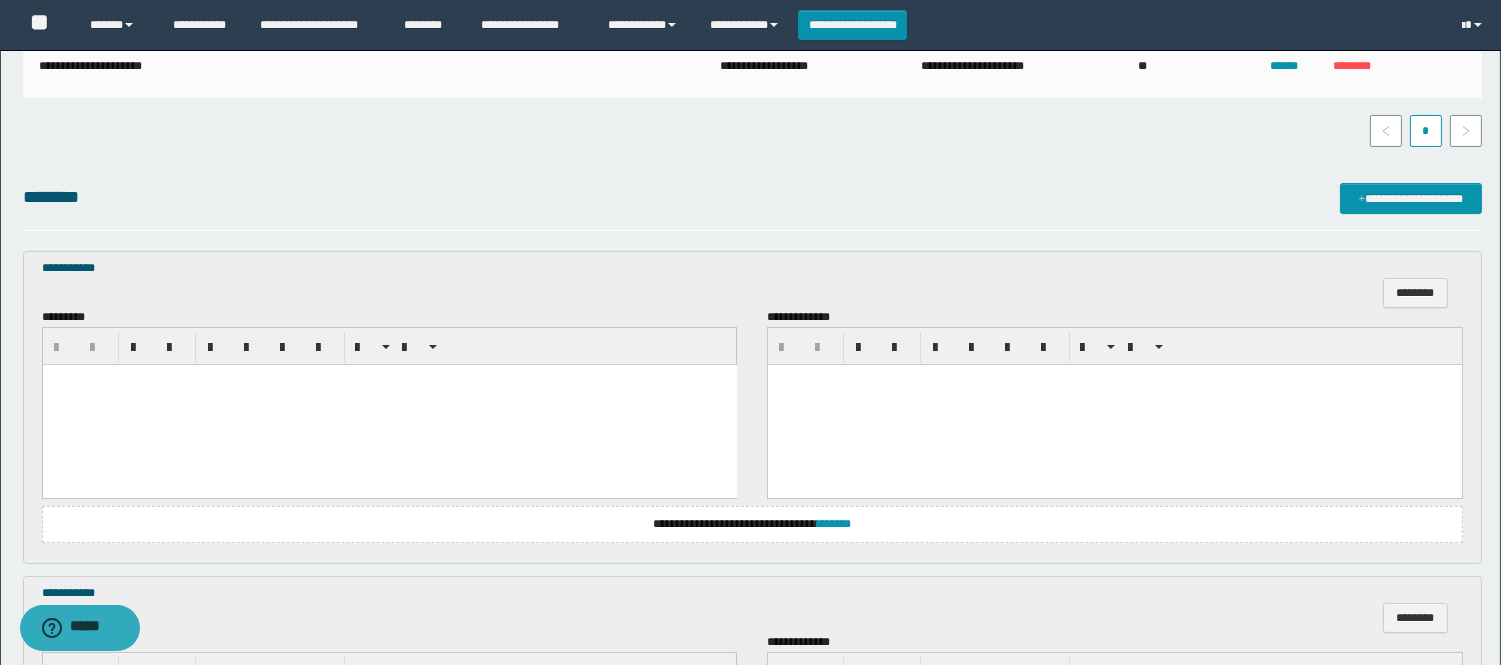 click at bounding box center [389, 404] 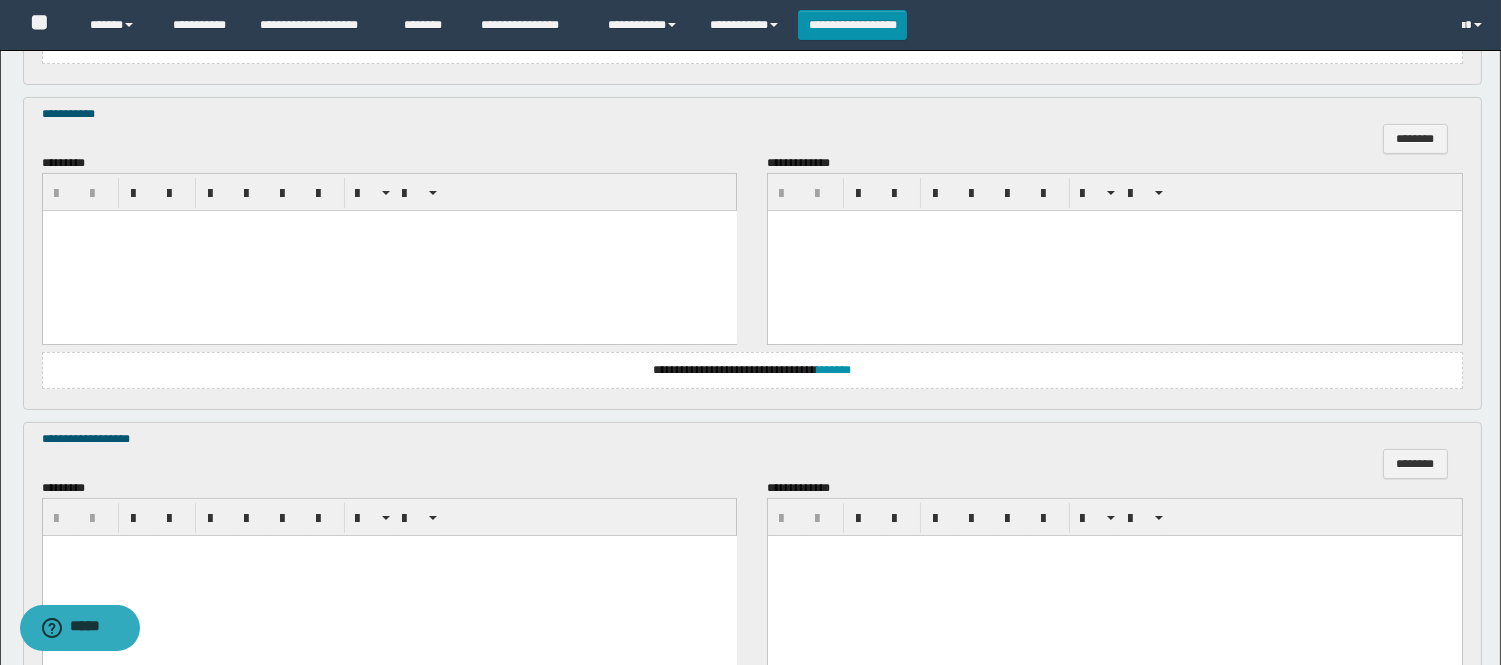 scroll, scrollTop: 888, scrollLeft: 0, axis: vertical 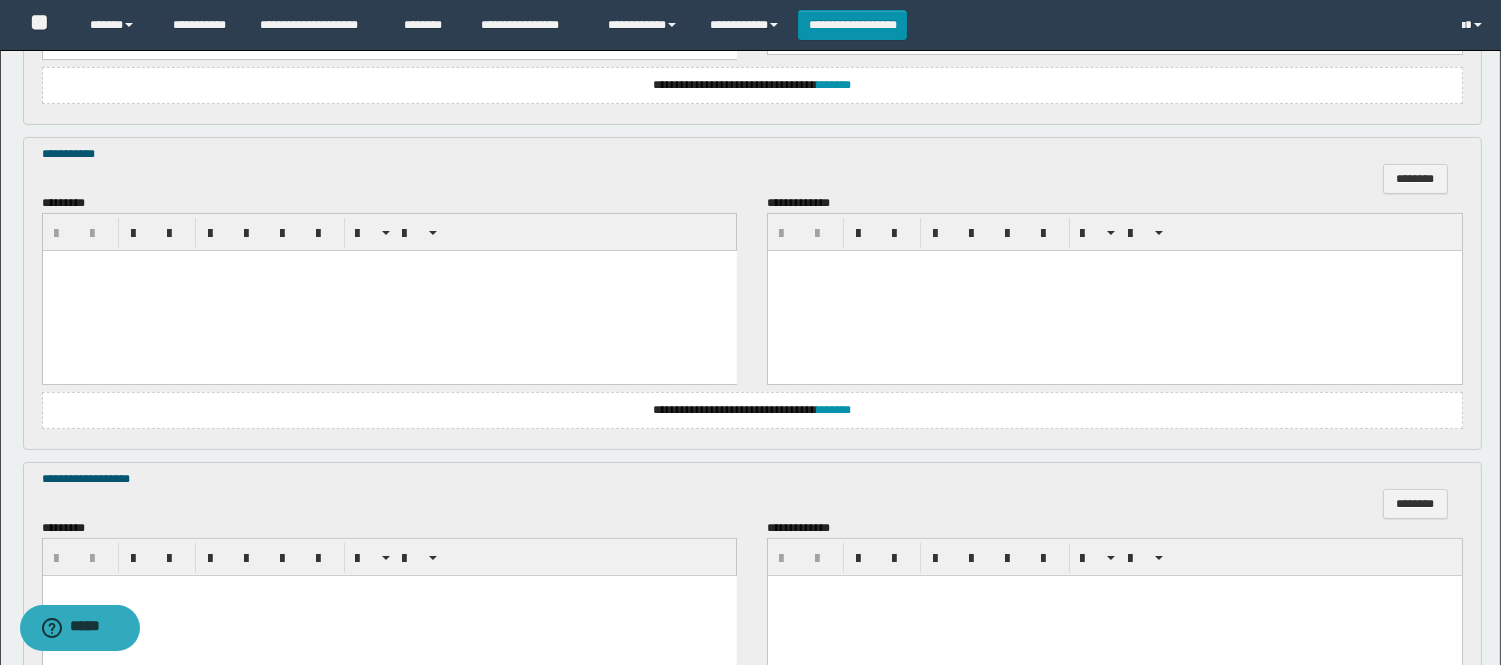 click at bounding box center [389, 290] 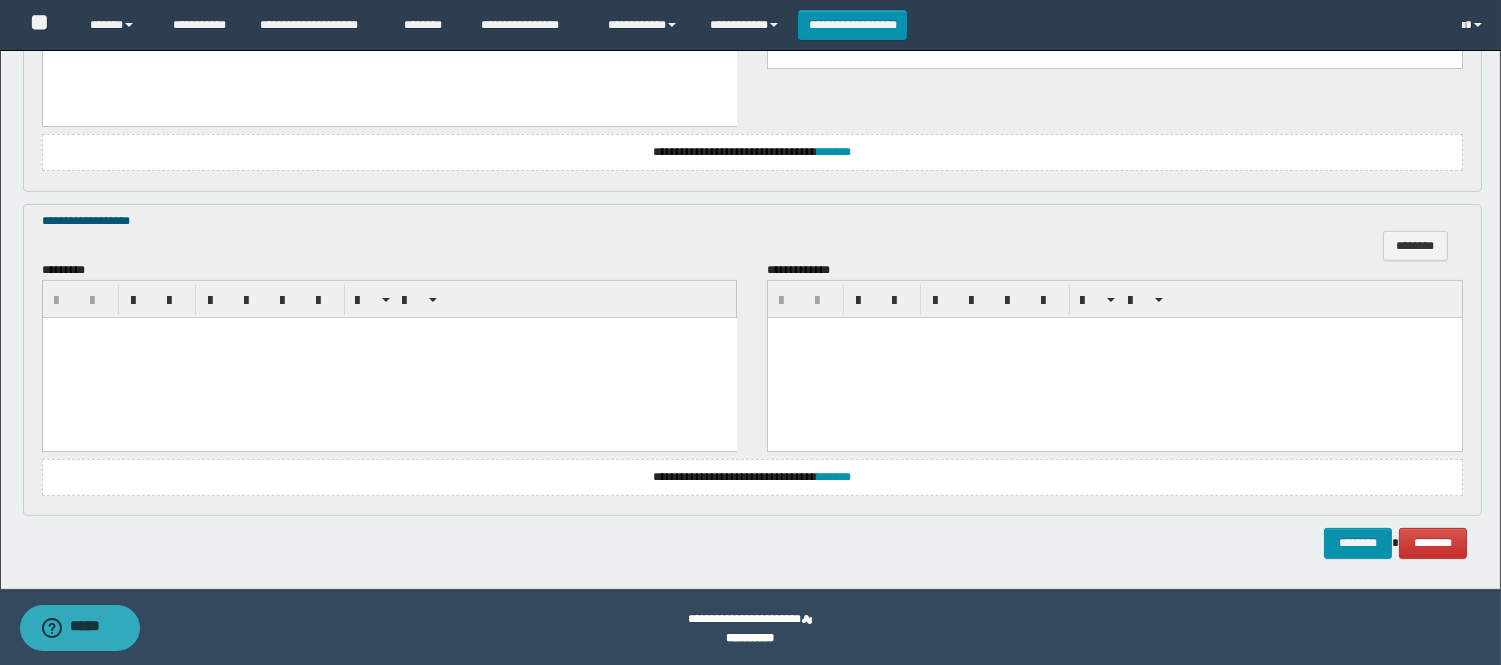 scroll, scrollTop: 1206, scrollLeft: 0, axis: vertical 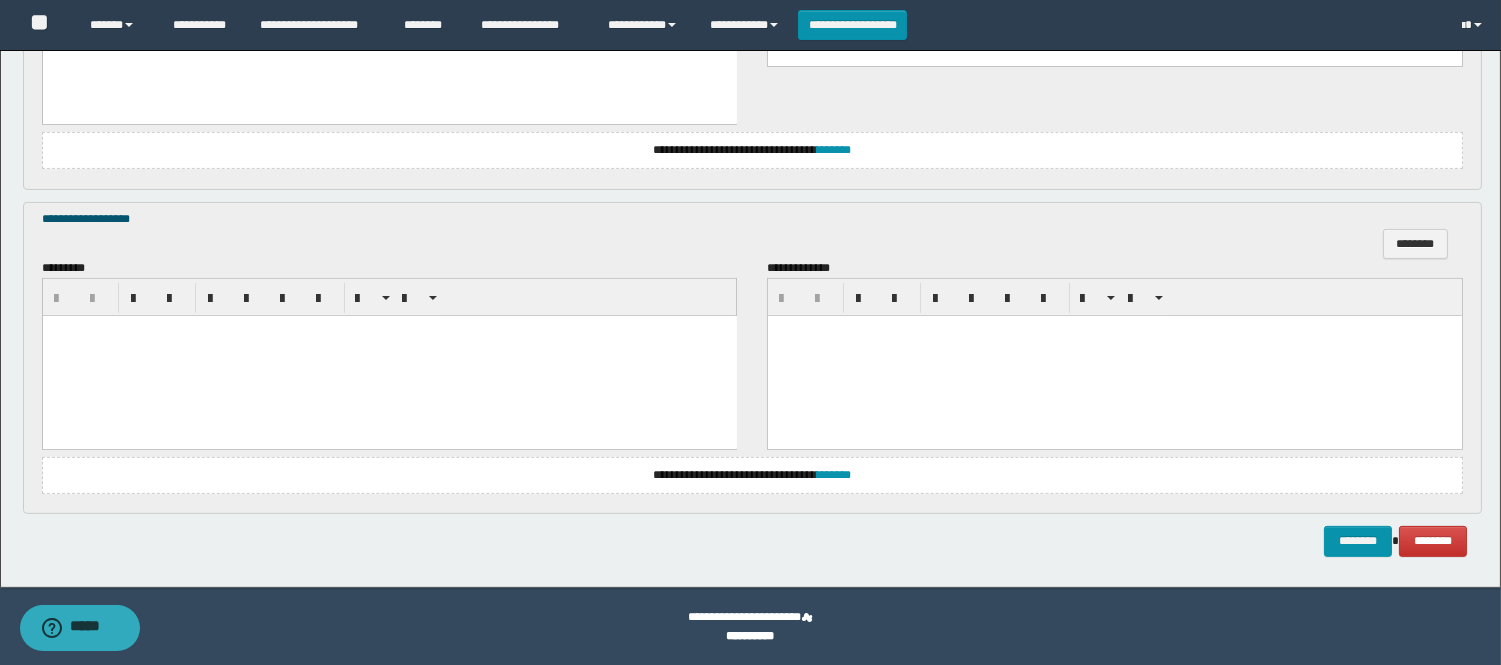 click at bounding box center [389, 355] 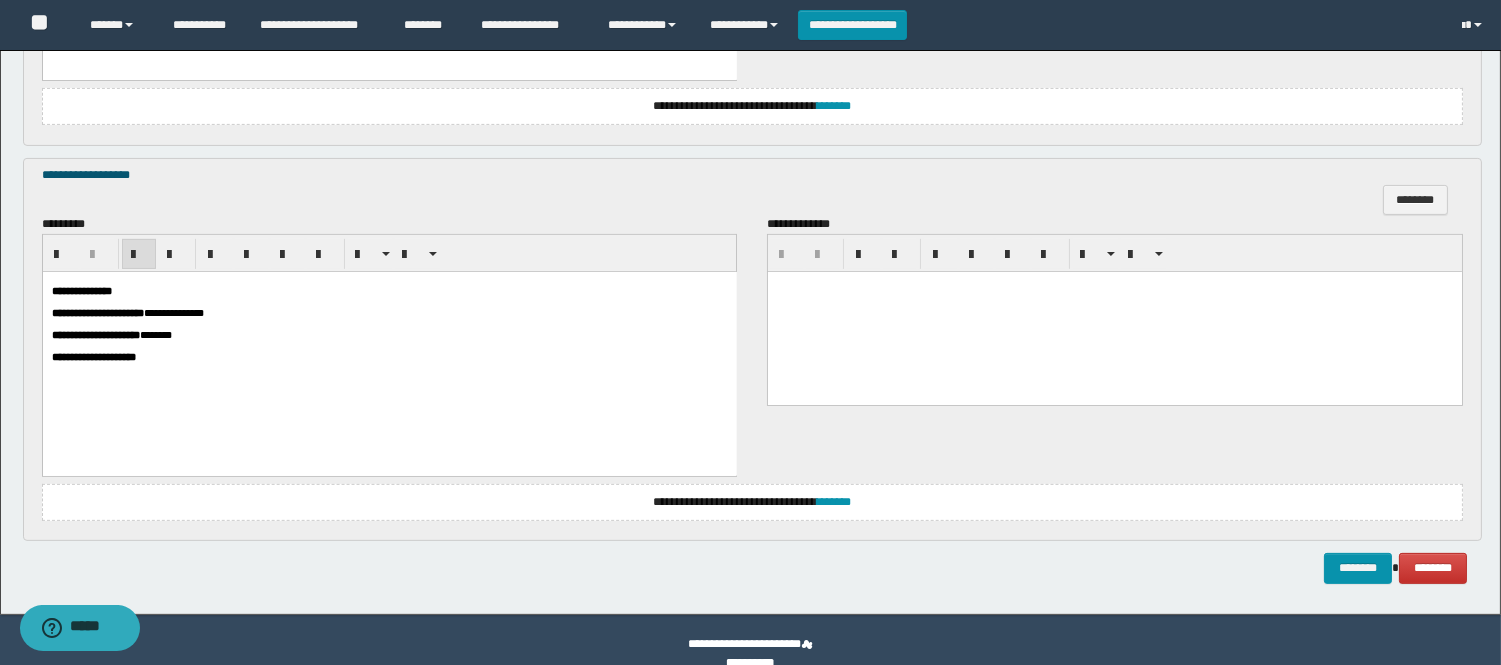 scroll, scrollTop: 1276, scrollLeft: 0, axis: vertical 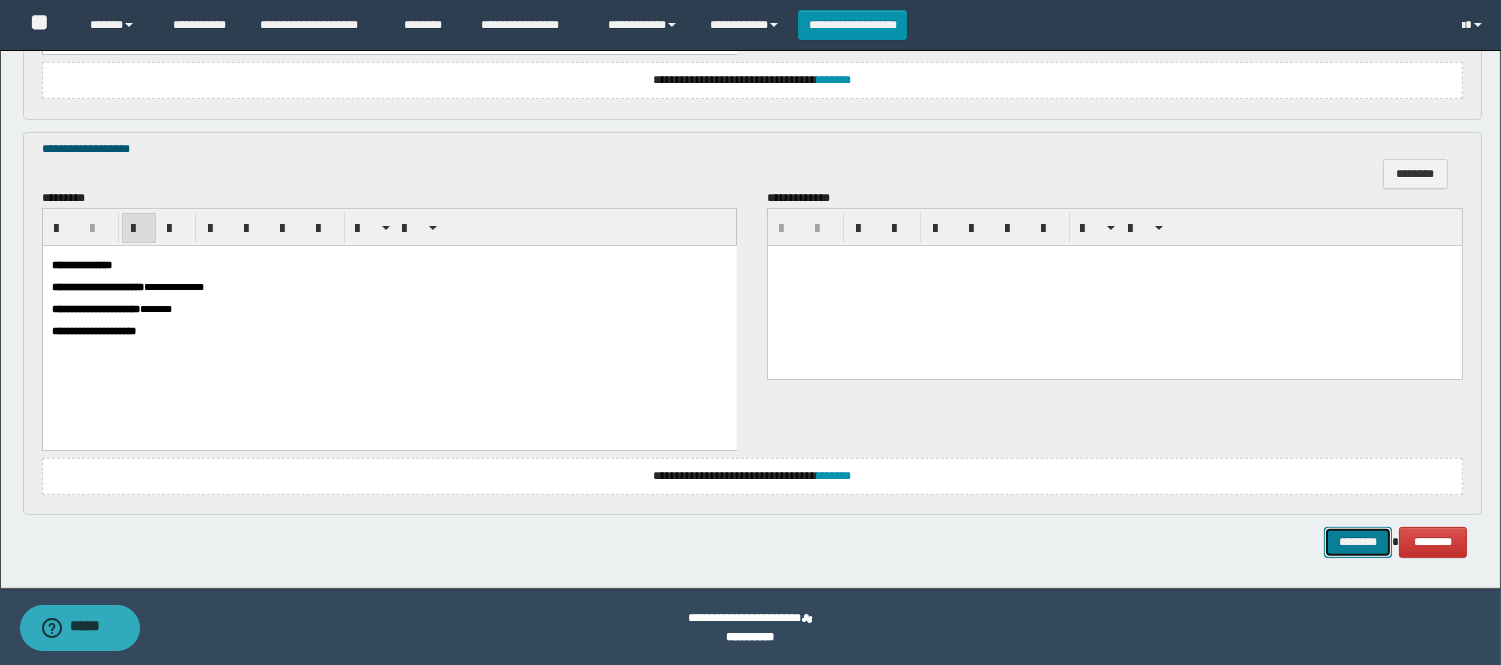 click on "********" at bounding box center [1358, 542] 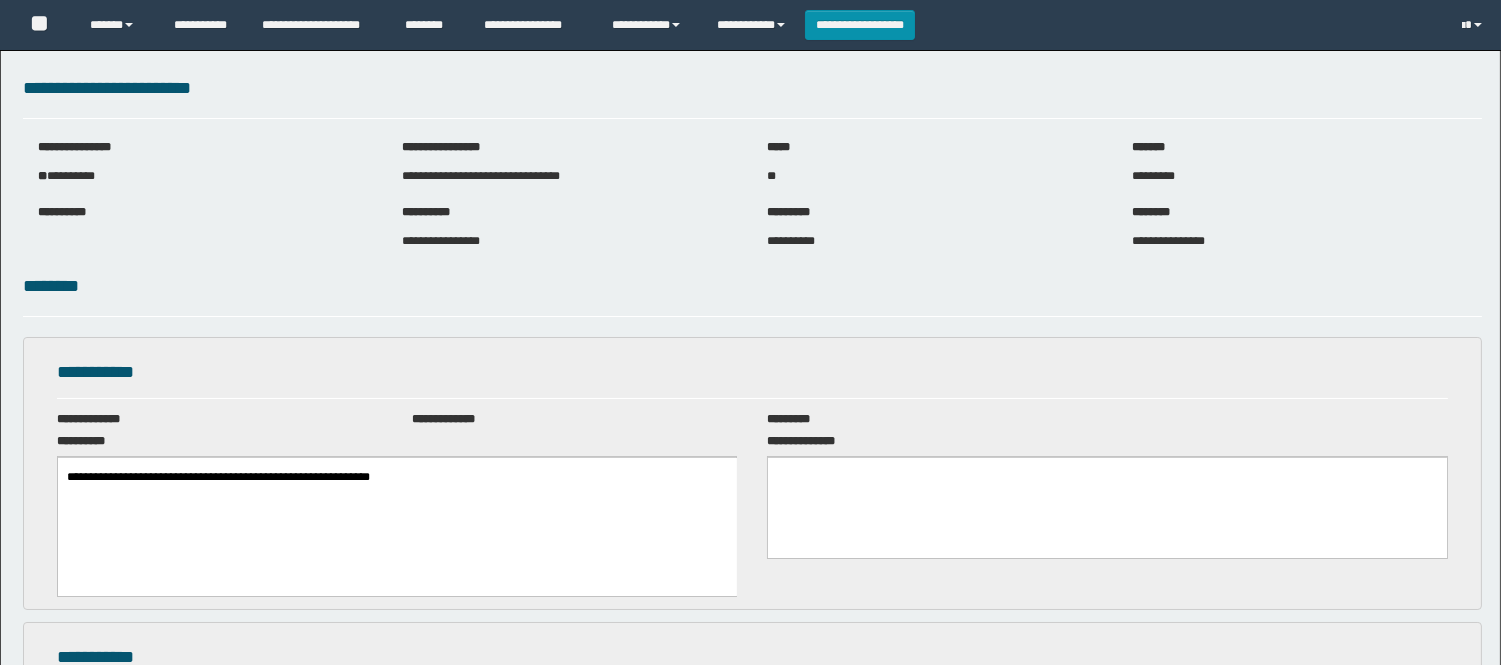 scroll, scrollTop: 0, scrollLeft: 0, axis: both 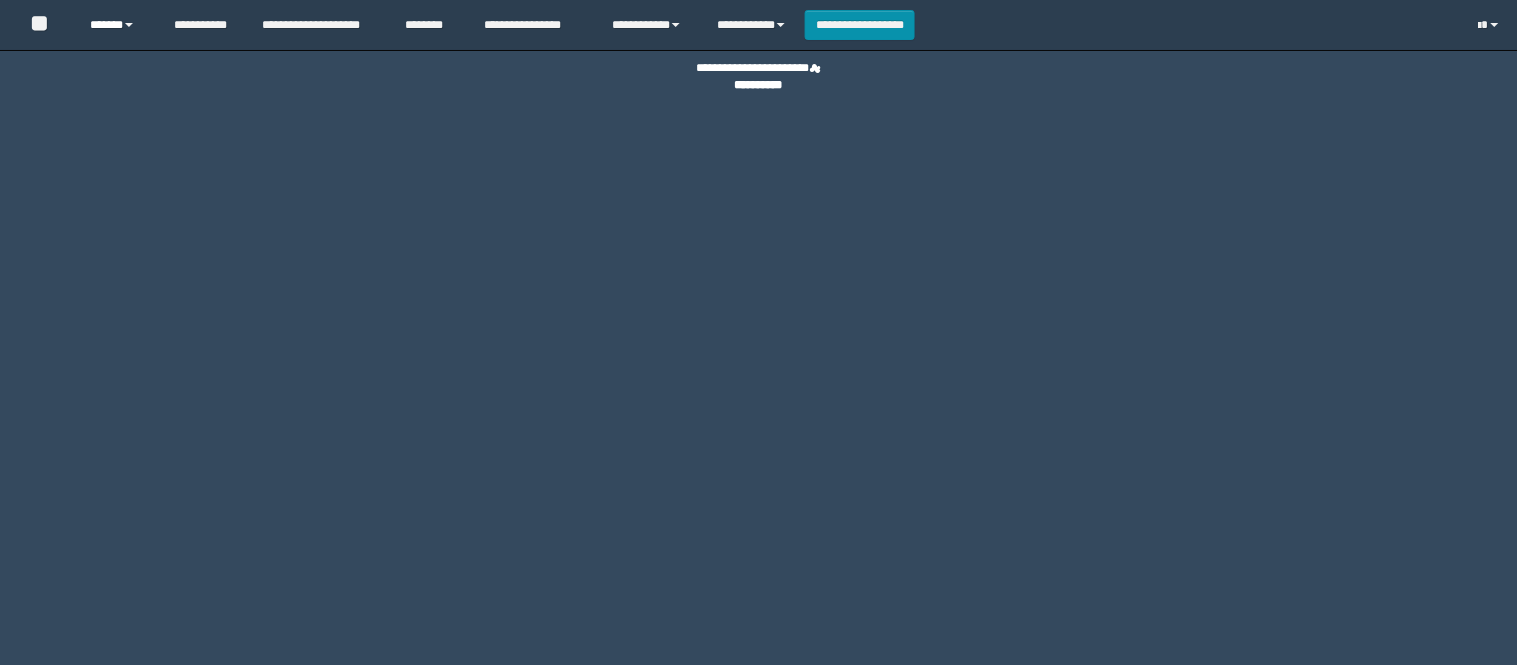 click on "******" at bounding box center (116, 25) 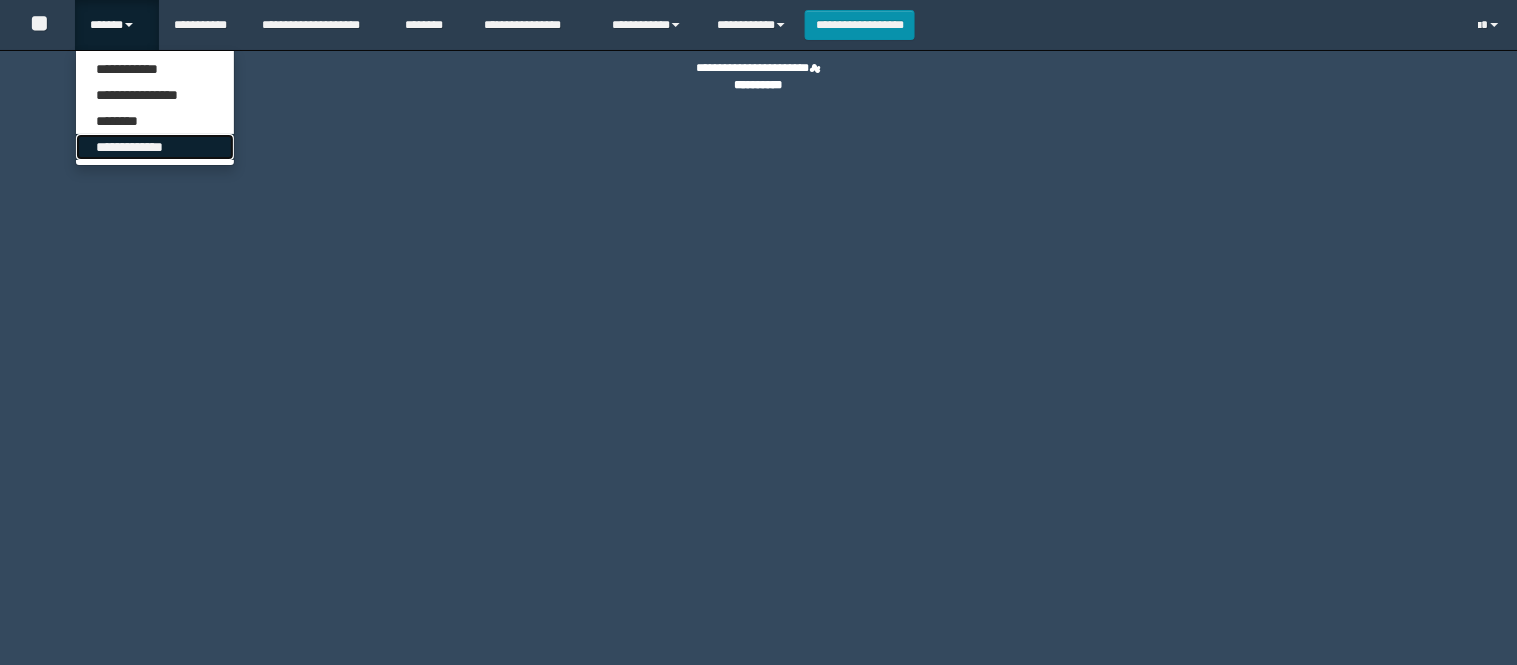 click on "**********" at bounding box center (155, 147) 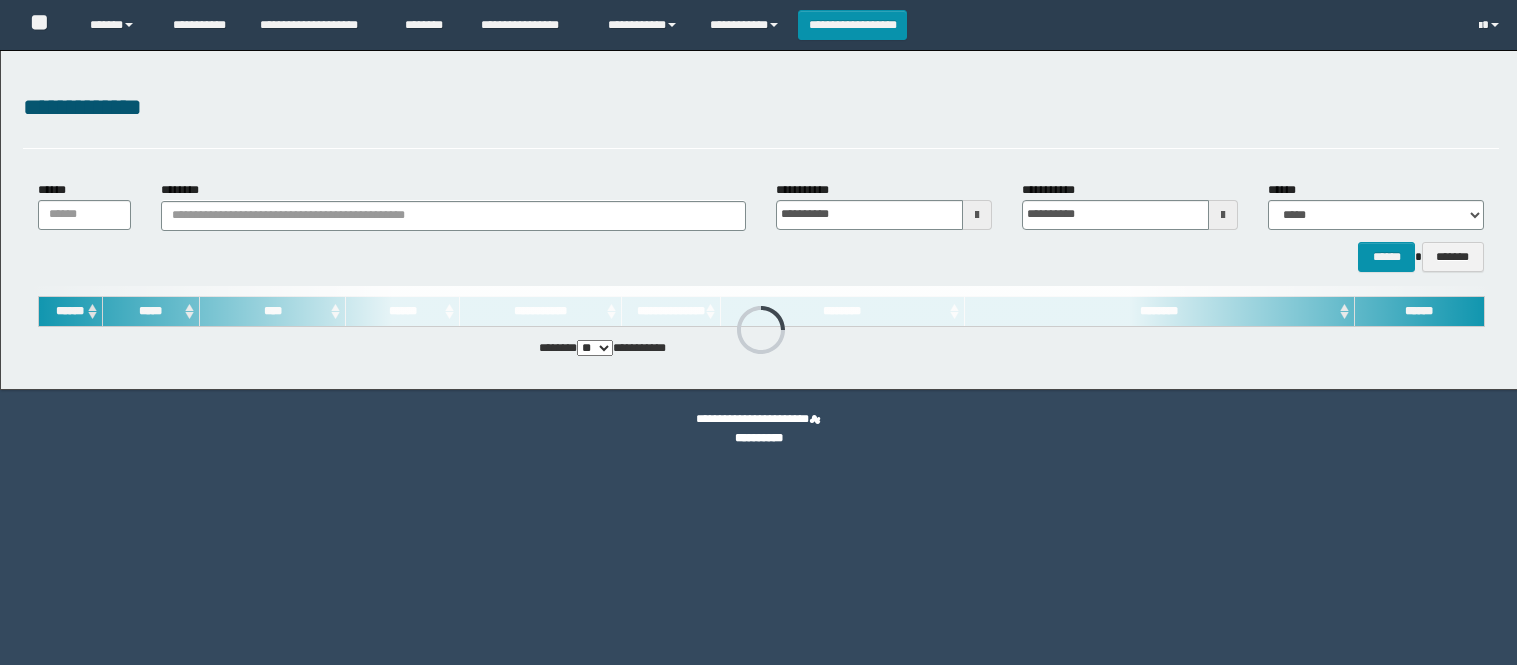 scroll, scrollTop: 0, scrollLeft: 0, axis: both 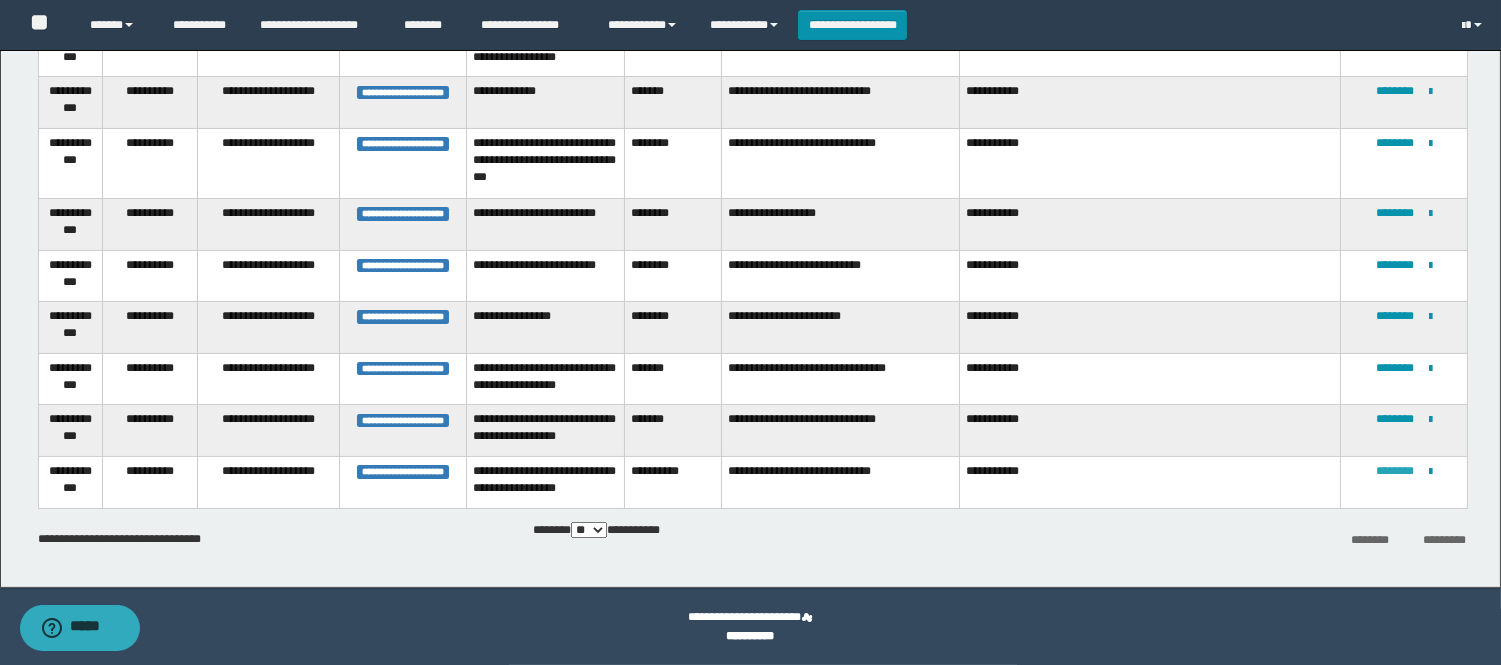 click on "********" at bounding box center (1395, 471) 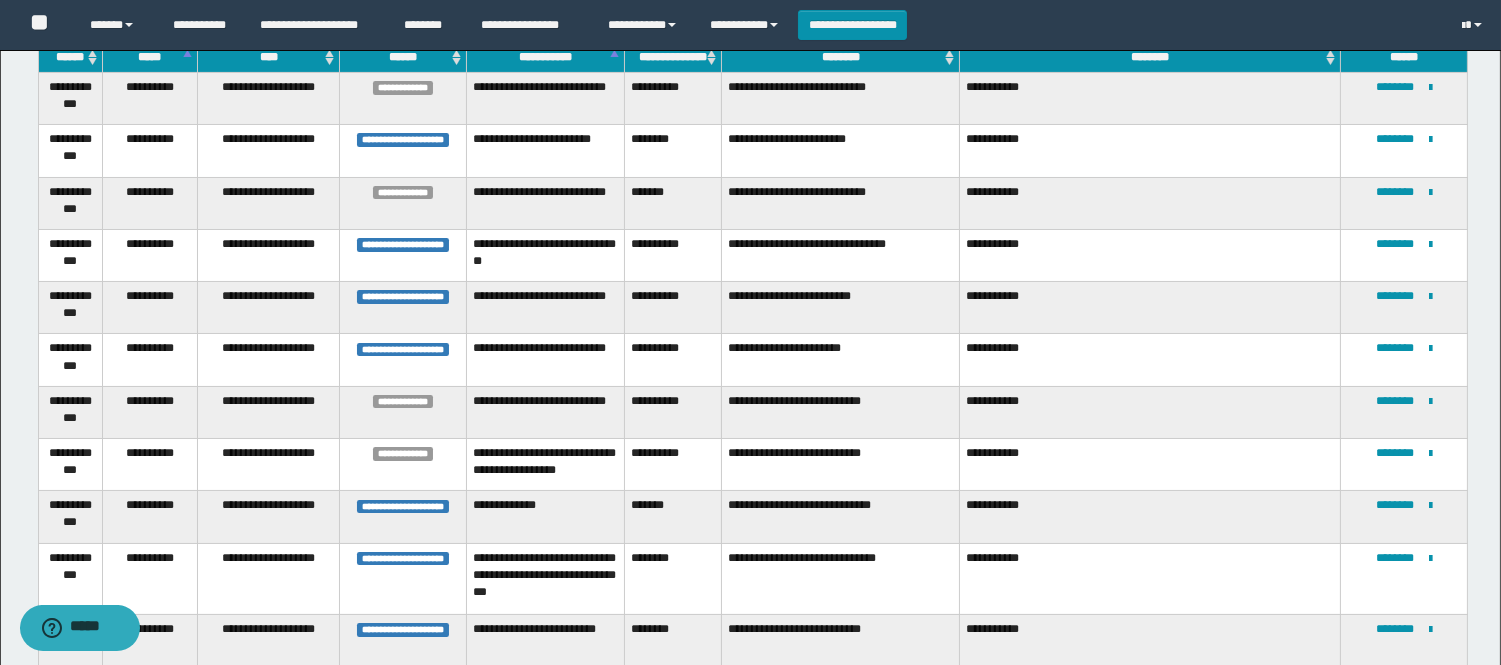 scroll, scrollTop: 666, scrollLeft: 0, axis: vertical 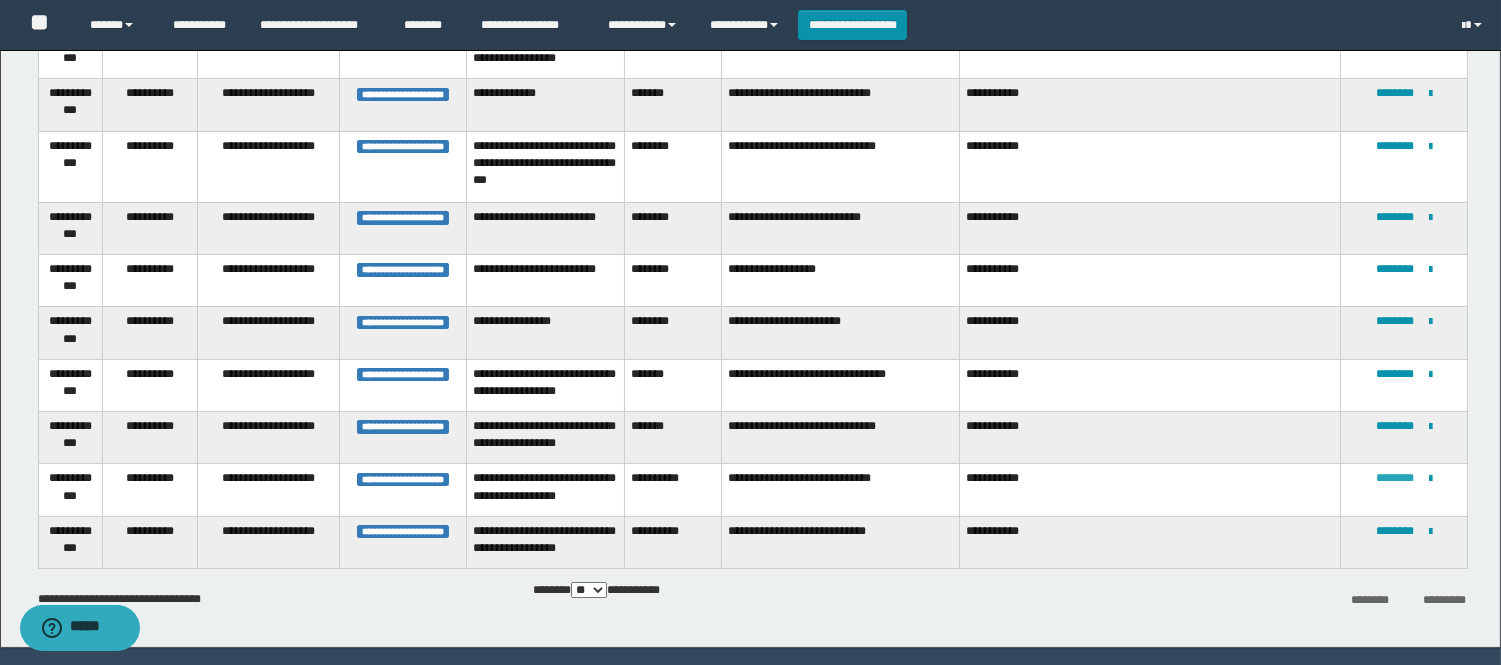 click on "********" at bounding box center (1395, 478) 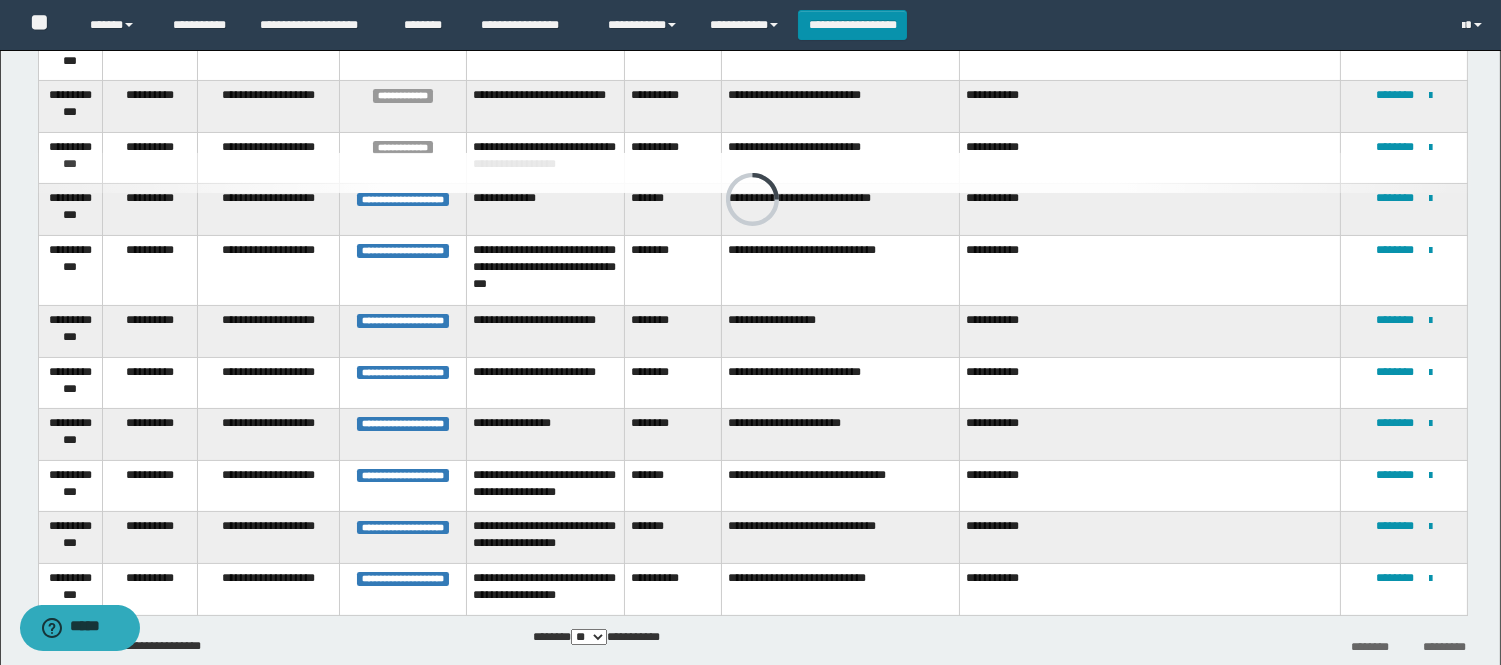 scroll, scrollTop: 662, scrollLeft: 0, axis: vertical 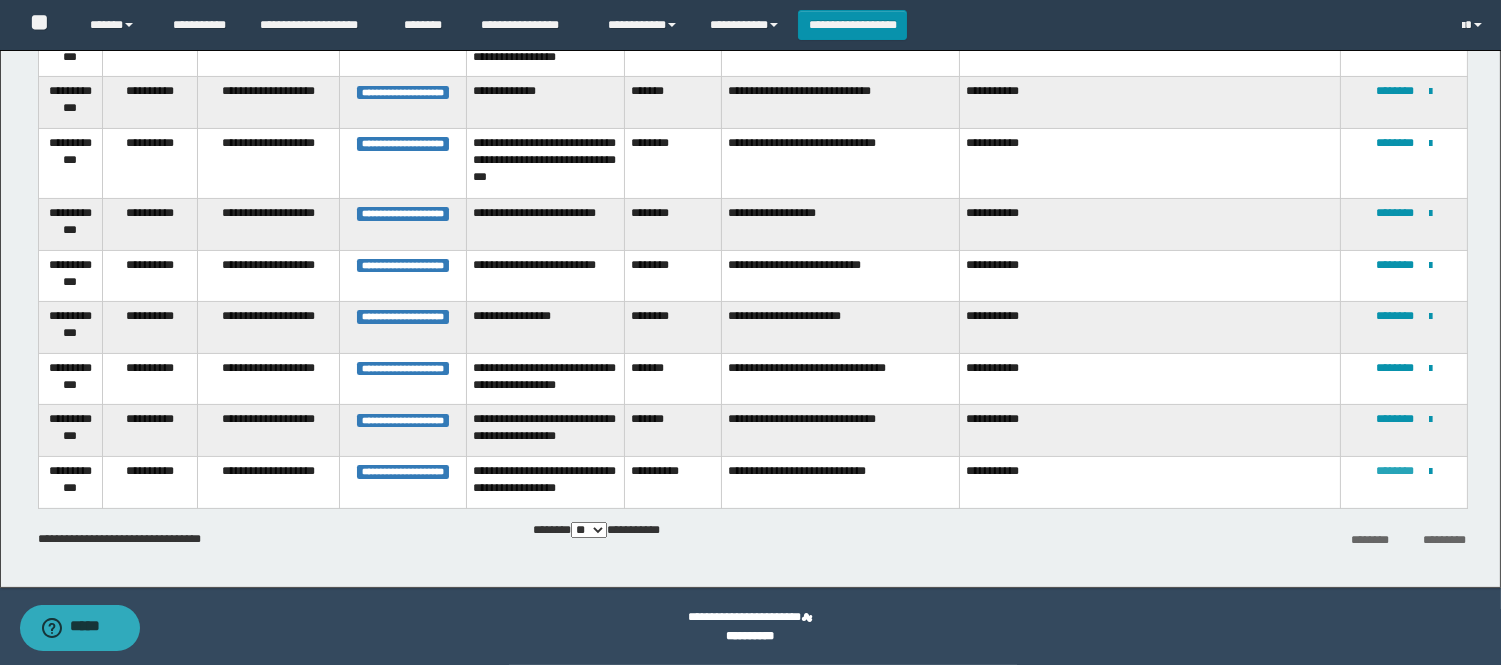 click on "********" at bounding box center [1395, 471] 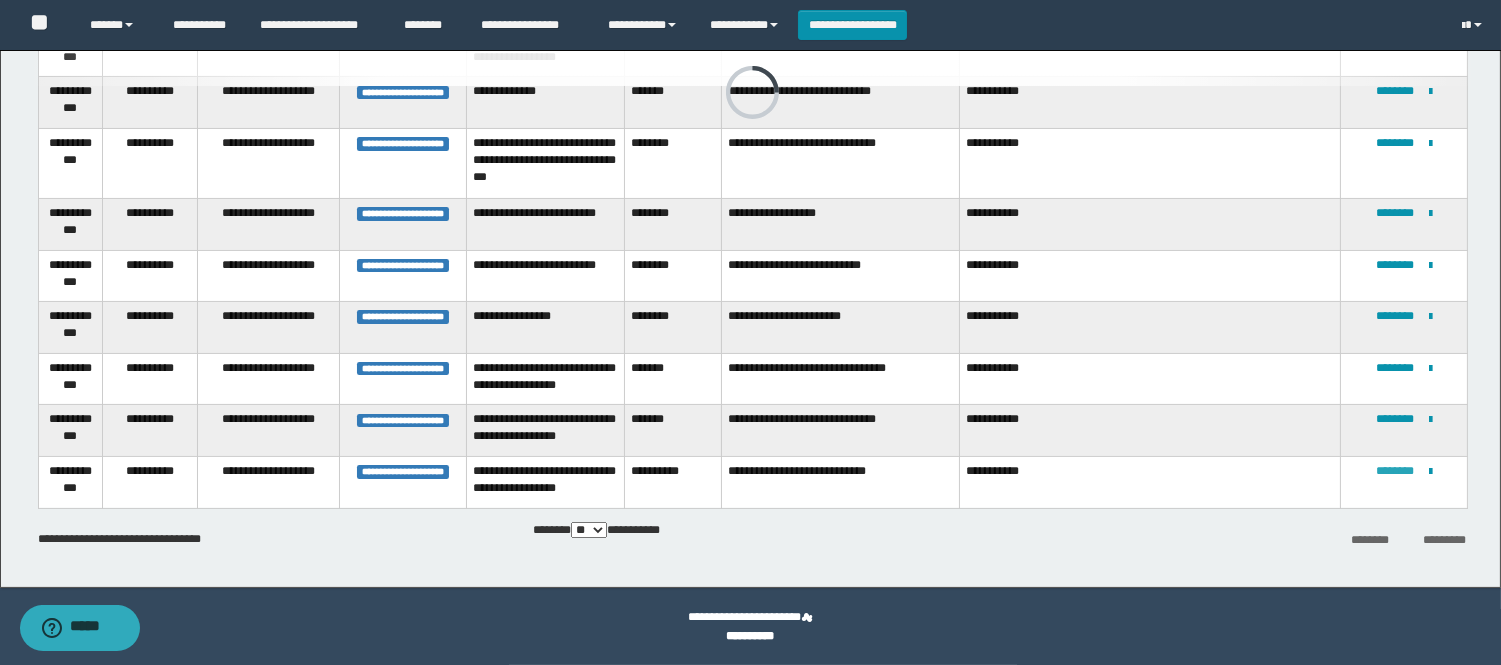 scroll, scrollTop: 0, scrollLeft: 0, axis: both 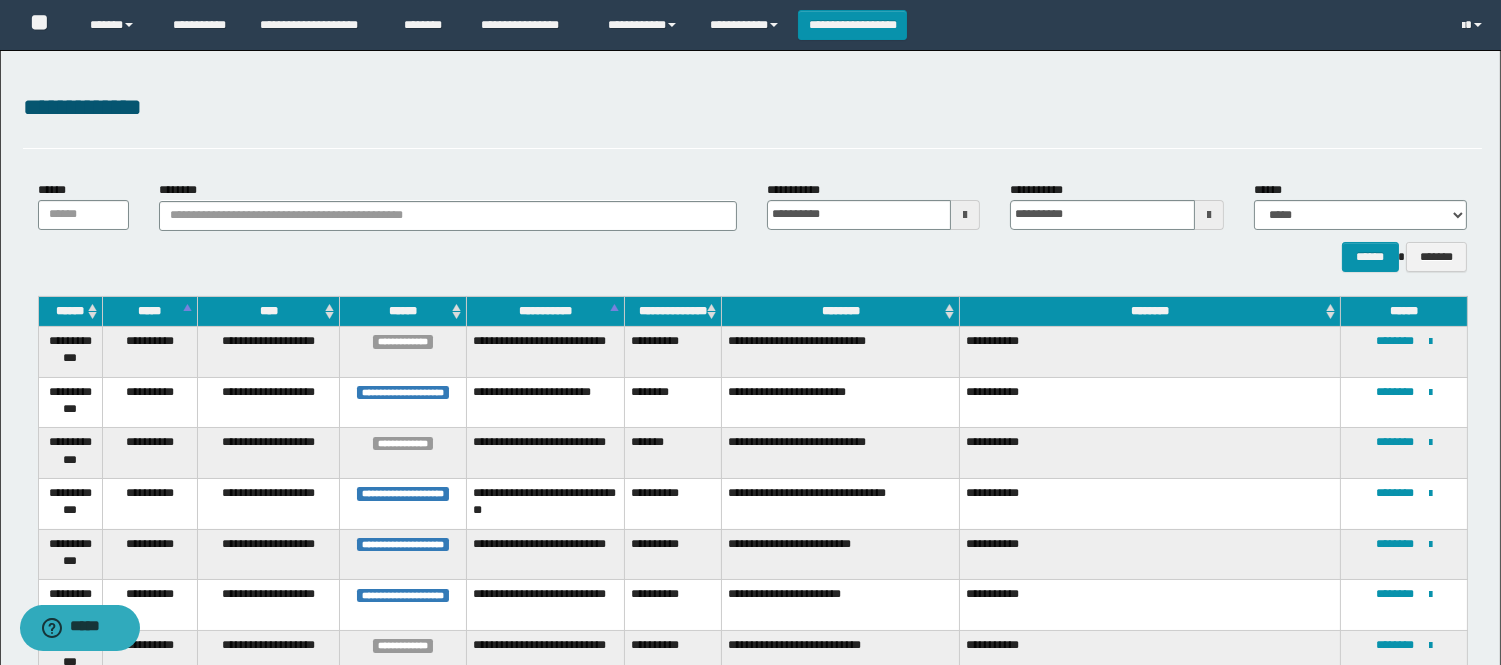 drag, startPoint x: 964, startPoint y: 211, endPoint x: 975, endPoint y: 218, distance: 13.038404 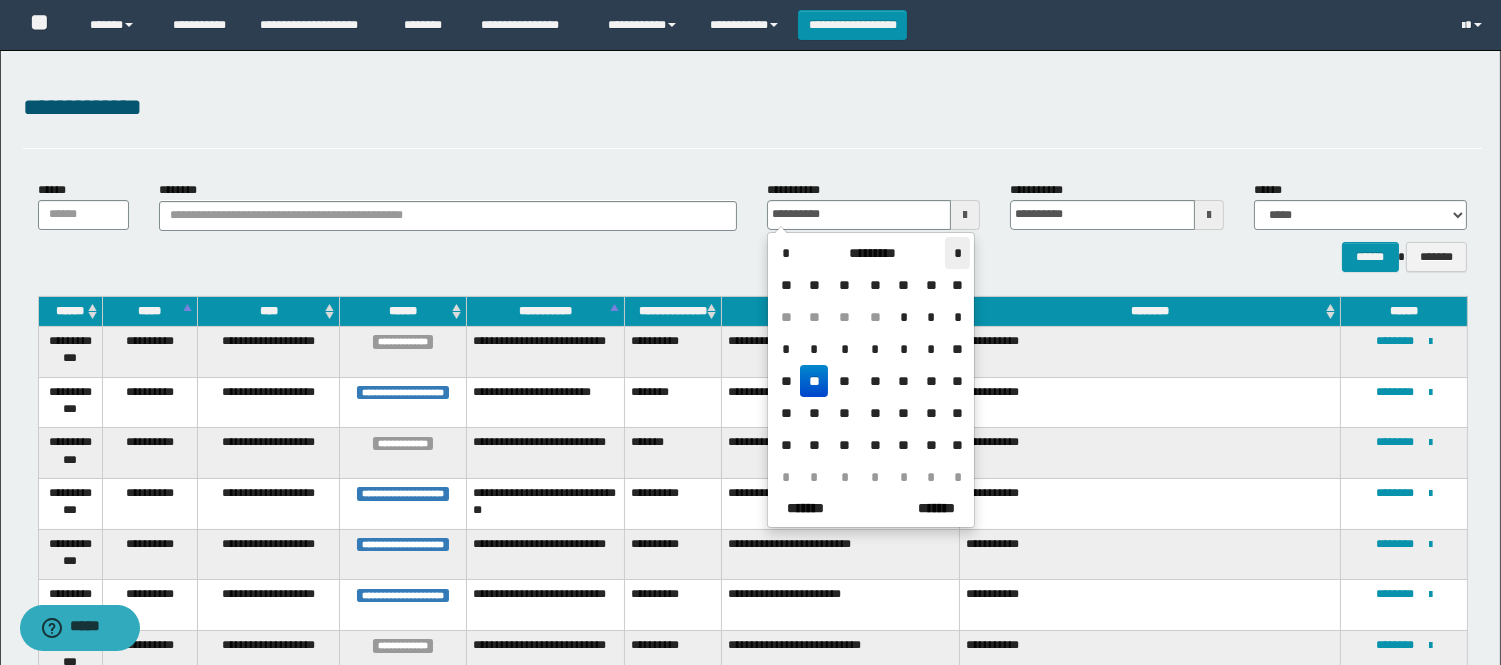 click on "*" at bounding box center (957, 253) 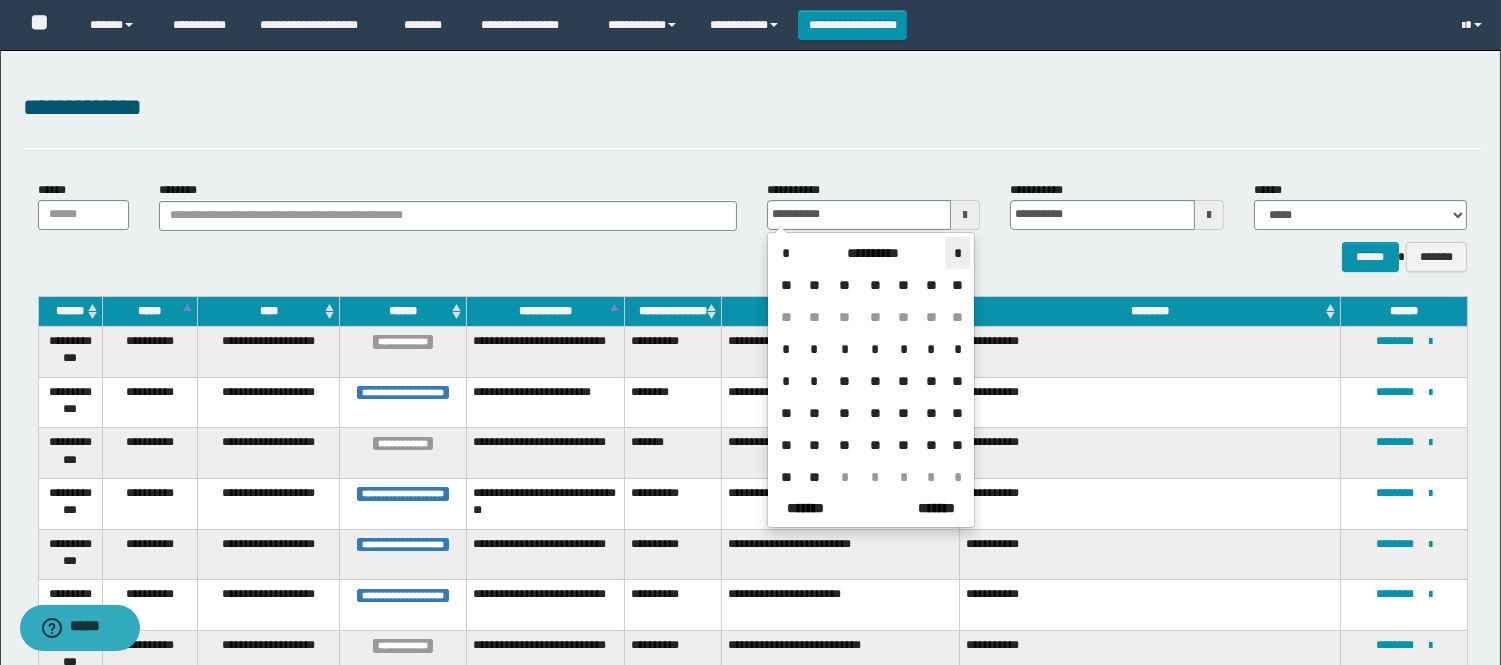 click on "*" at bounding box center [957, 253] 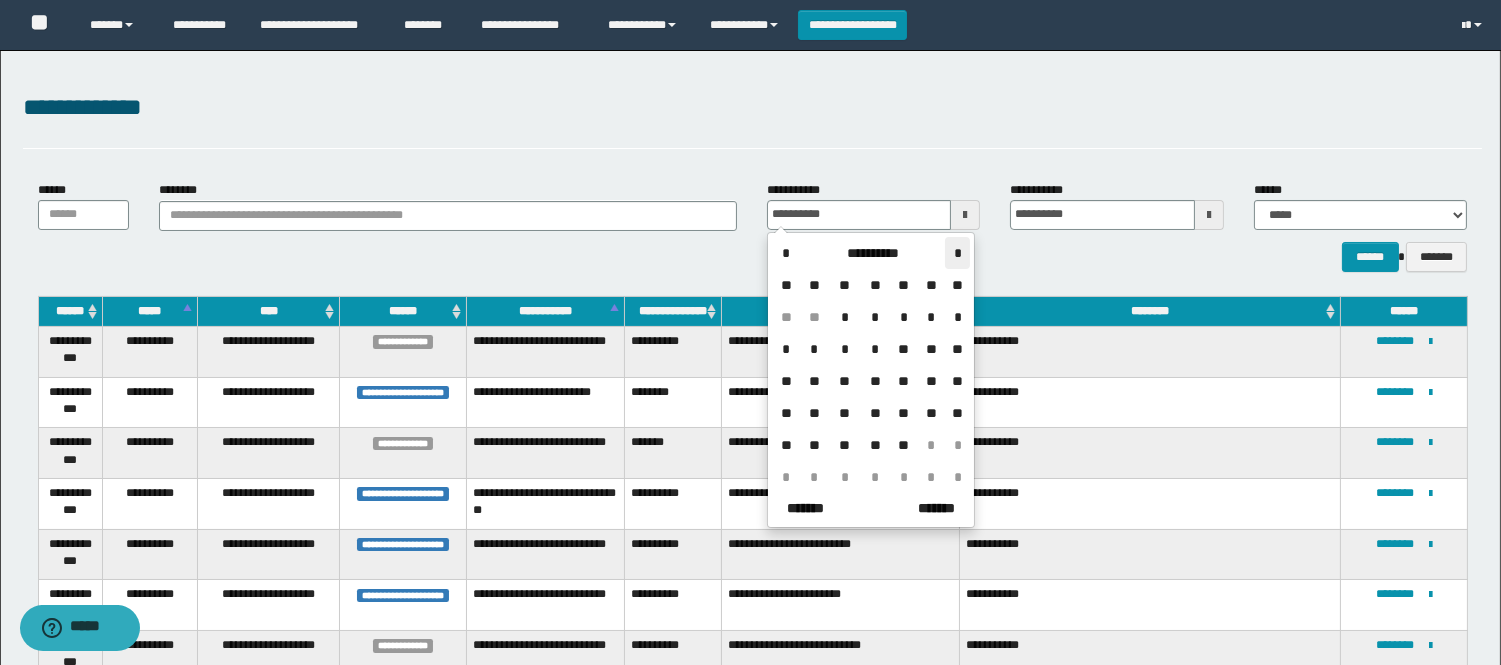 click on "*" at bounding box center (957, 253) 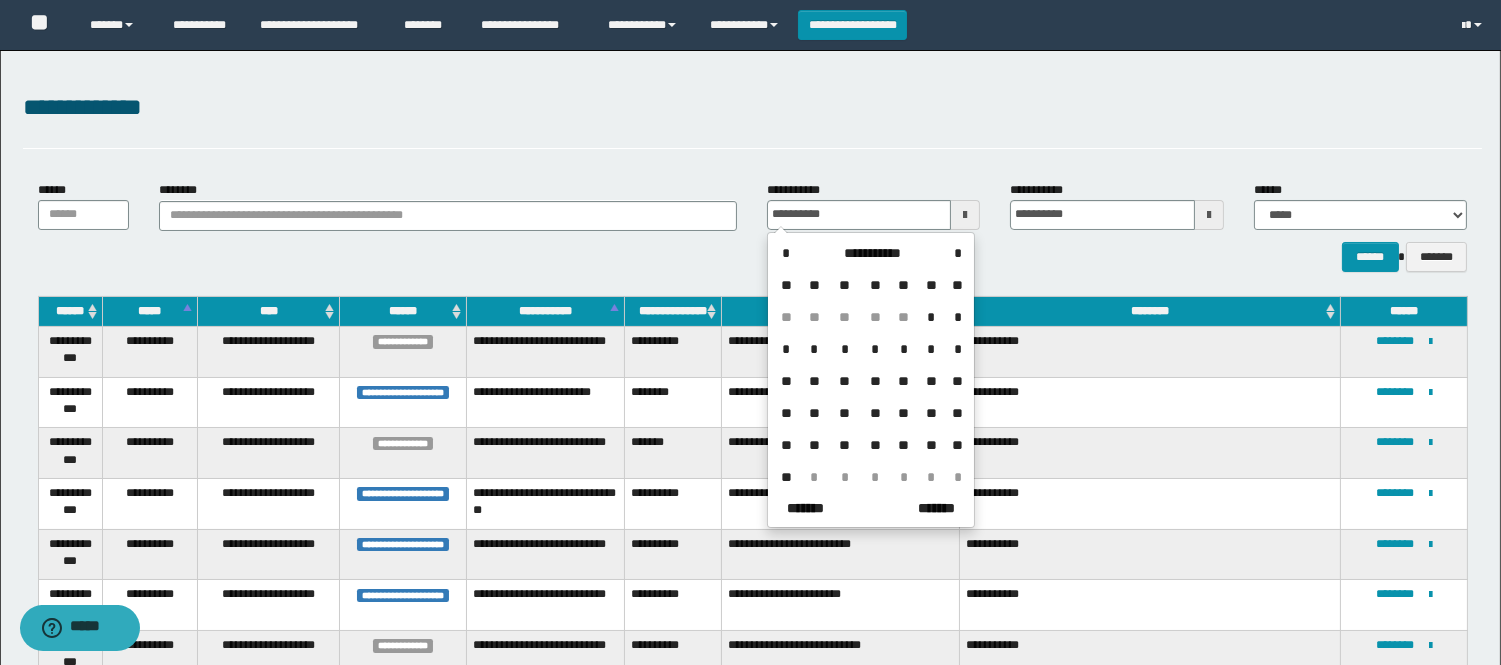 drag, startPoint x: 845, startPoint y: 347, endPoint x: 857, endPoint y: 343, distance: 12.649111 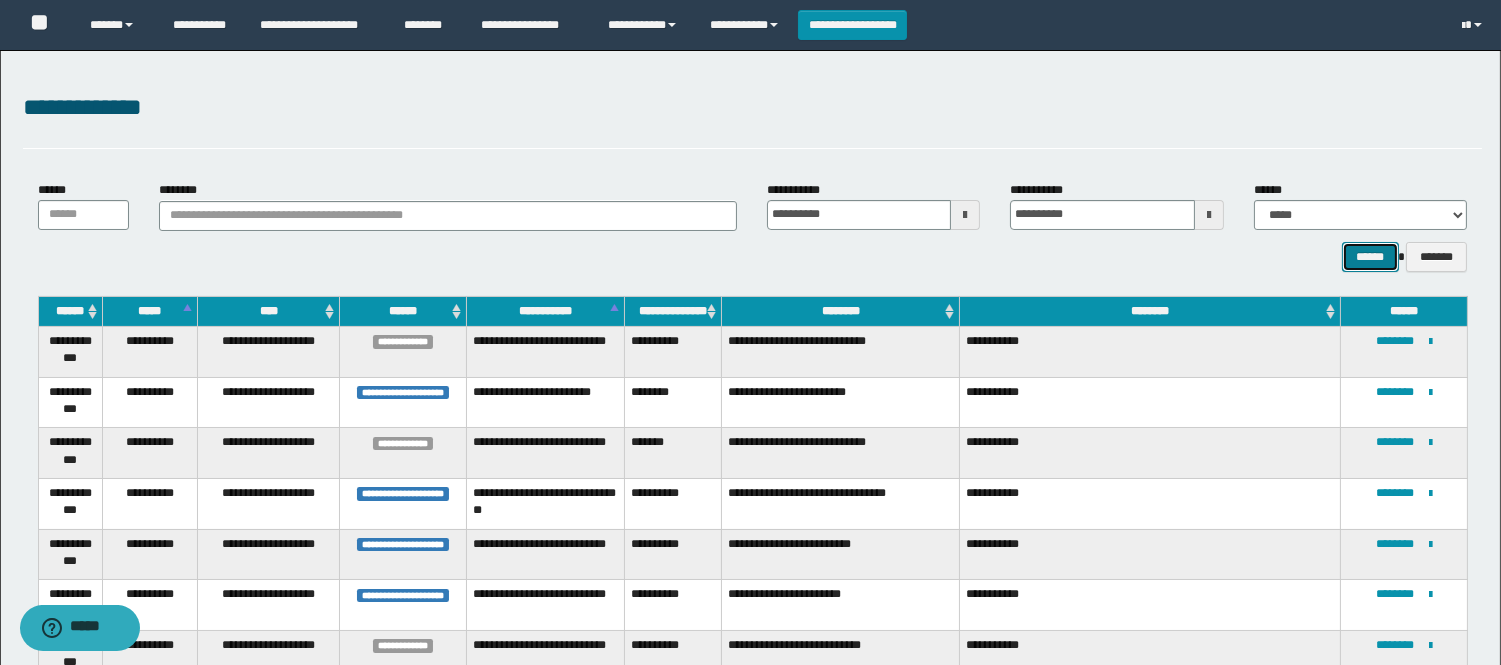 click on "******" at bounding box center [1370, 257] 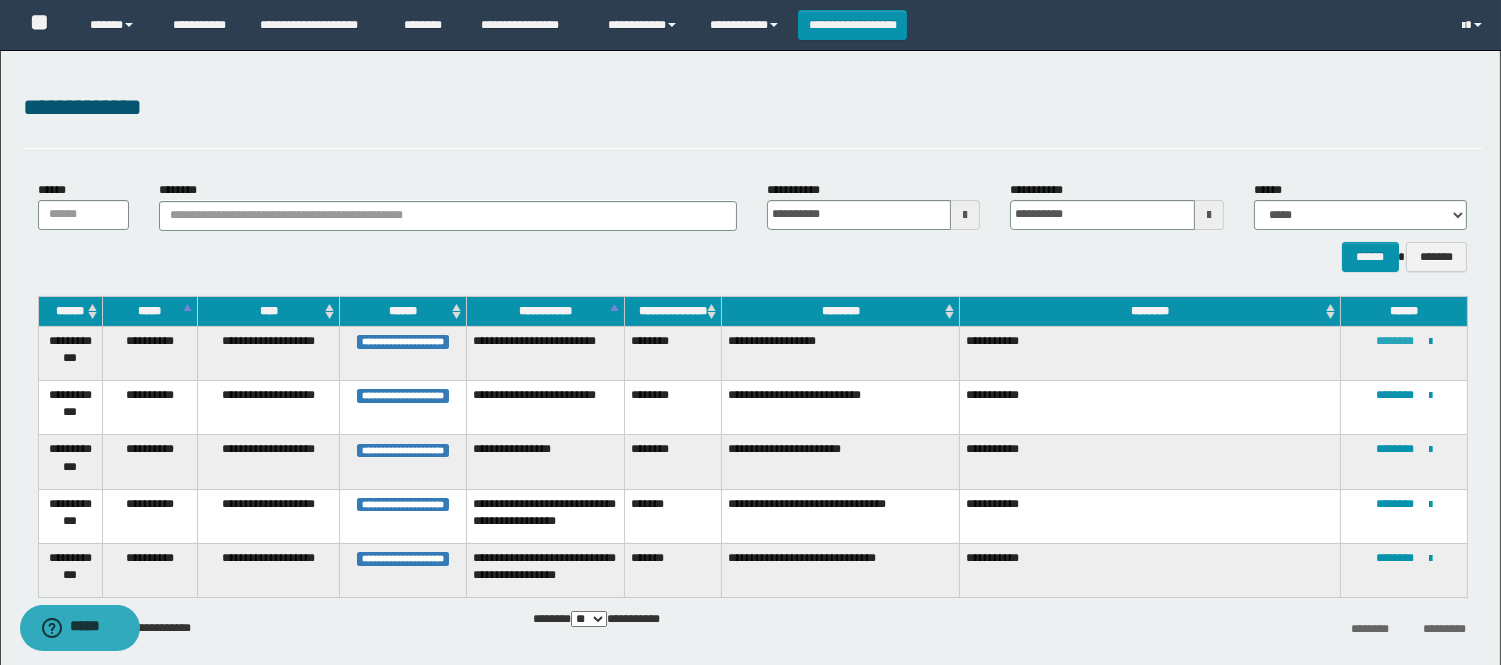 click on "********" at bounding box center [1395, 341] 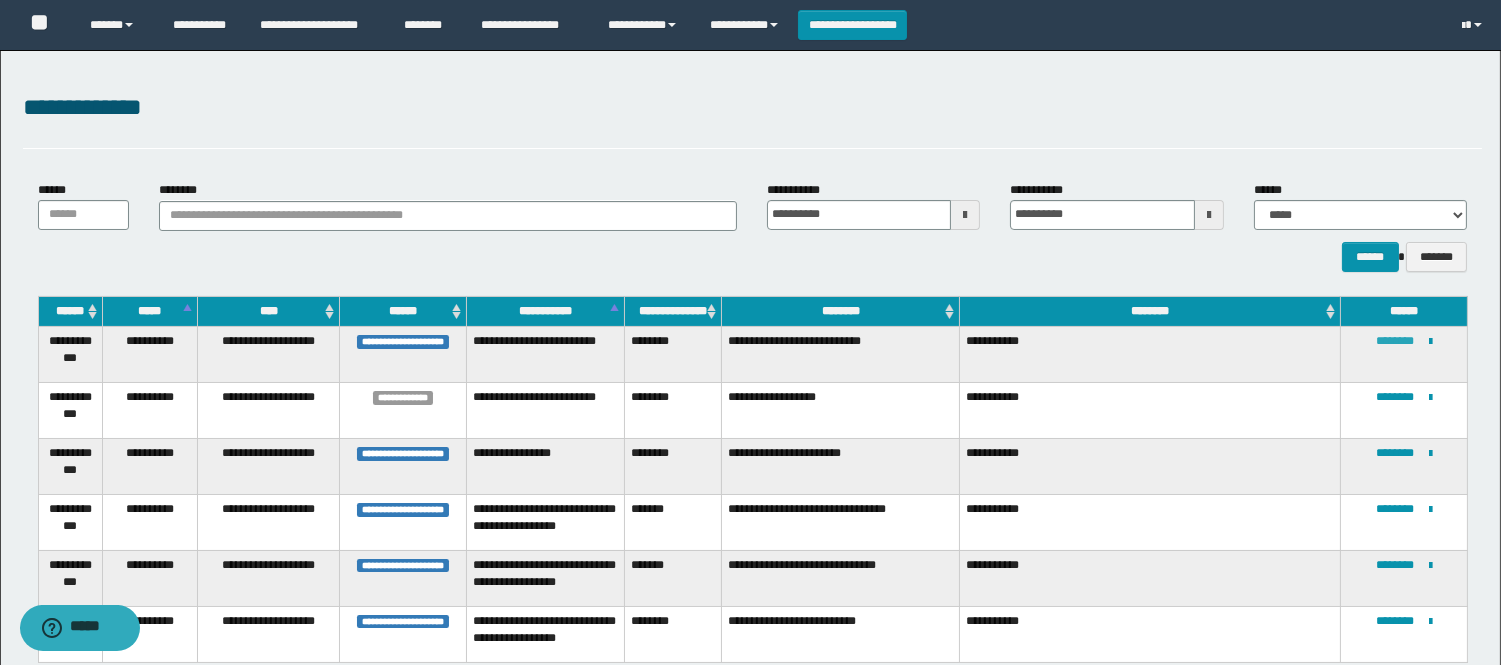 click on "********" at bounding box center [1395, 341] 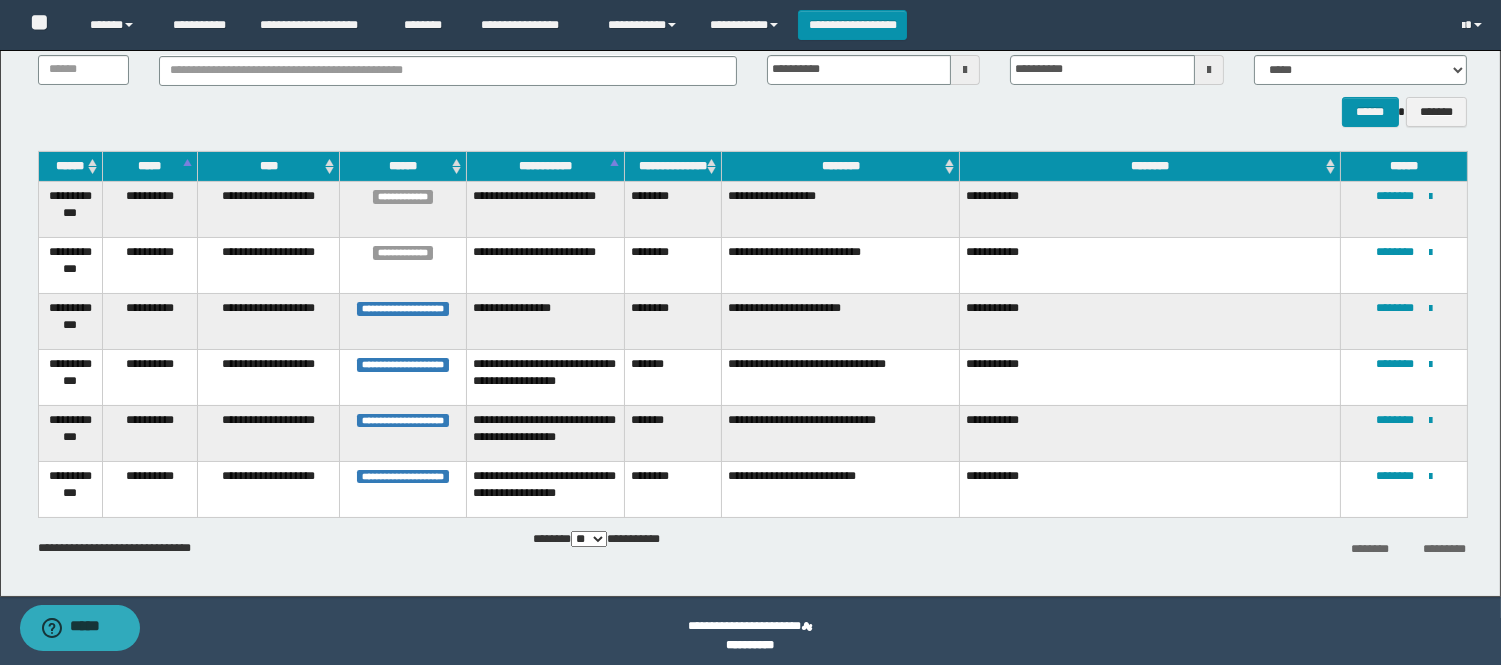 scroll, scrollTop: 154, scrollLeft: 0, axis: vertical 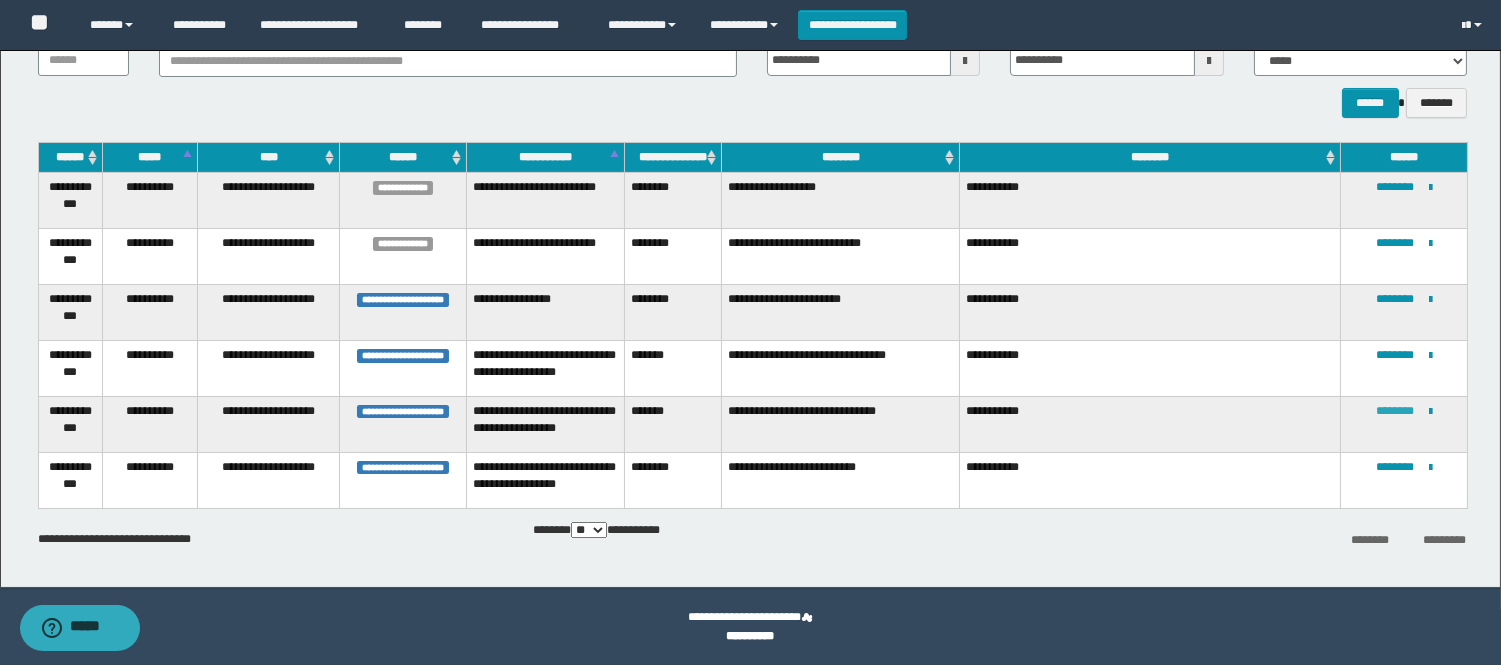 click on "********" at bounding box center [1395, 411] 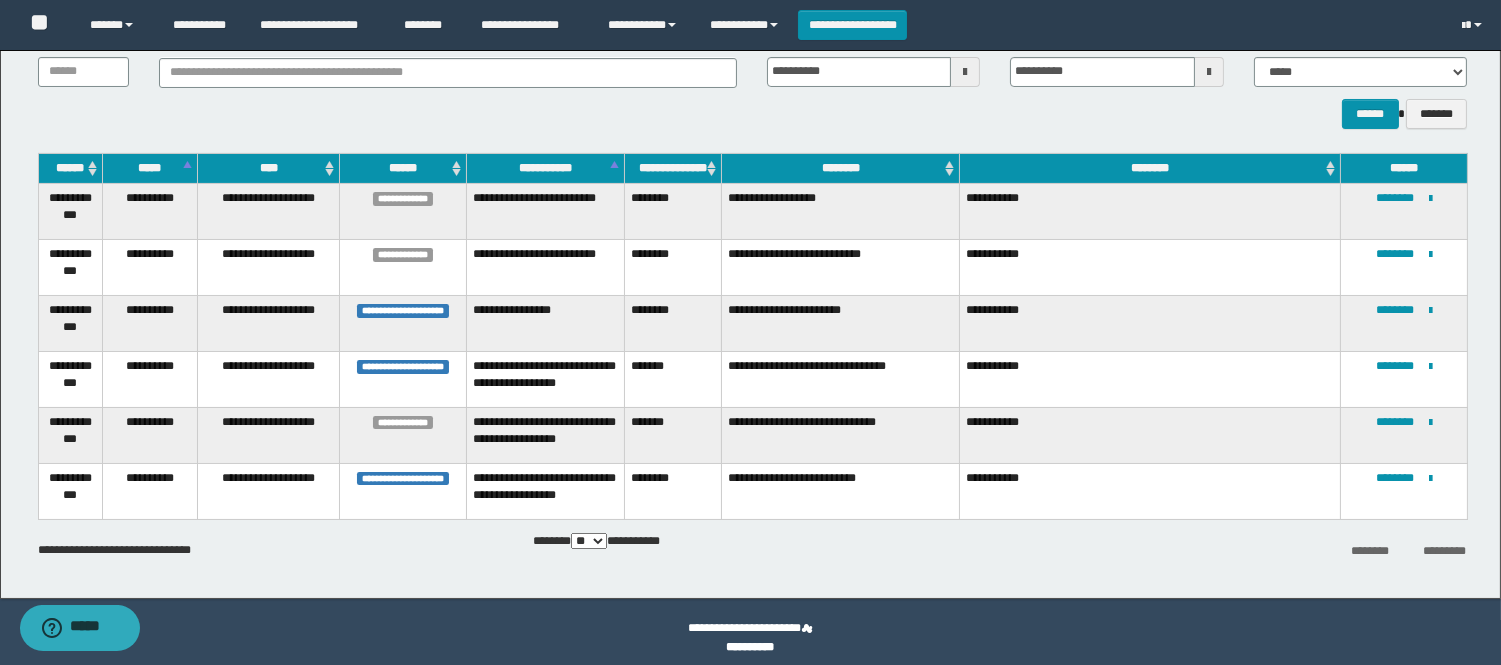 scroll, scrollTop: 154, scrollLeft: 0, axis: vertical 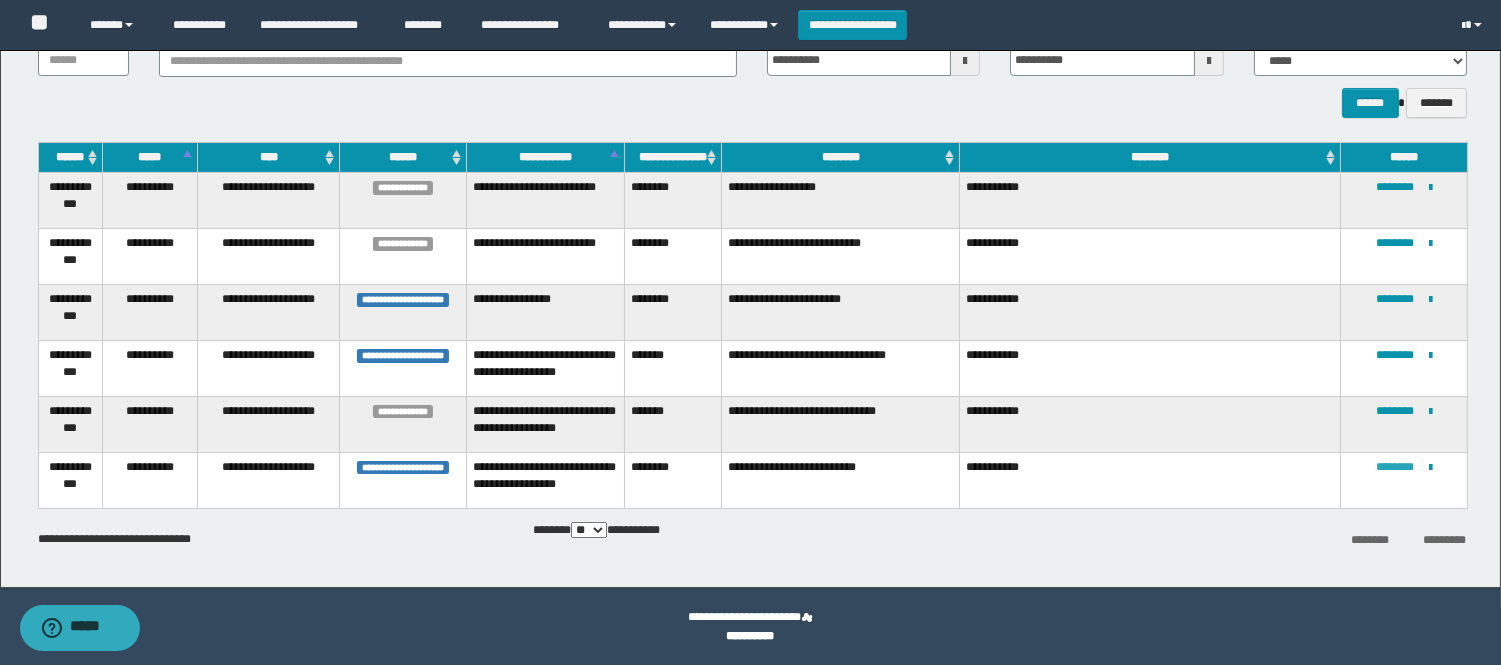 click on "********" at bounding box center [1395, 467] 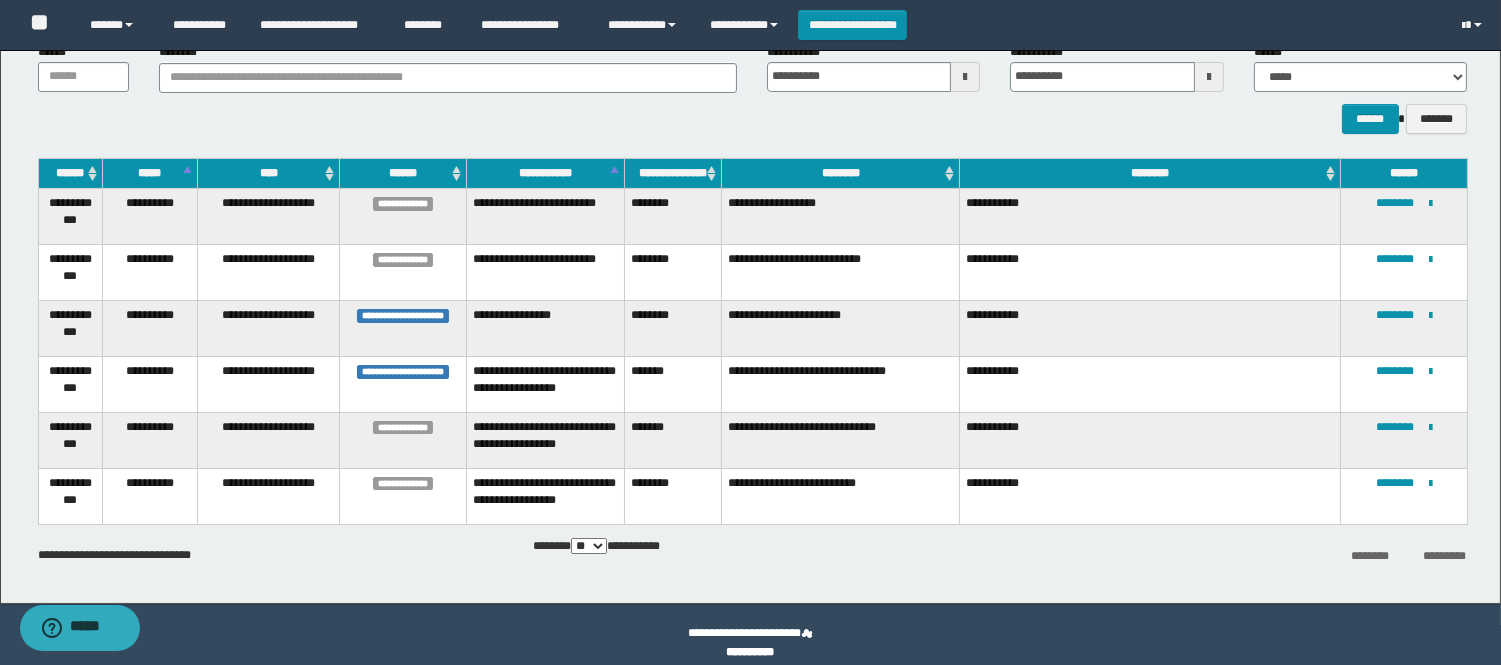 scroll, scrollTop: 154, scrollLeft: 0, axis: vertical 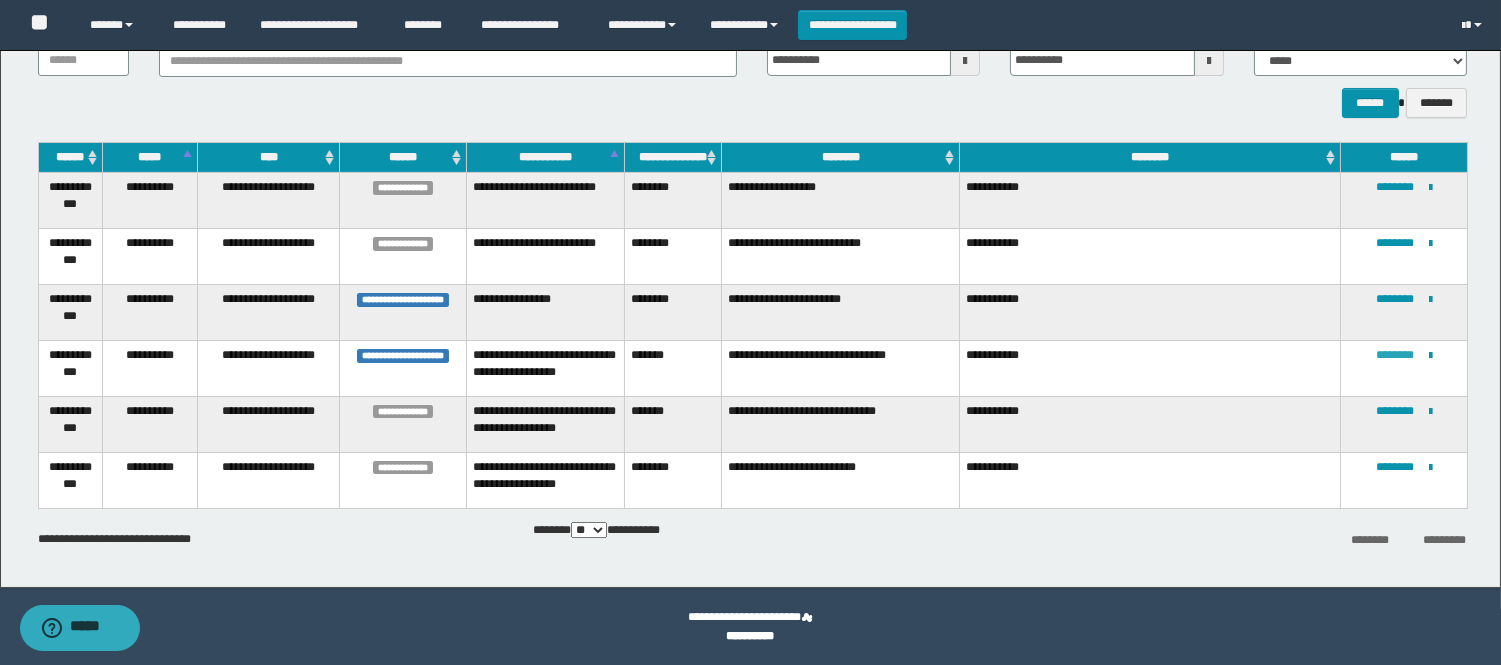 click on "********" at bounding box center [1395, 355] 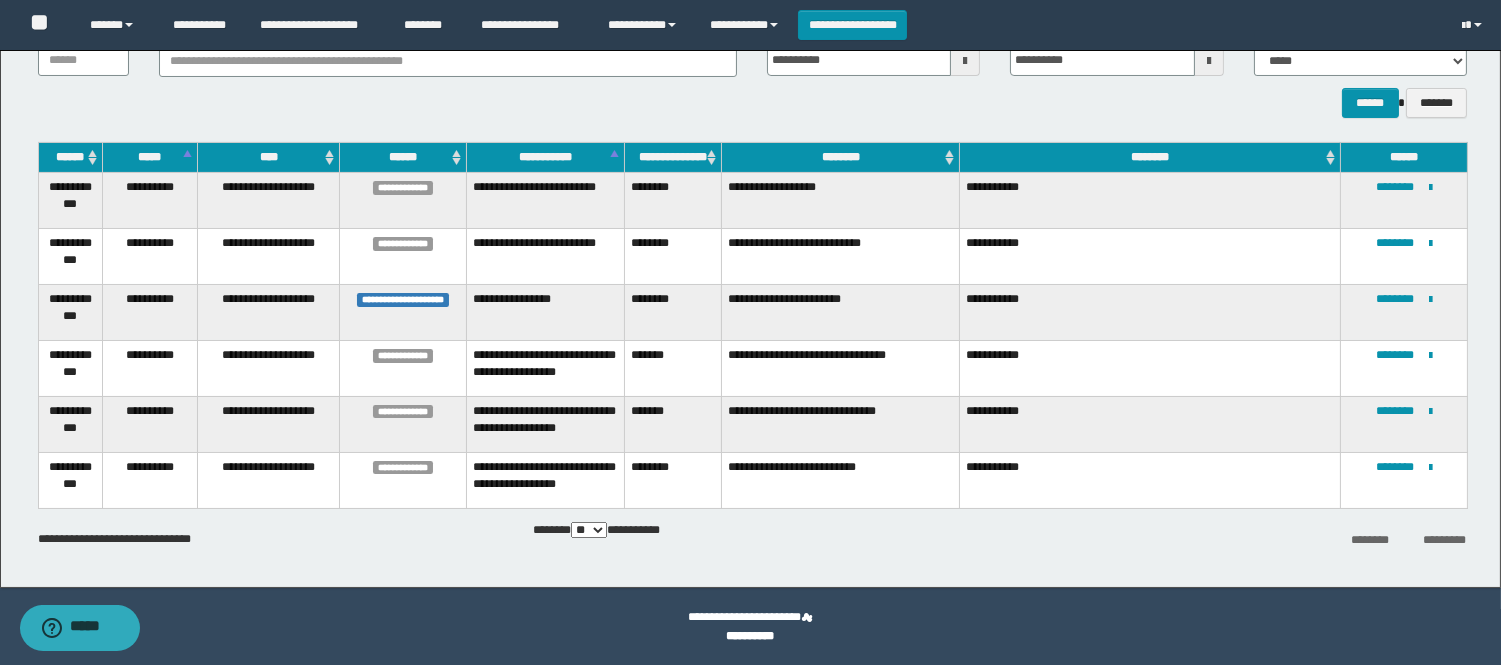 click on "**********" at bounding box center [752, 72] 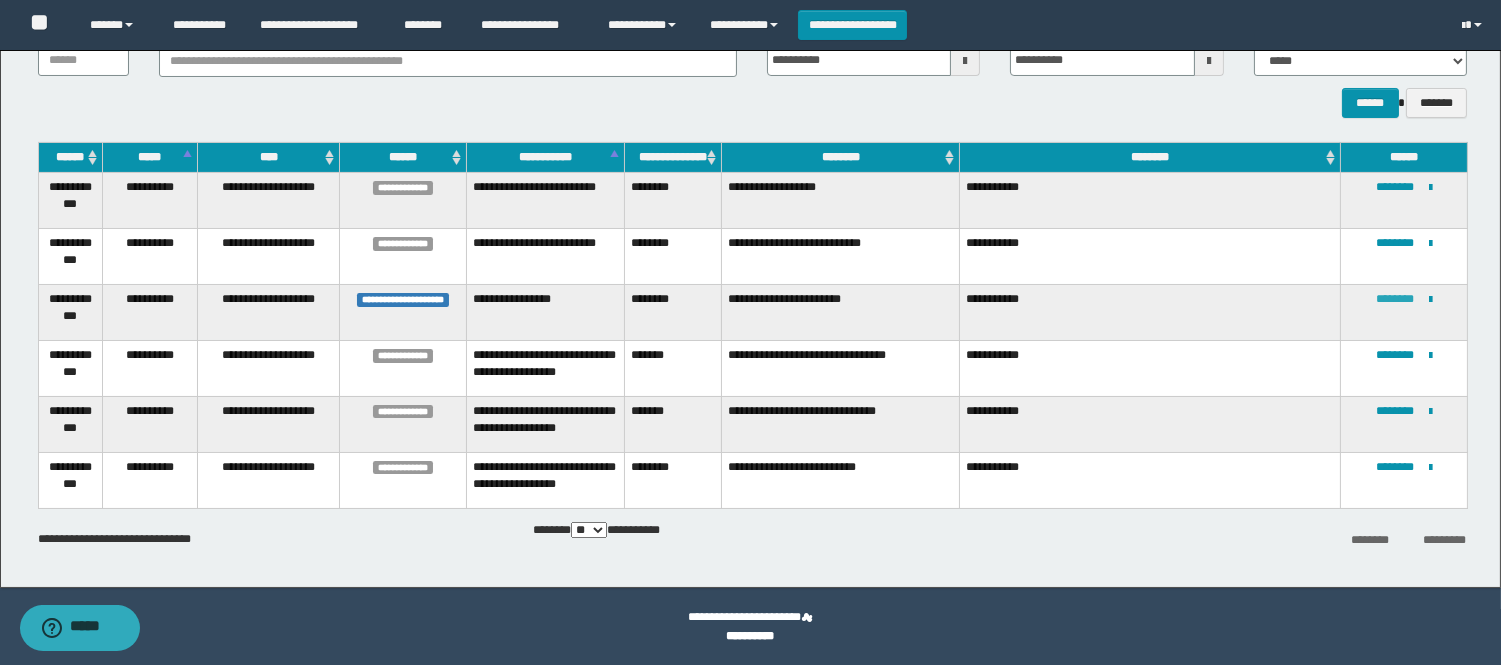 click on "********" at bounding box center [1395, 299] 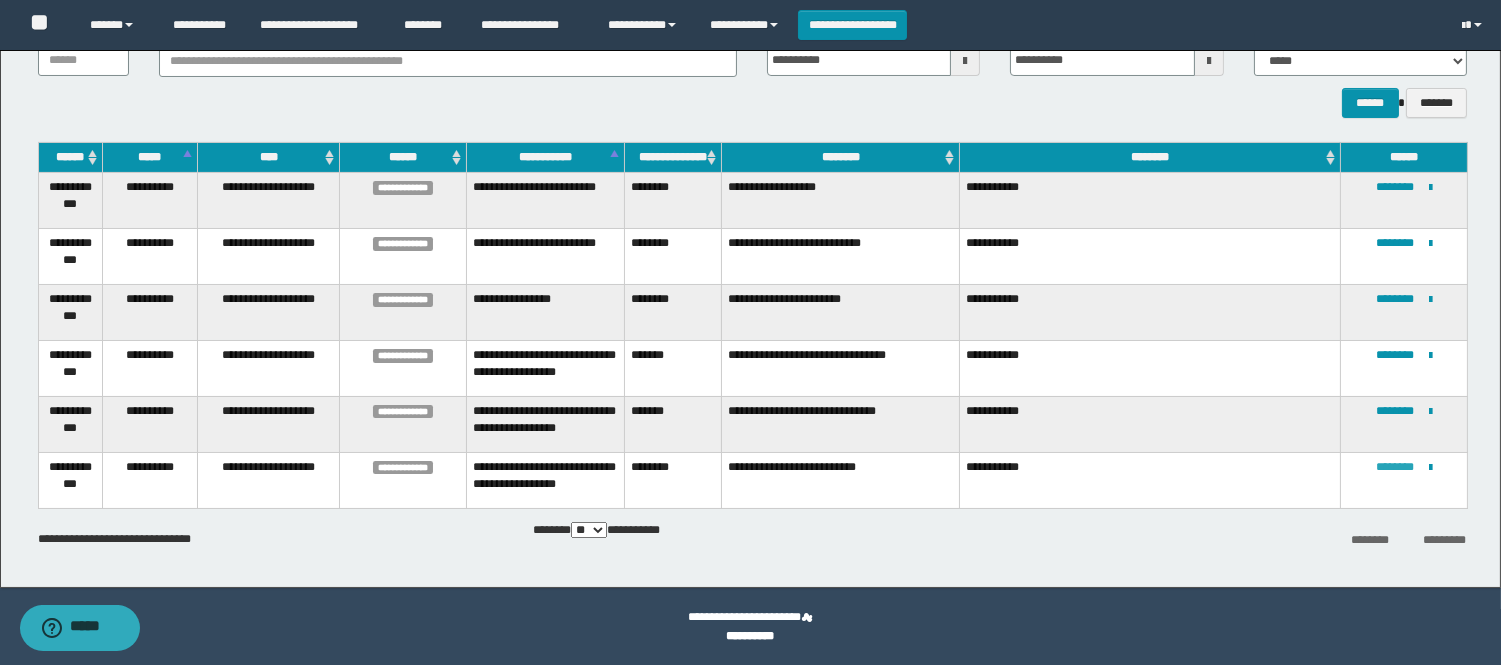 click on "********" at bounding box center (1395, 467) 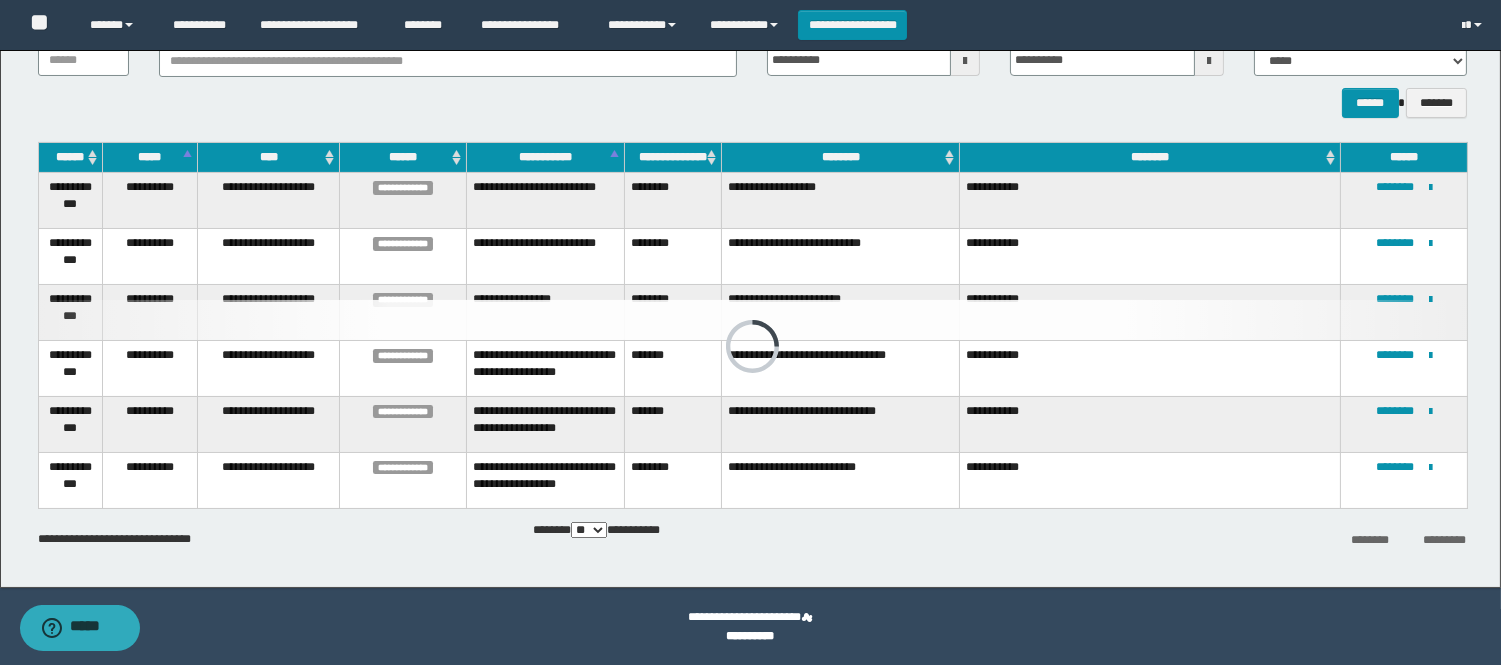 scroll, scrollTop: 0, scrollLeft: 0, axis: both 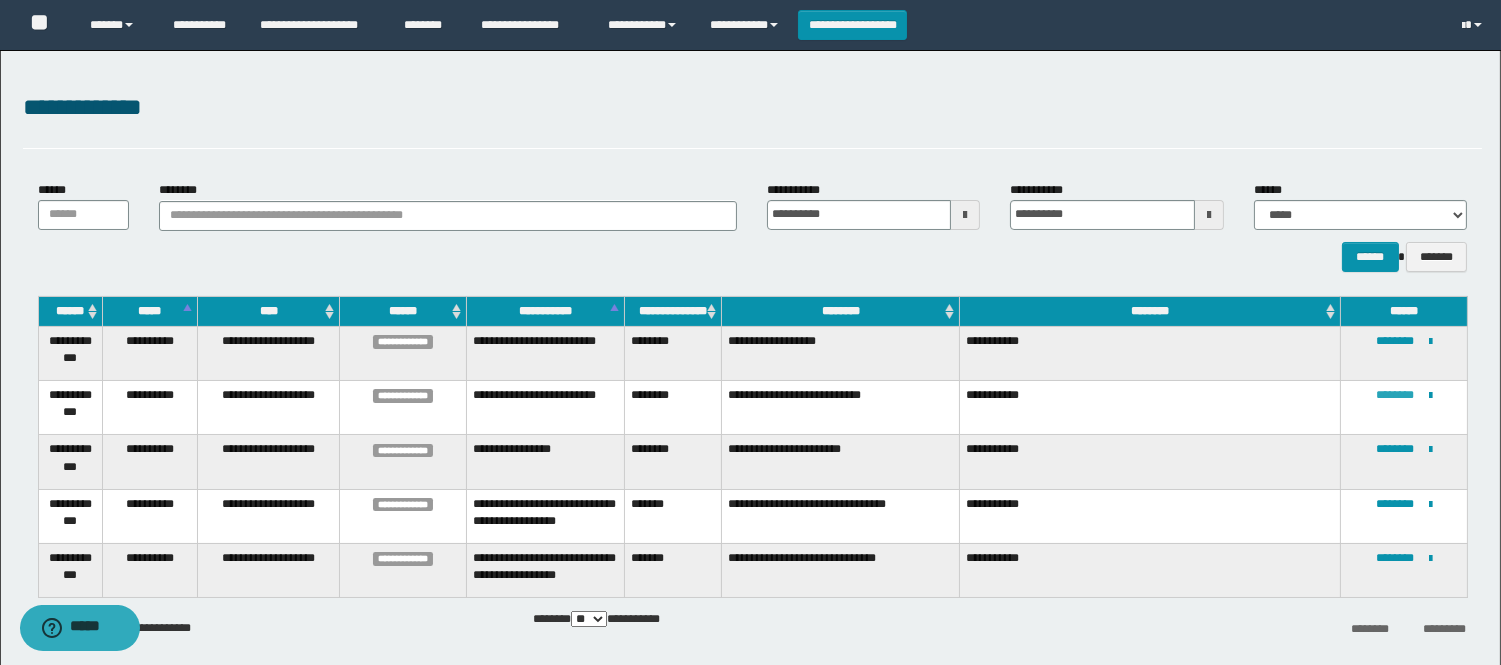 click on "********" at bounding box center [1395, 395] 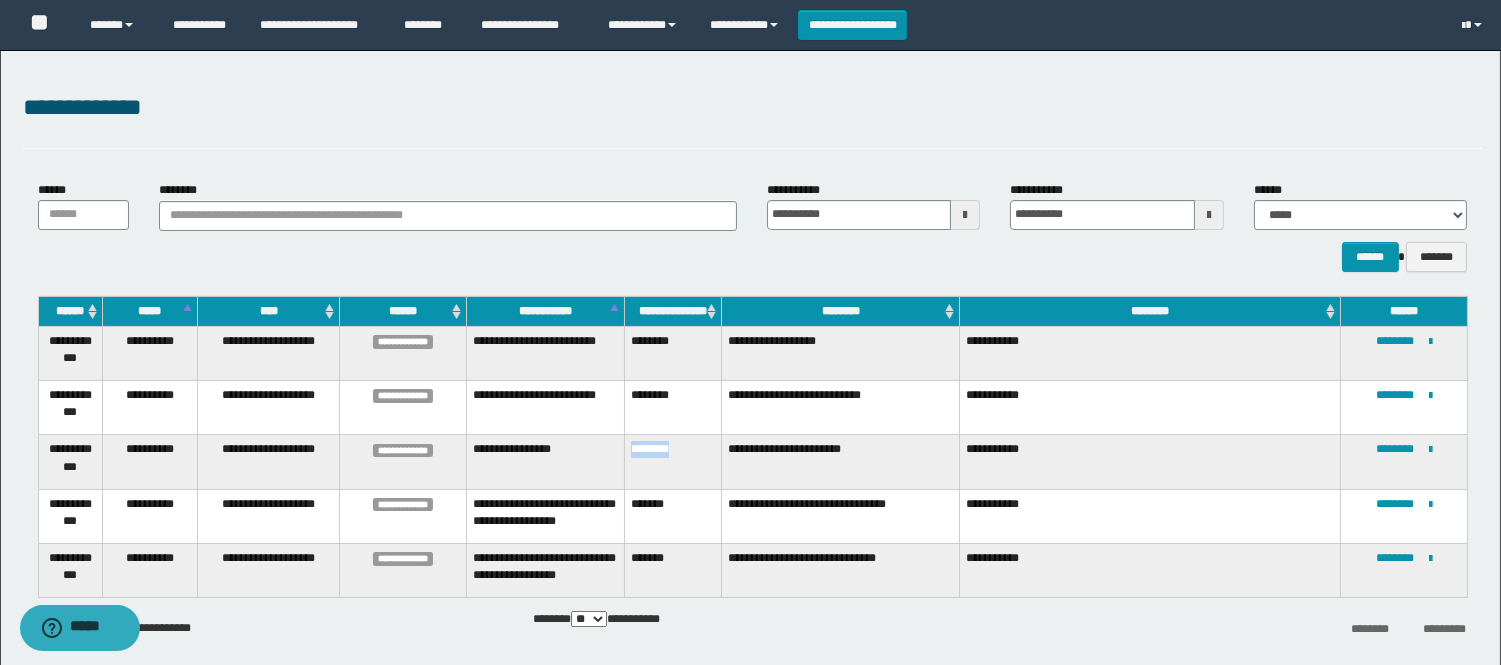 drag, startPoint x: 632, startPoint y: 430, endPoint x: 686, endPoint y: 437, distance: 54.451813 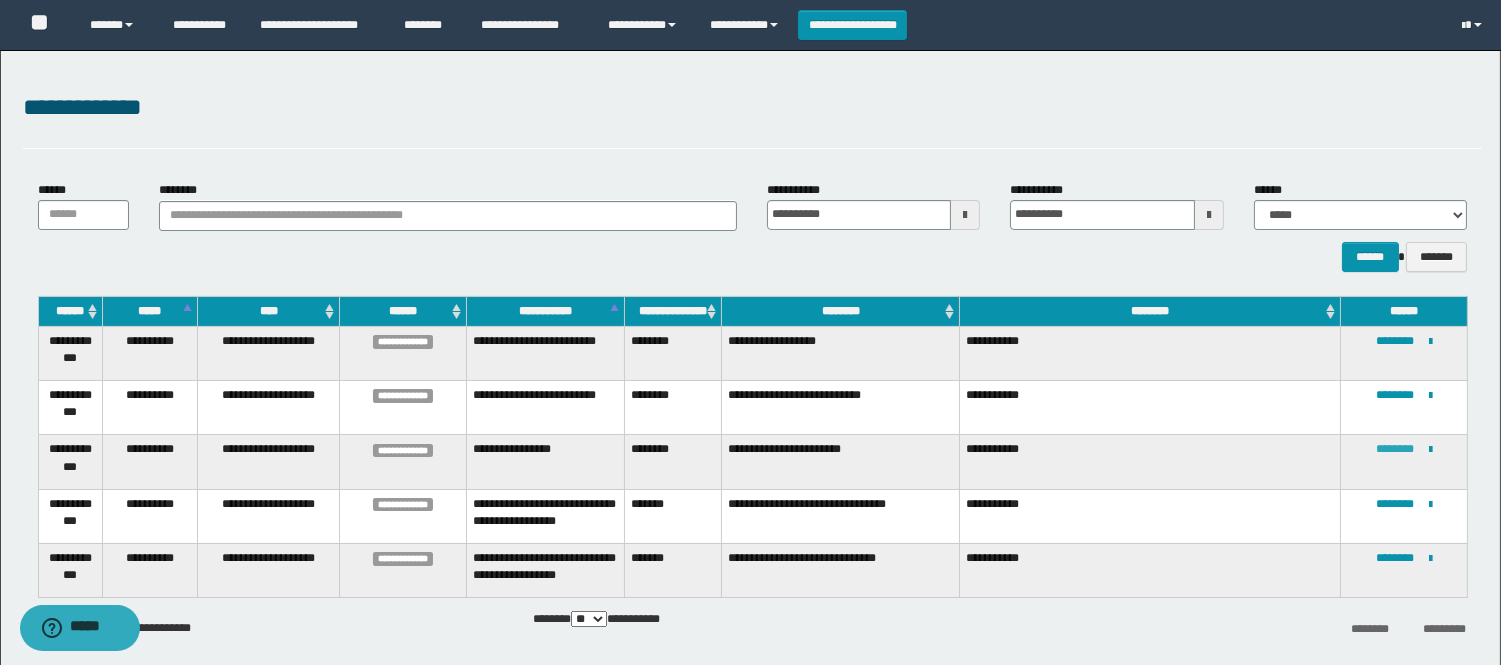 click on "********" at bounding box center [1395, 449] 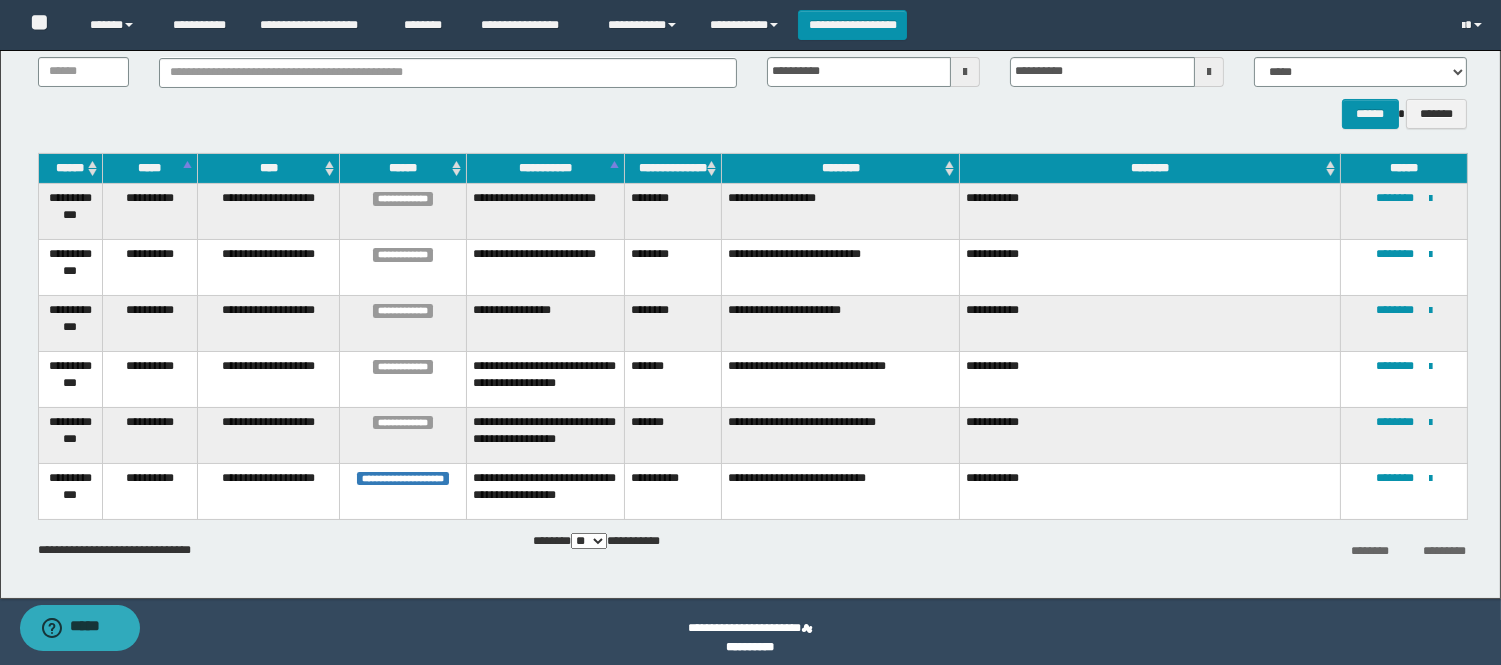 scroll, scrollTop: 154, scrollLeft: 0, axis: vertical 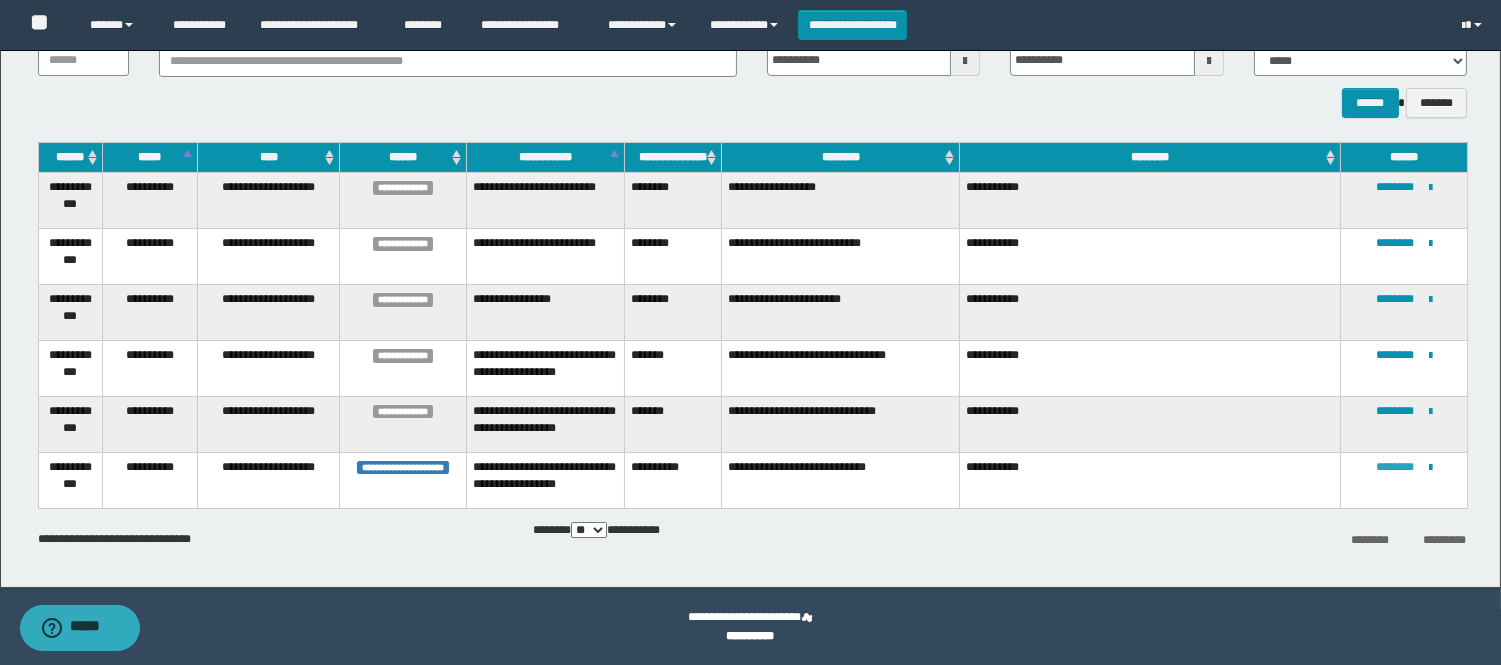 click on "********" at bounding box center [1395, 467] 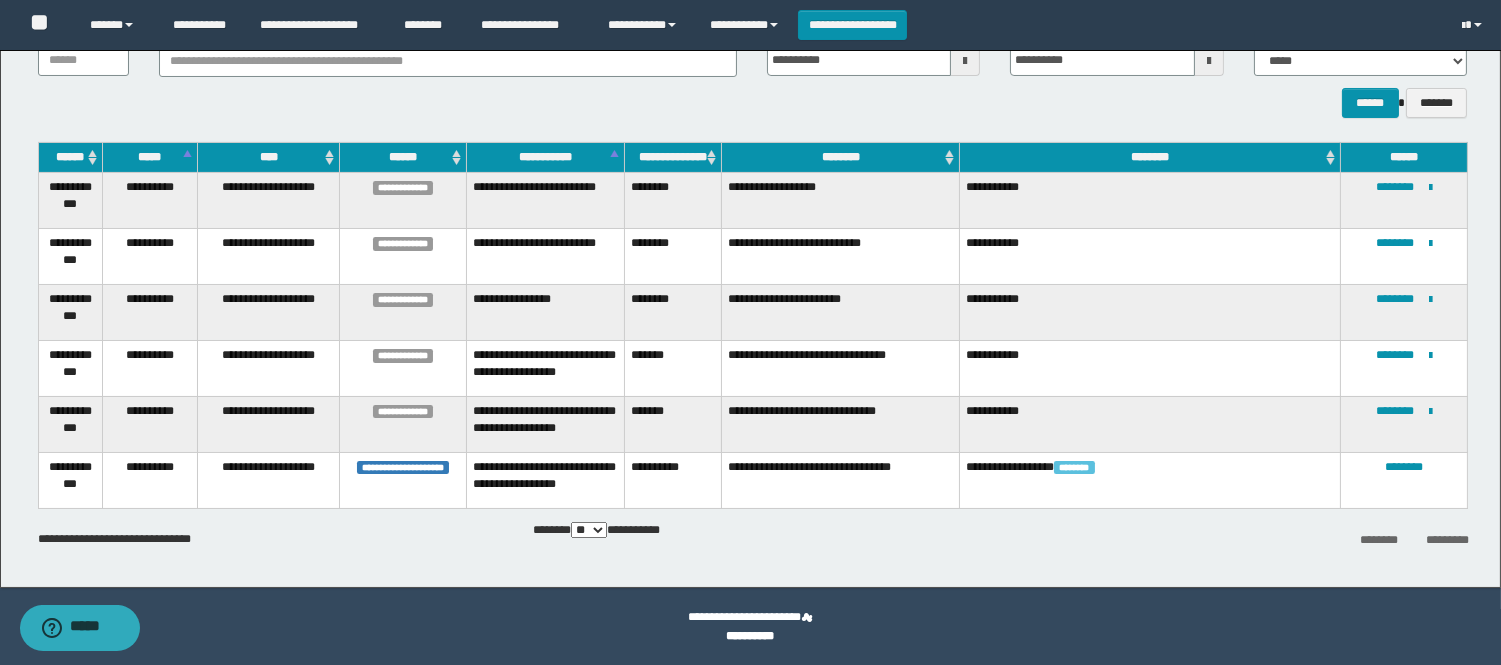scroll, scrollTop: 0, scrollLeft: 0, axis: both 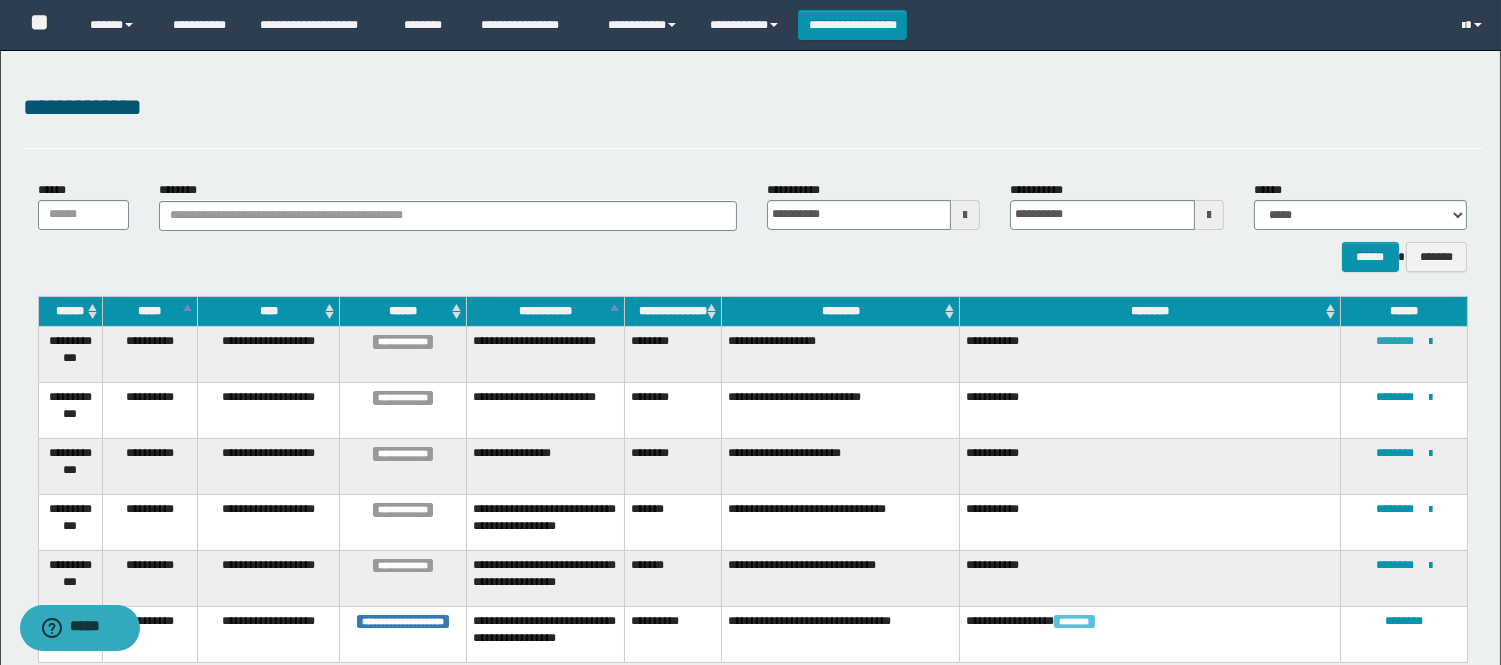 click on "********" at bounding box center (1395, 341) 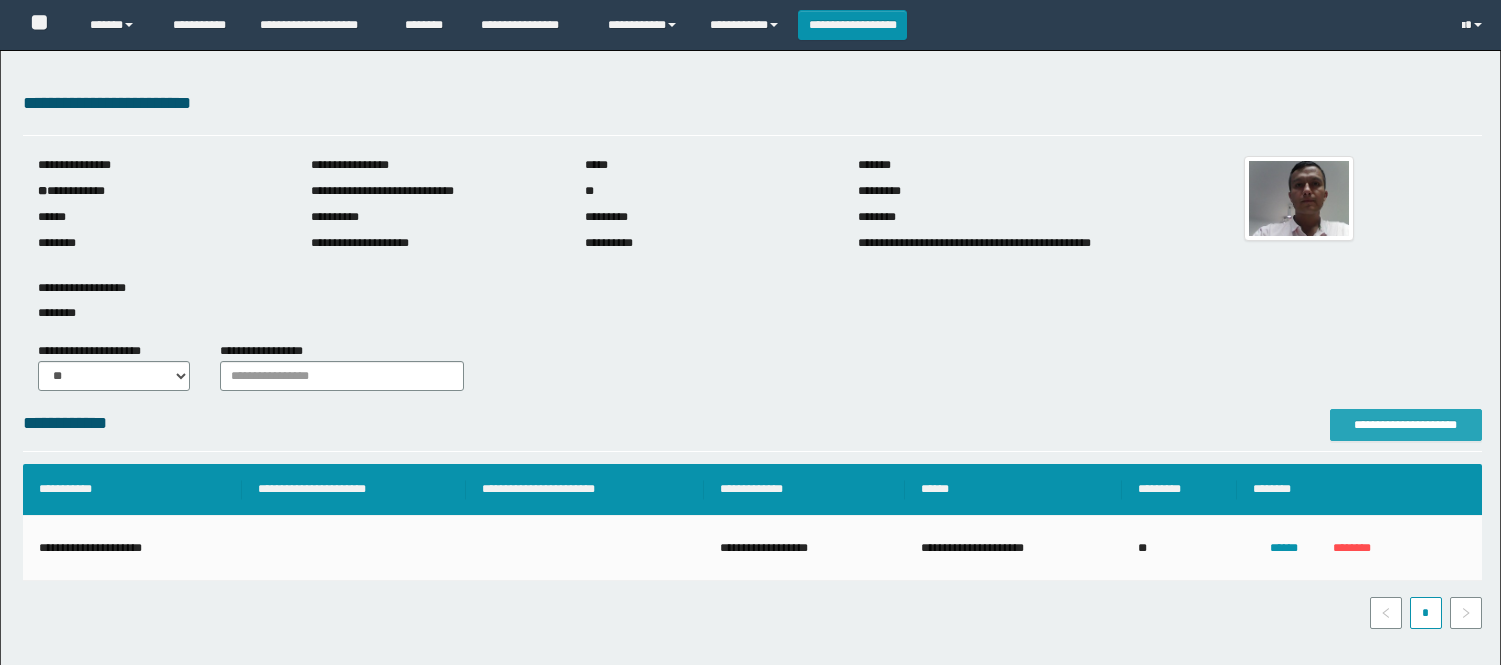 scroll, scrollTop: 531, scrollLeft: 0, axis: vertical 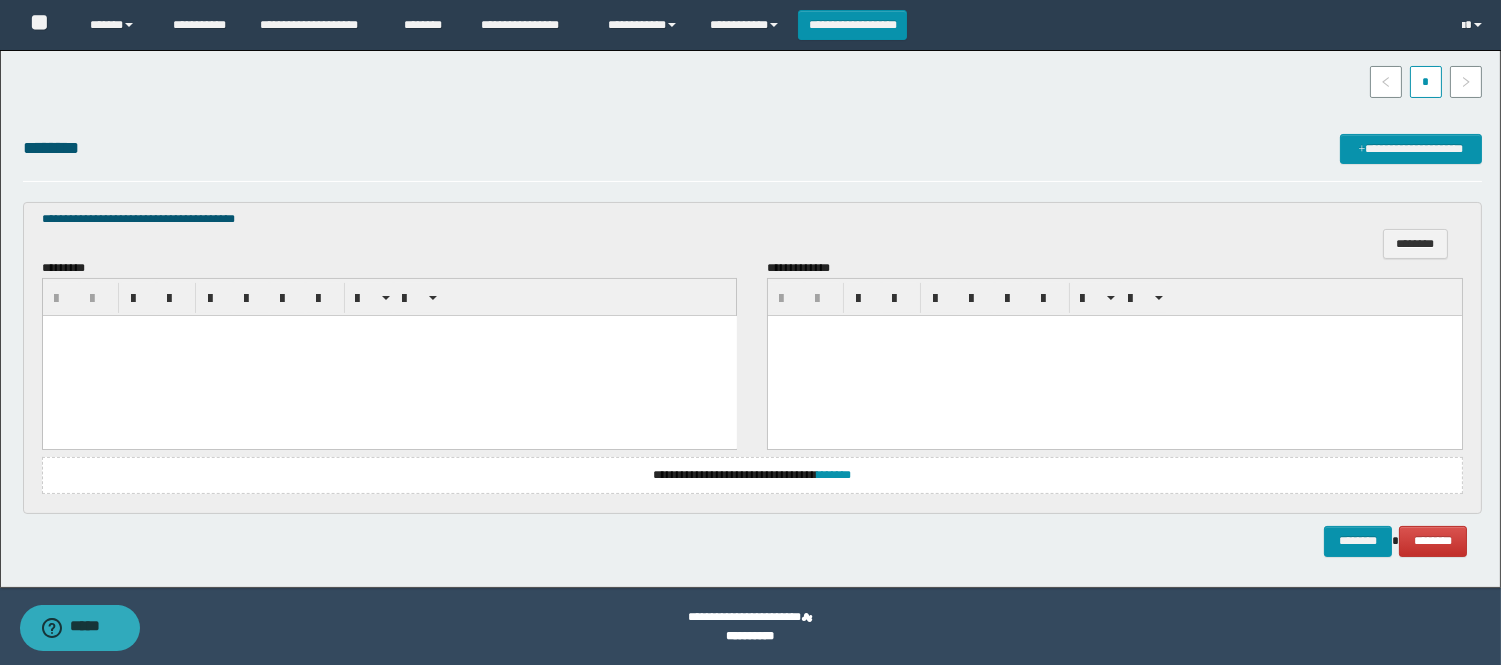 click at bounding box center (389, 355) 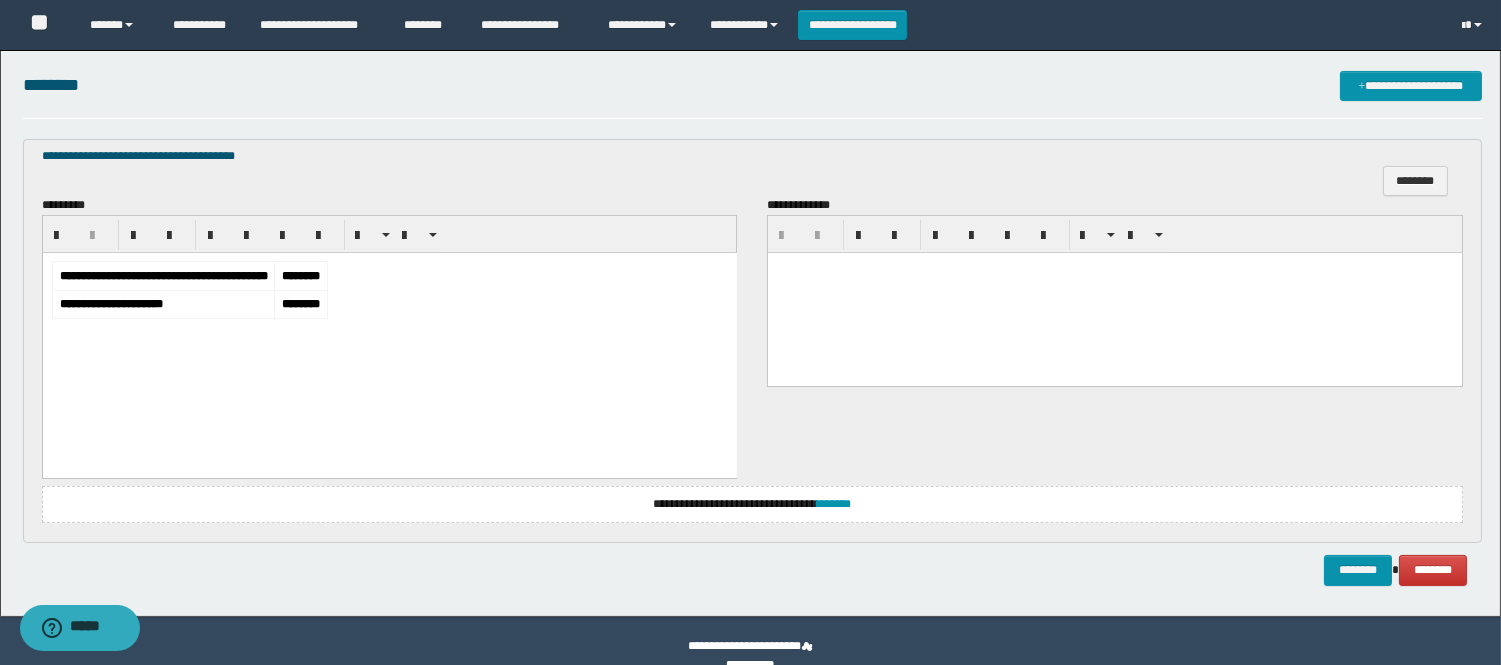 scroll, scrollTop: 623, scrollLeft: 0, axis: vertical 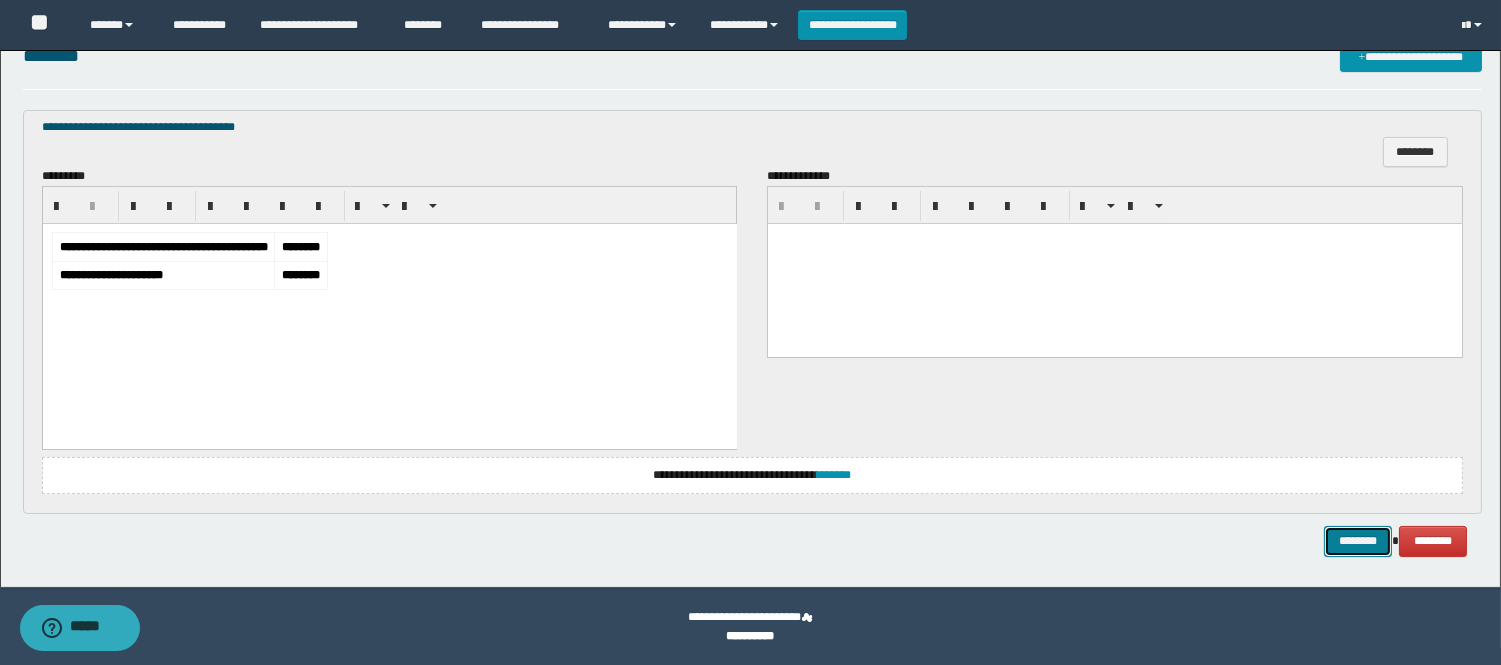click on "********" at bounding box center (1358, 541) 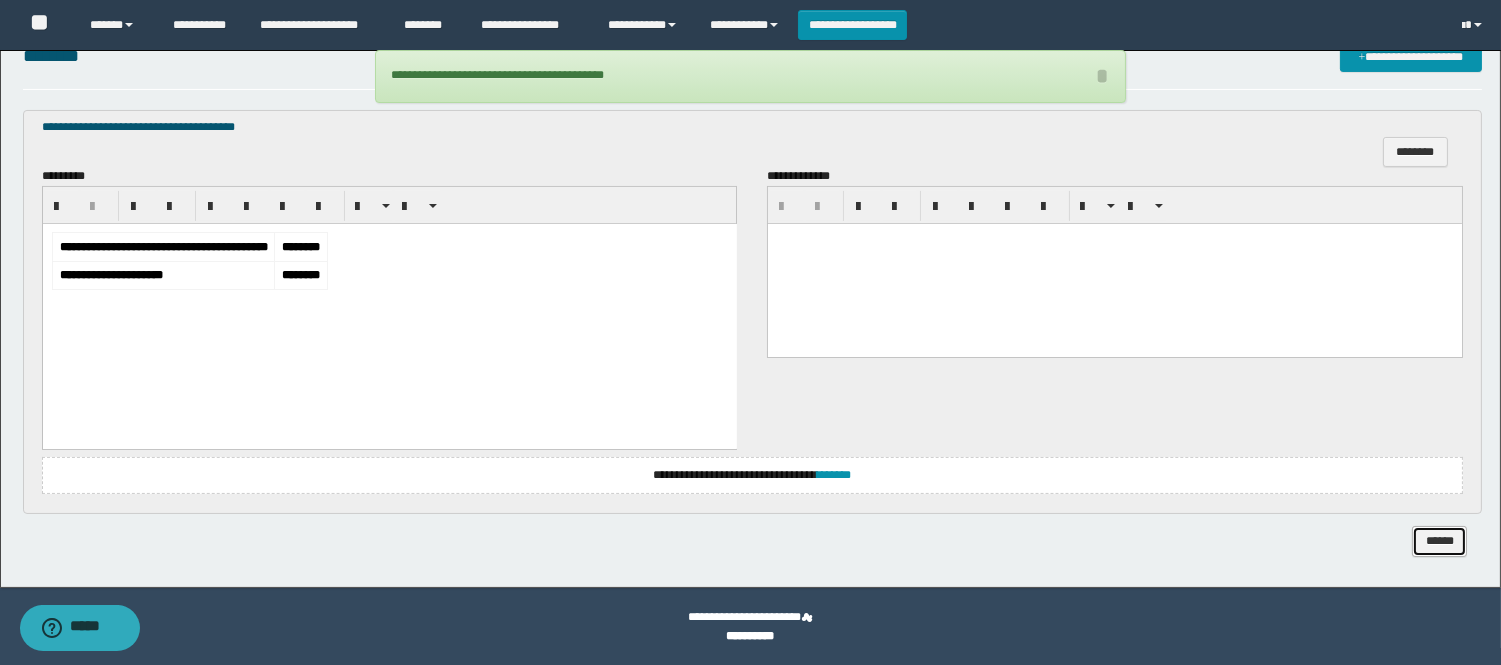 click on "******" at bounding box center [1439, 541] 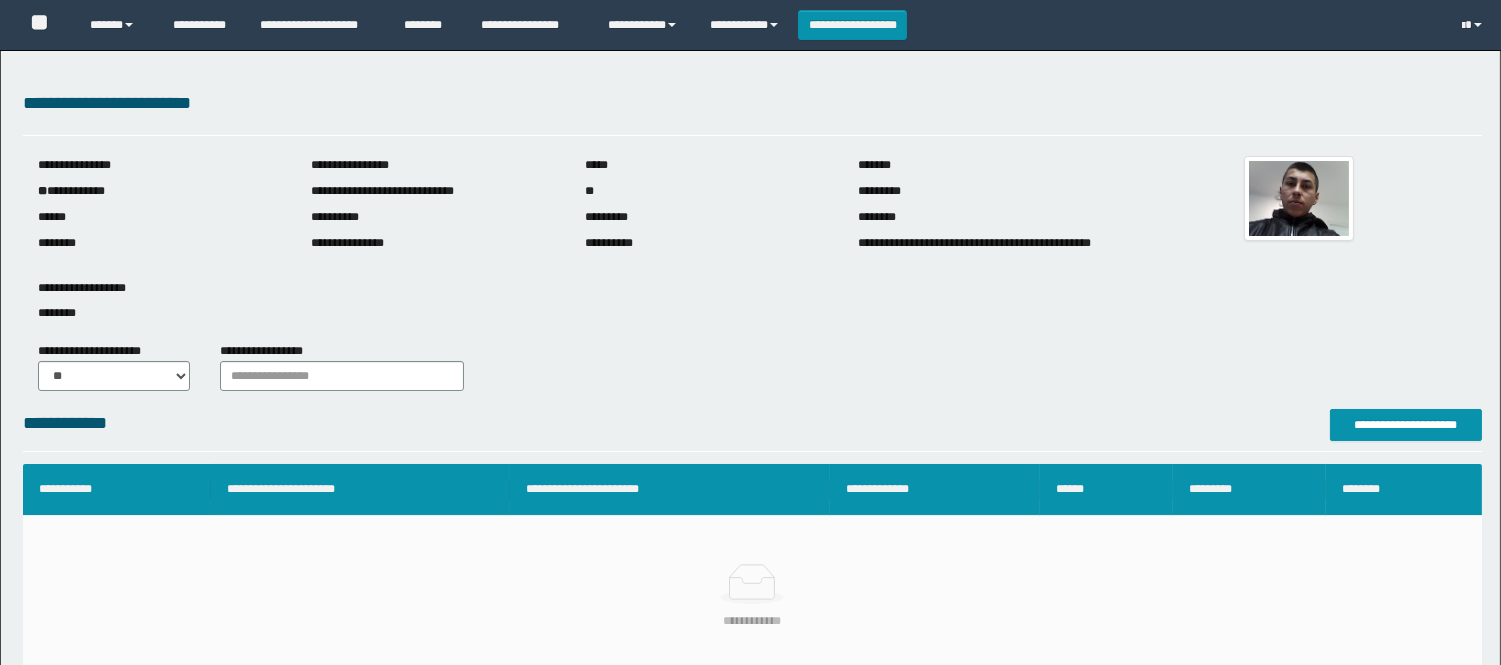 scroll, scrollTop: 0, scrollLeft: 0, axis: both 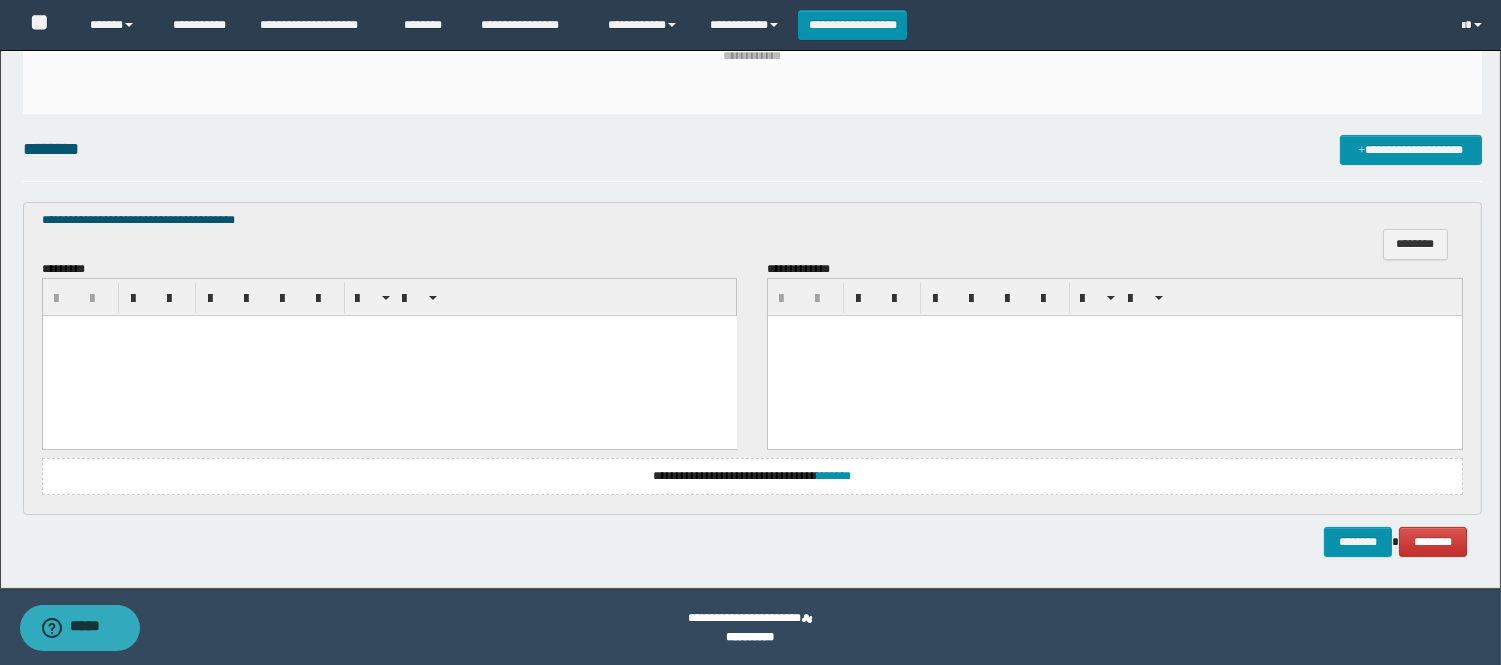 click at bounding box center [389, 356] 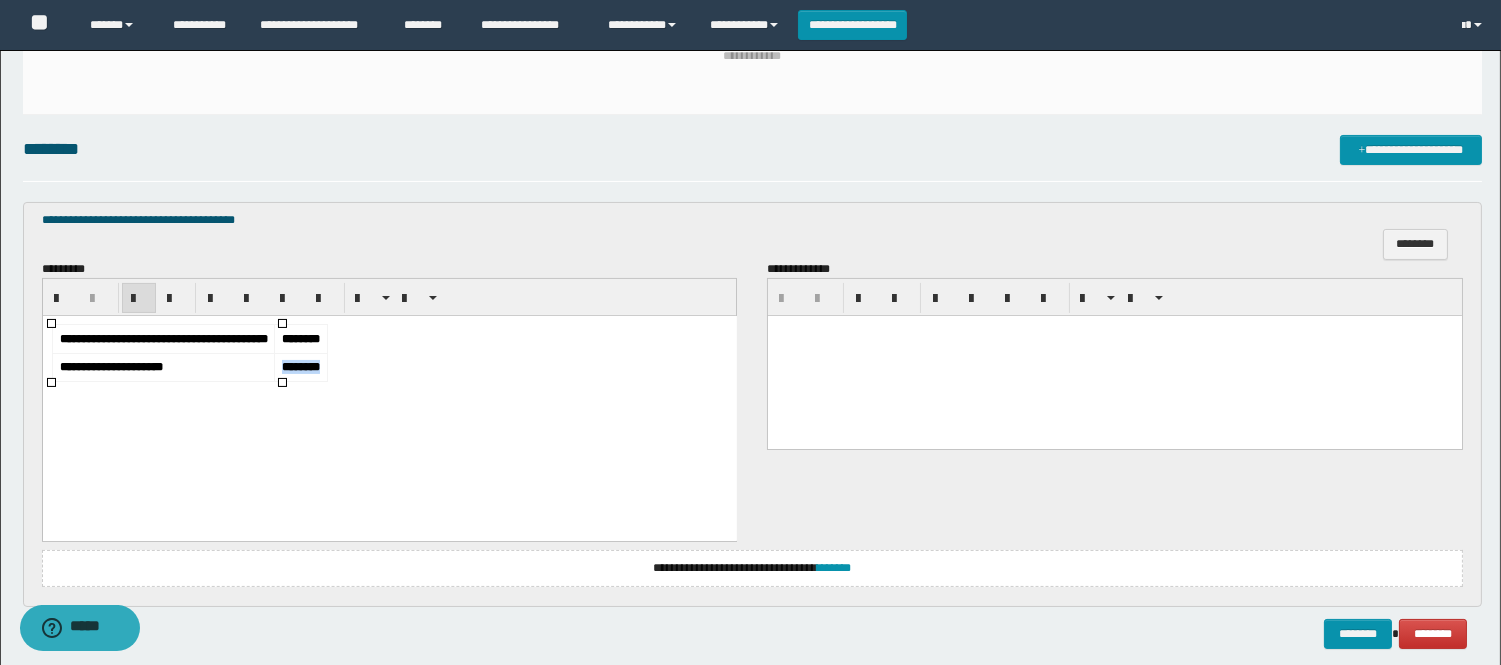 drag, startPoint x: 277, startPoint y: 372, endPoint x: 232, endPoint y: 365, distance: 45.54119 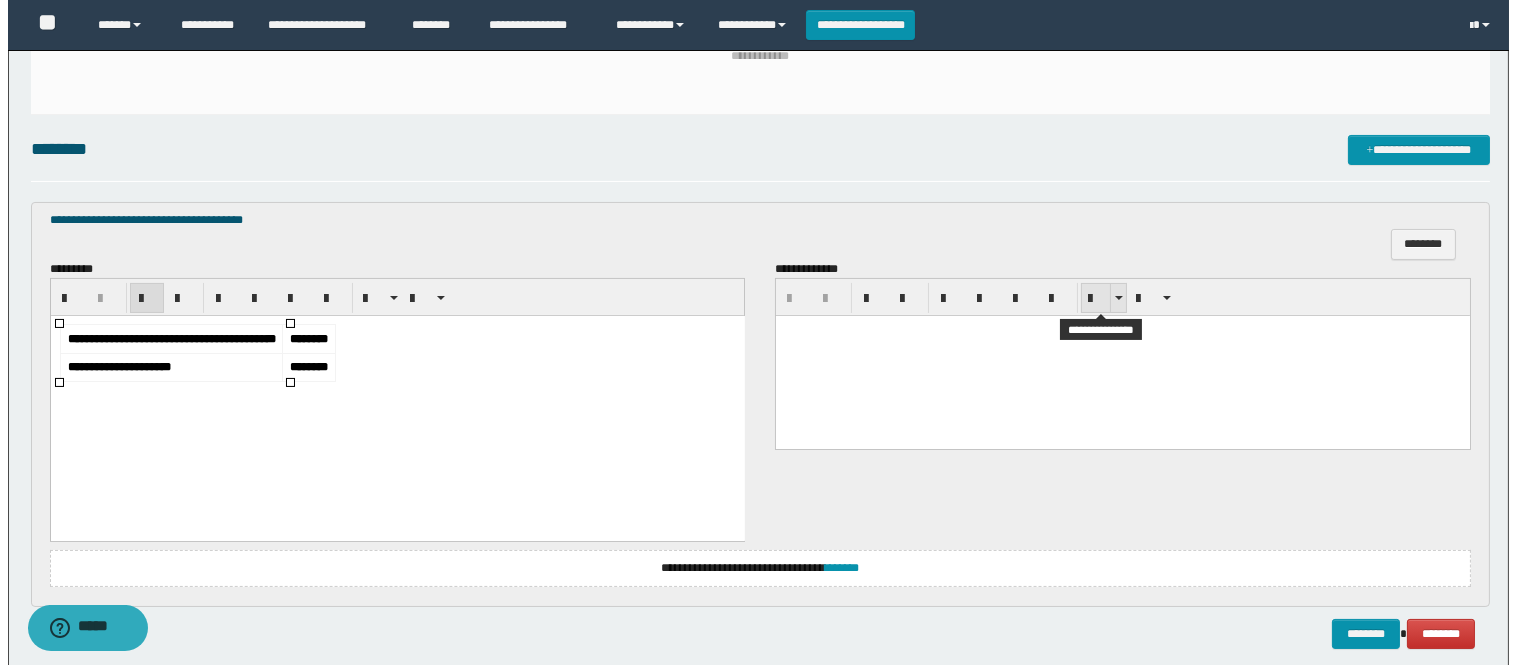 scroll, scrollTop: 121, scrollLeft: 0, axis: vertical 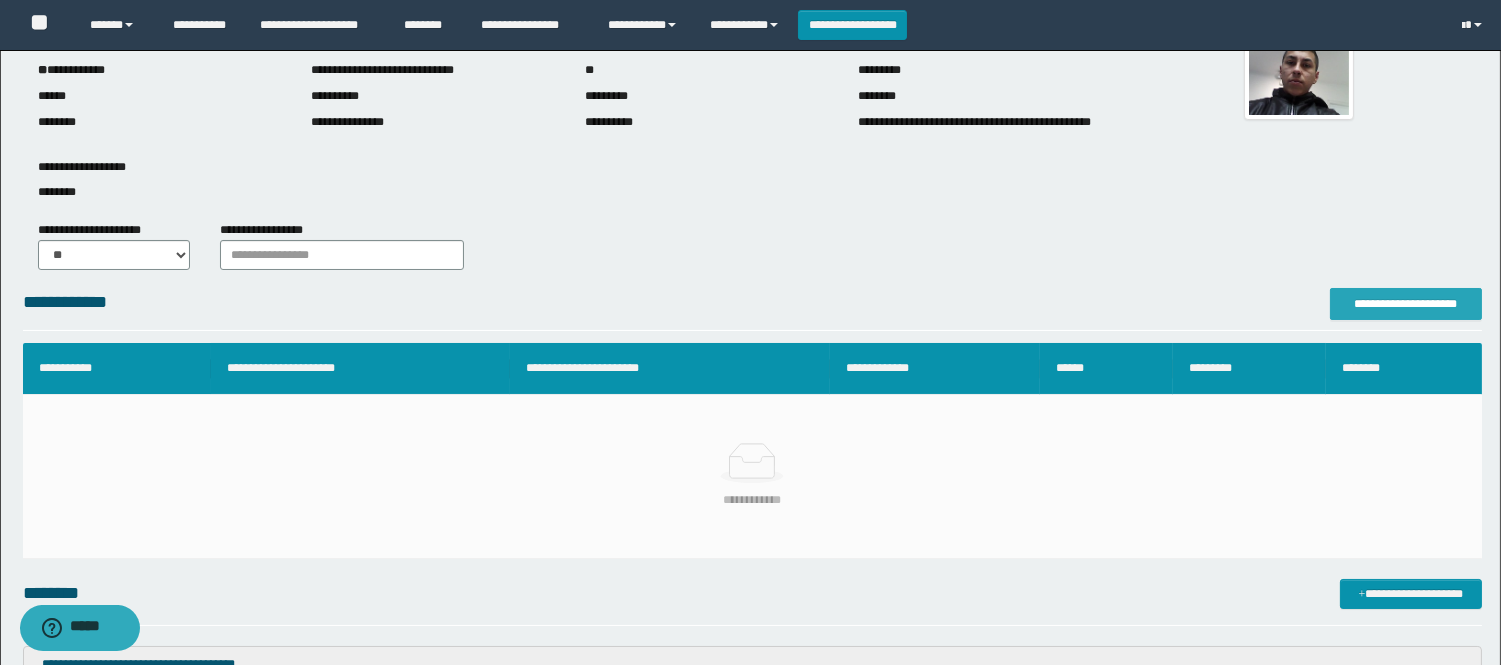 click on "**********" at bounding box center (1406, 304) 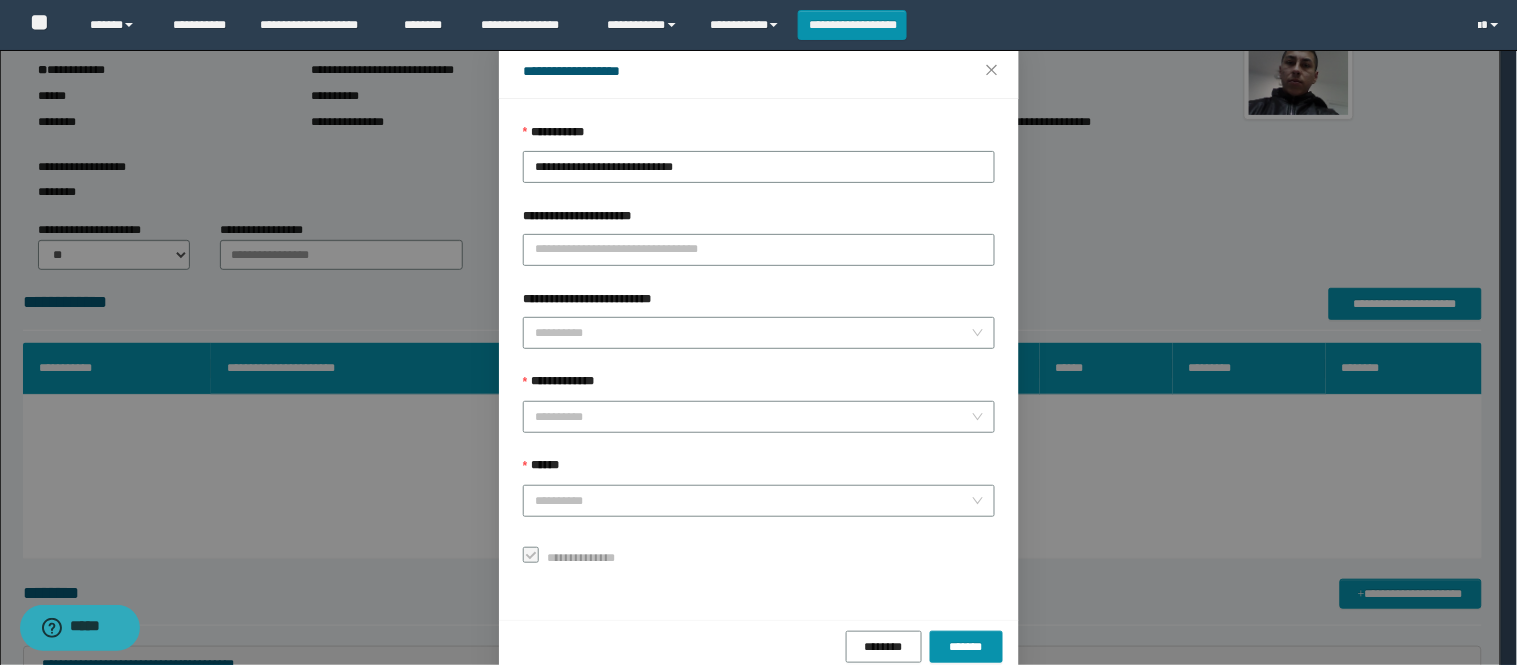 scroll, scrollTop: 87, scrollLeft: 0, axis: vertical 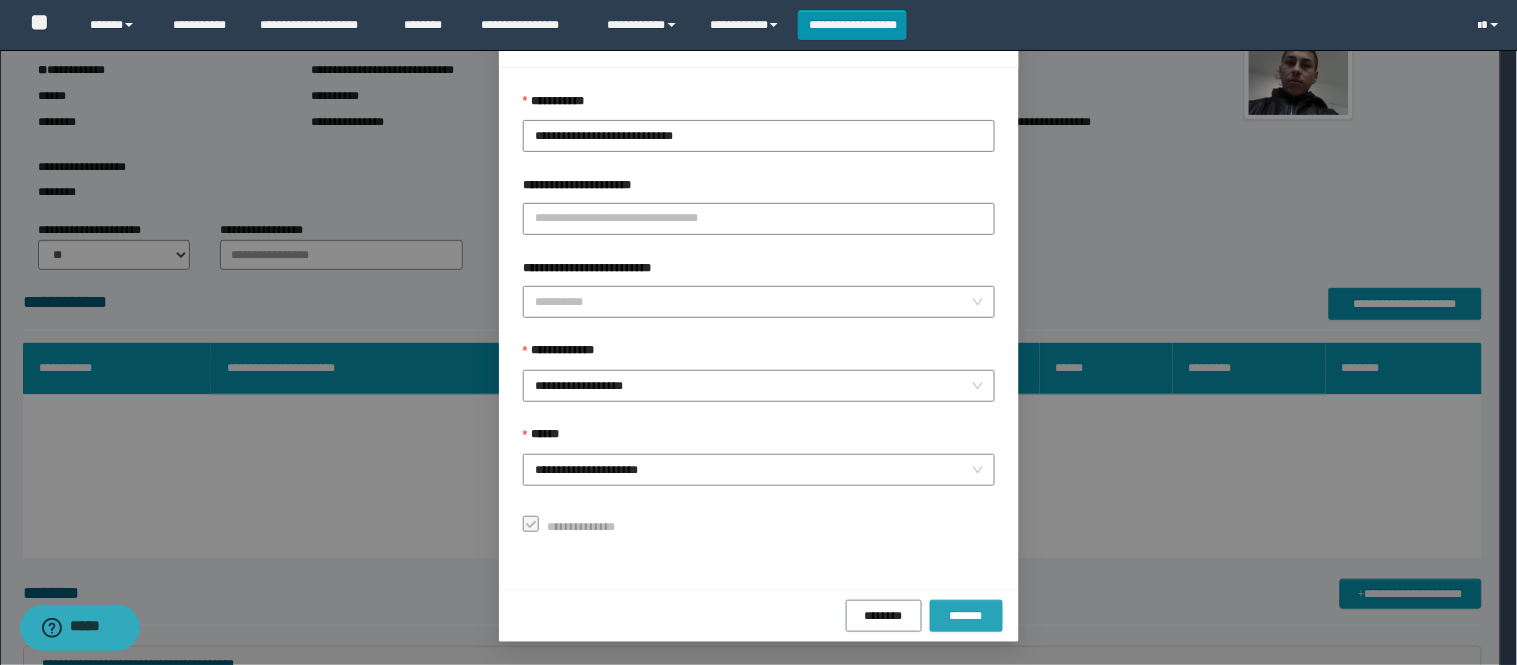 click on "*******" at bounding box center [966, 616] 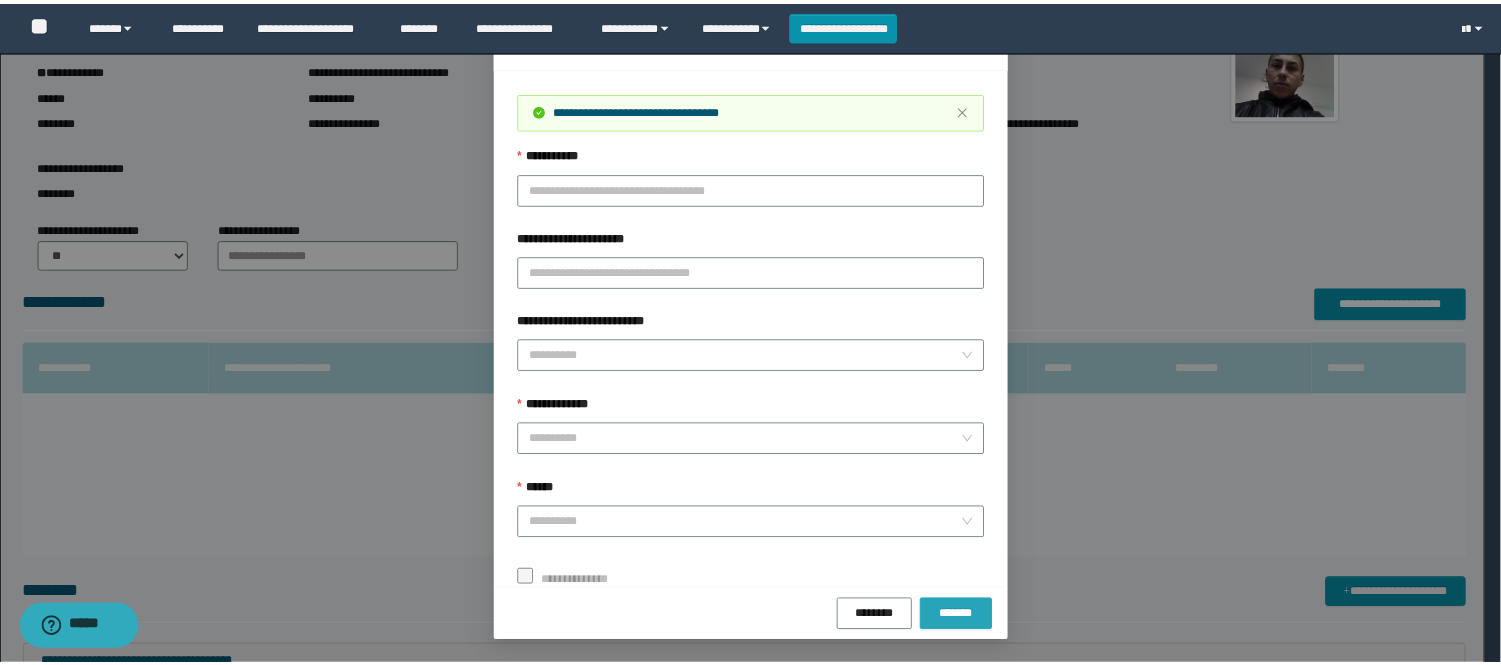 scroll, scrollTop: 41, scrollLeft: 0, axis: vertical 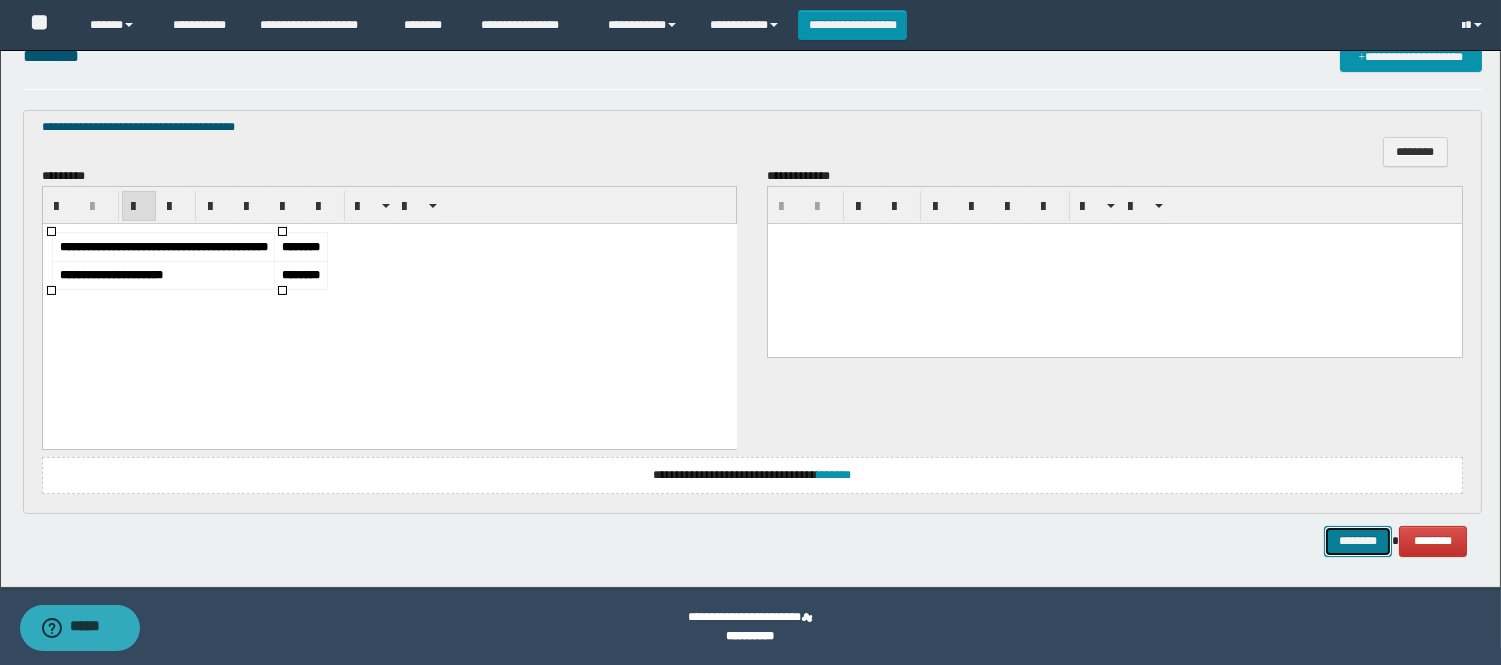 click on "********" at bounding box center (1358, 541) 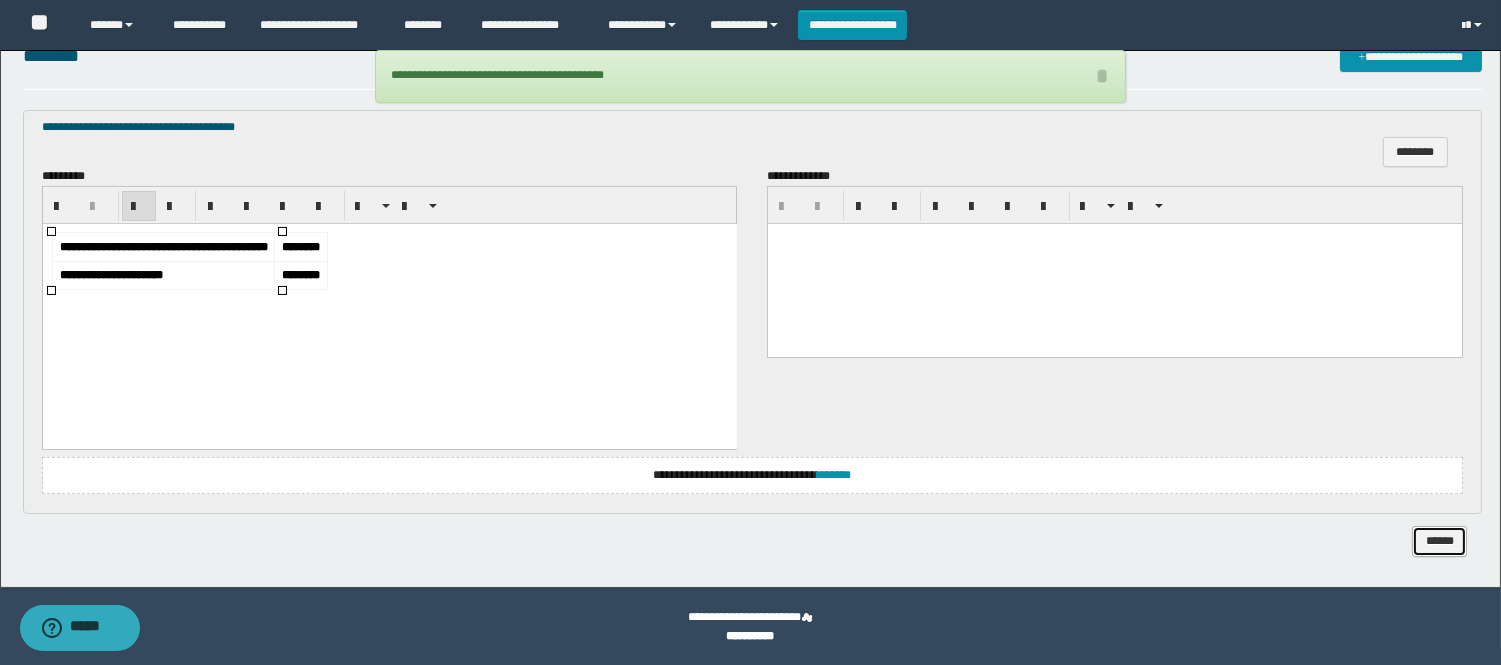 click on "******" at bounding box center (1439, 541) 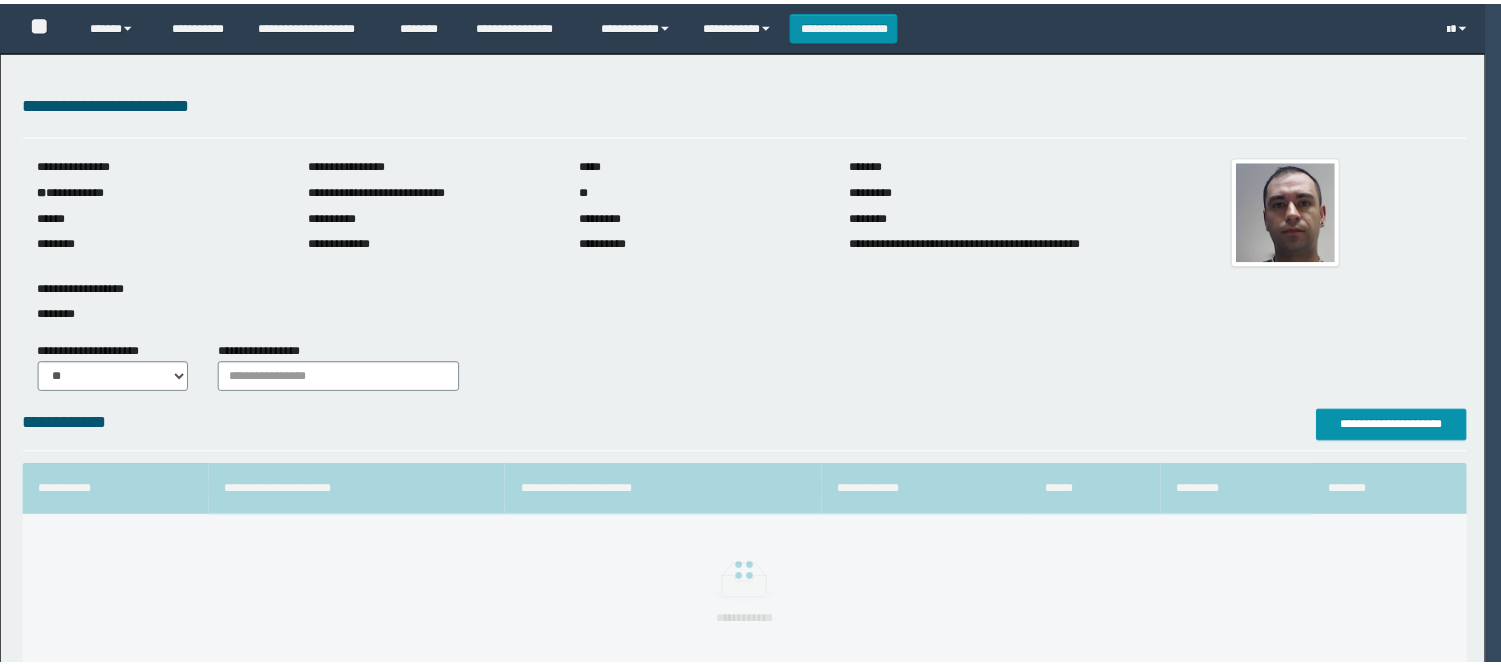 scroll, scrollTop: 0, scrollLeft: 0, axis: both 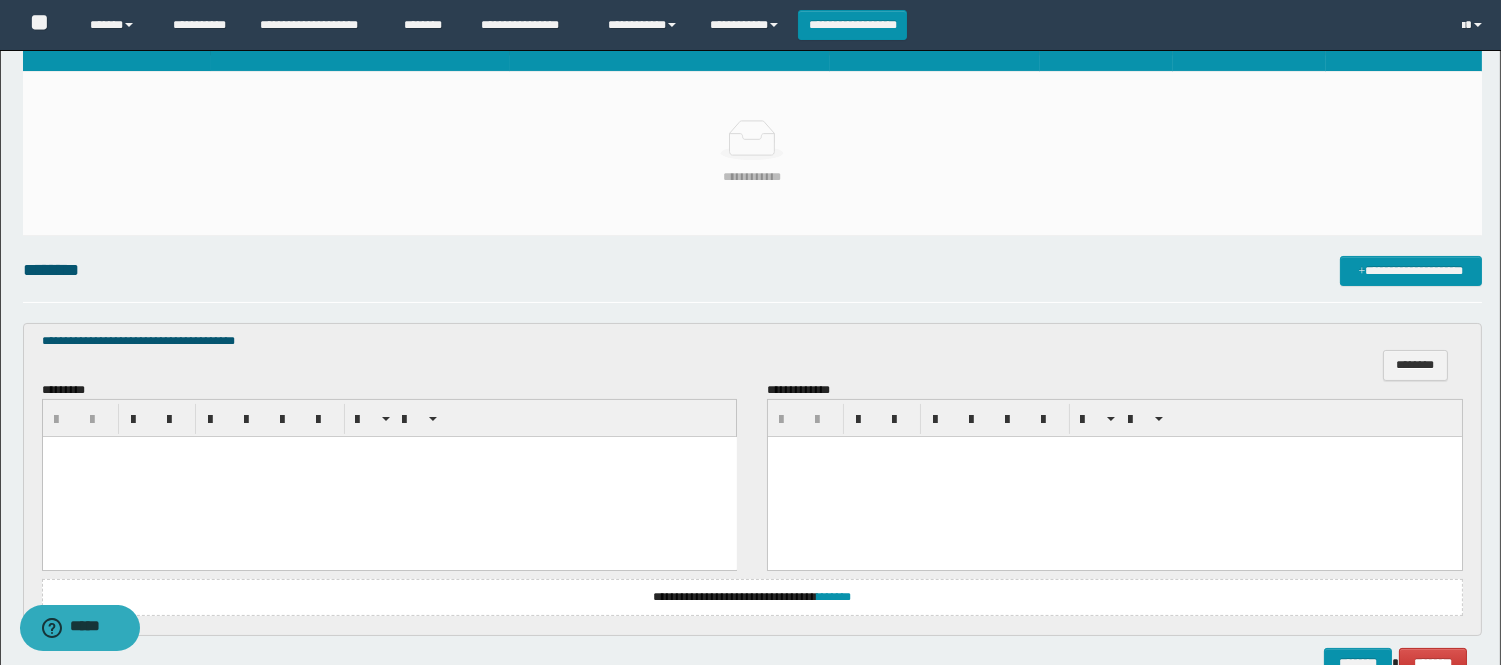 click at bounding box center [389, 477] 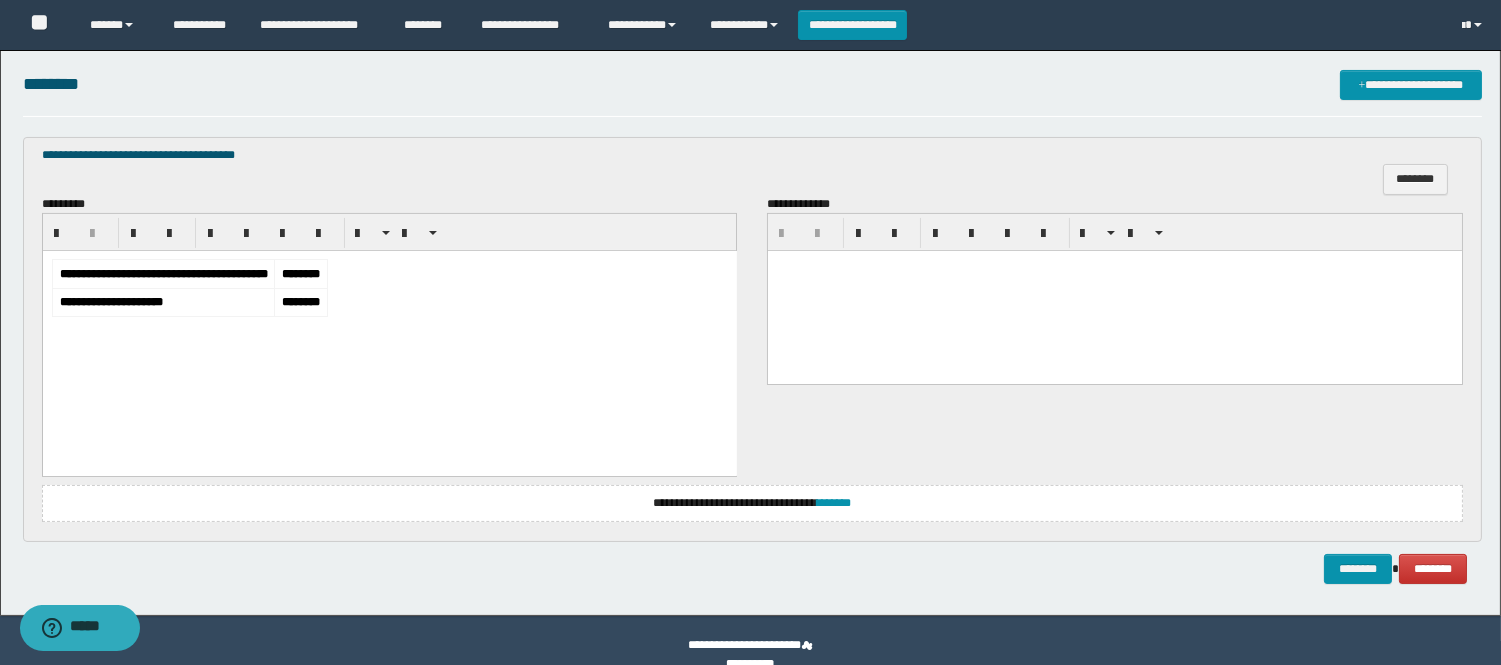 scroll, scrollTop: 657, scrollLeft: 0, axis: vertical 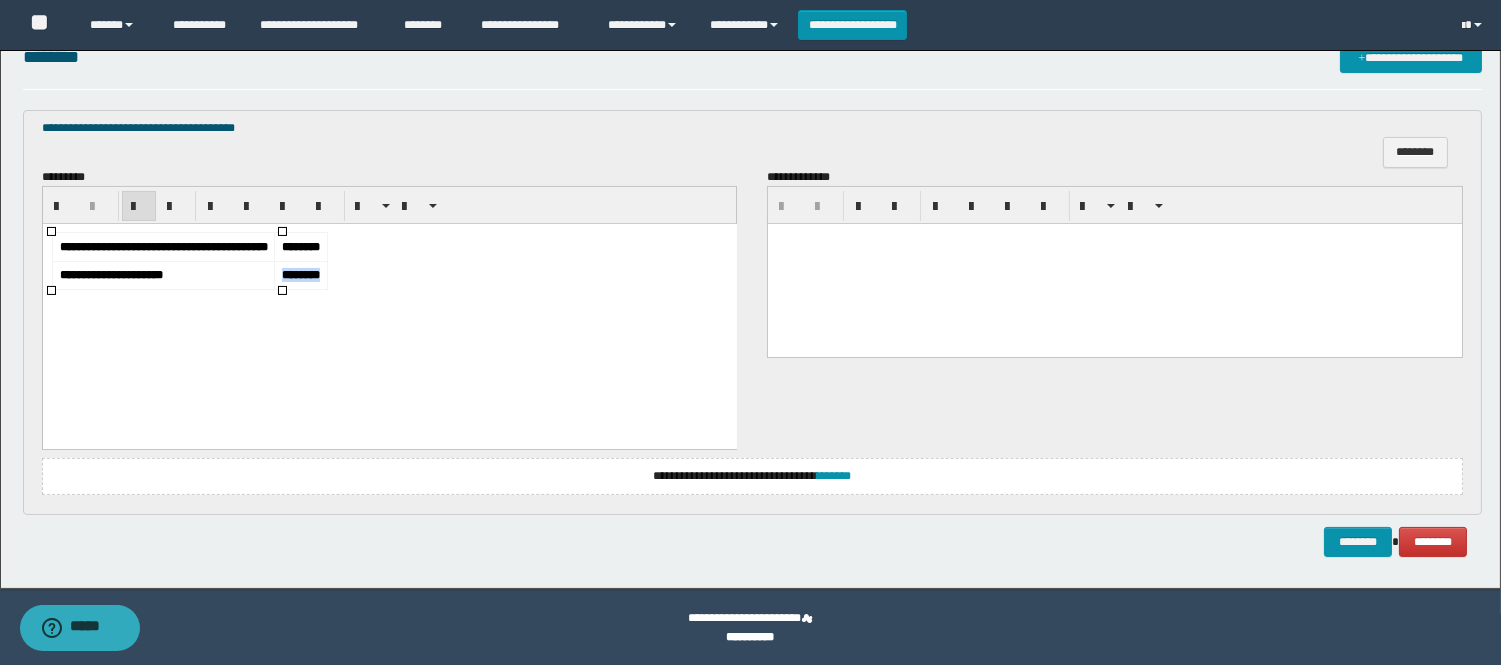 drag, startPoint x: 272, startPoint y: 275, endPoint x: 227, endPoint y: 275, distance: 45 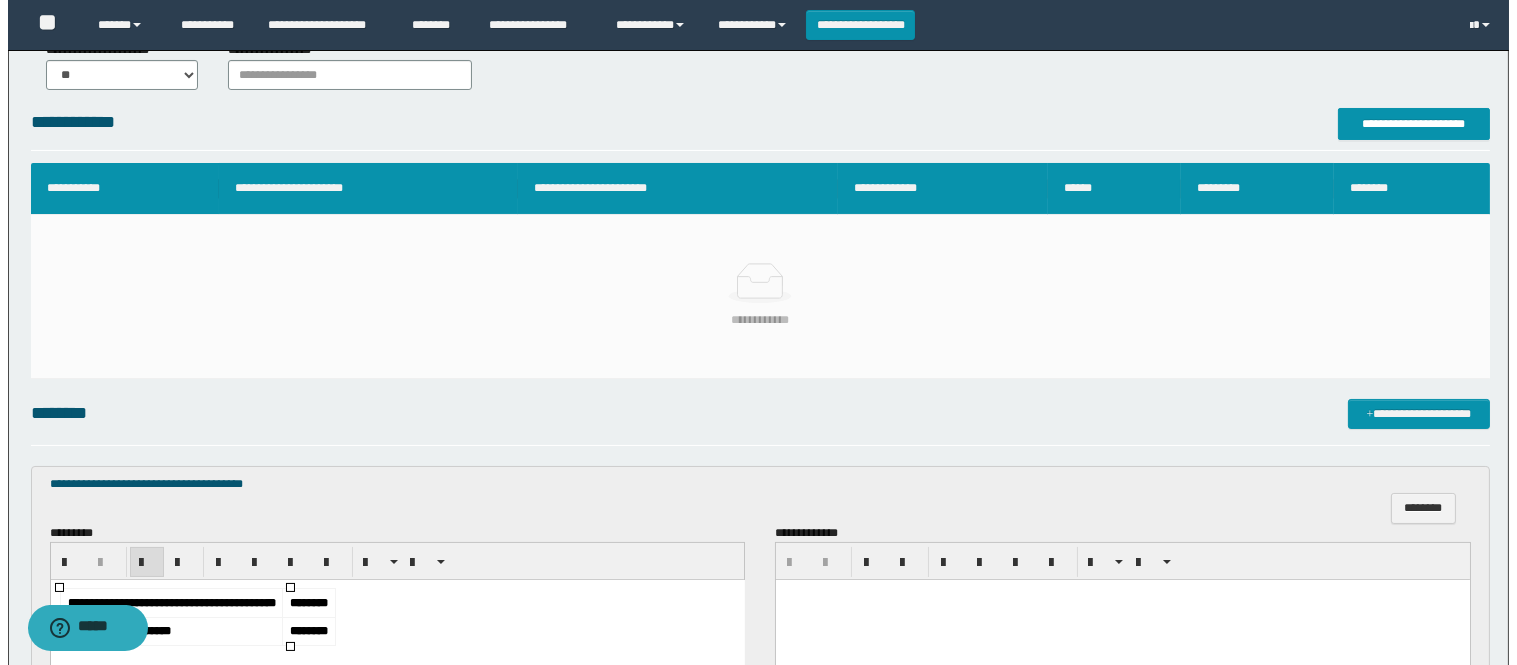 scroll, scrollTop: 102, scrollLeft: 0, axis: vertical 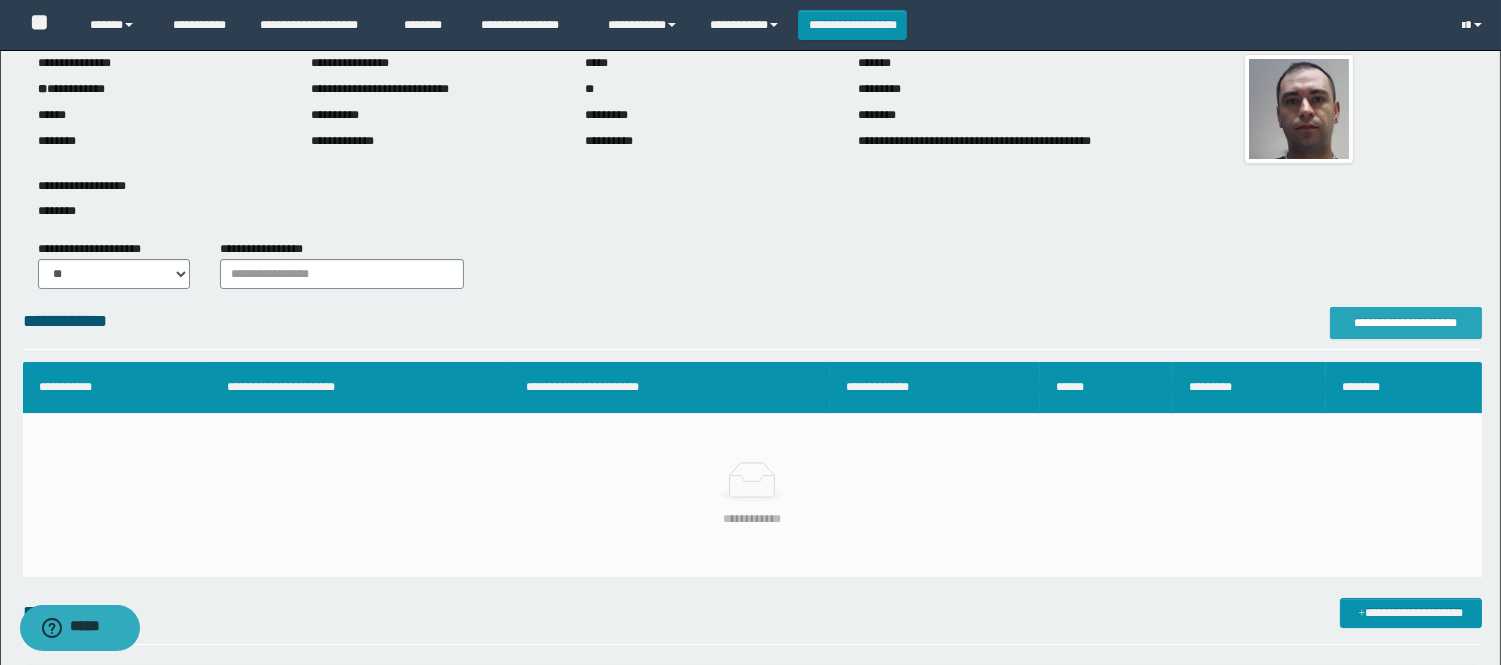 click on "**********" at bounding box center (1406, 323) 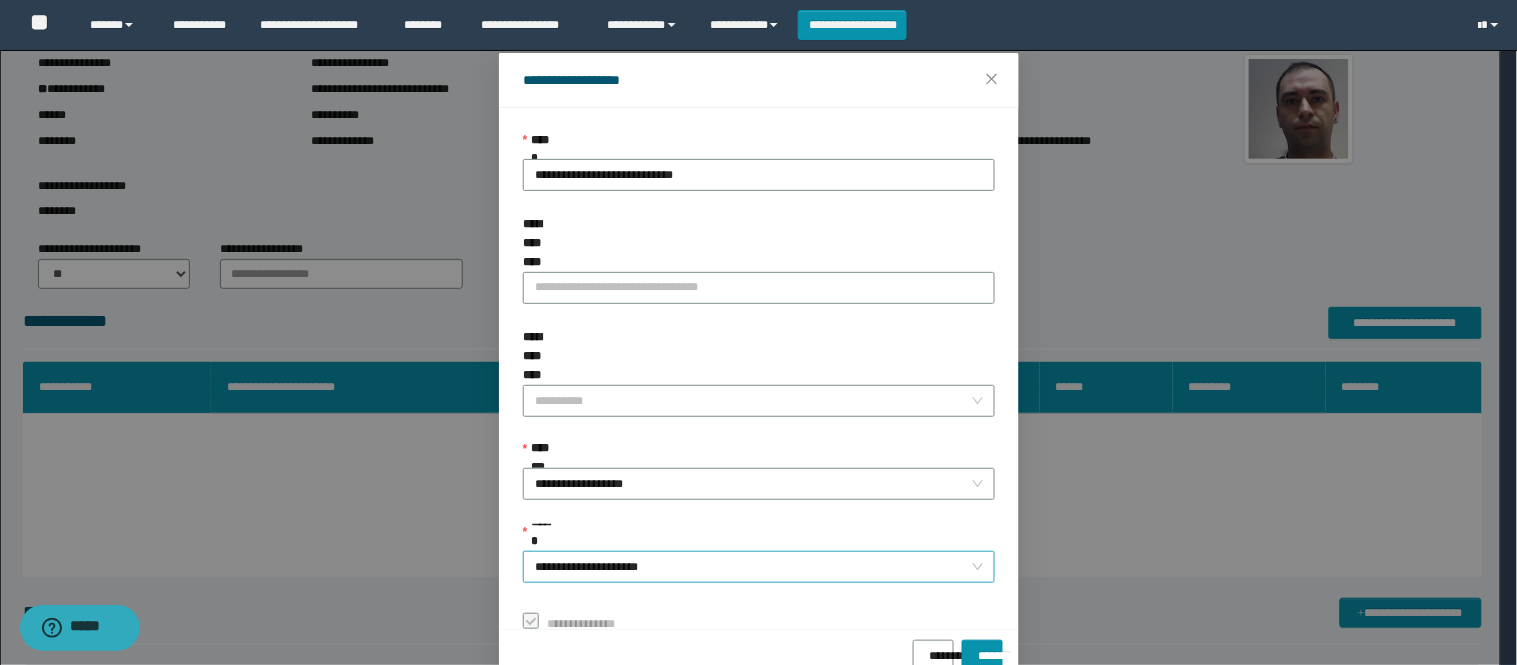 scroll, scrollTop: 87, scrollLeft: 0, axis: vertical 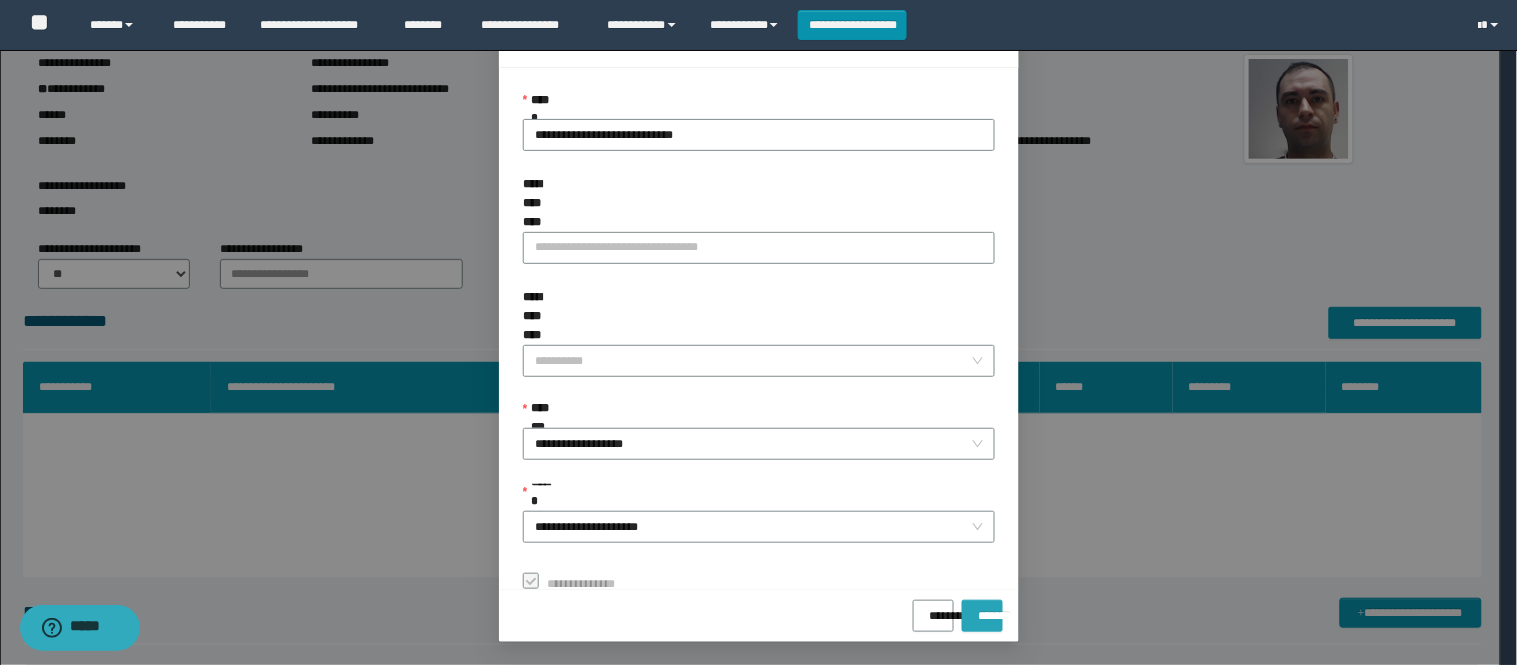 drag, startPoint x: 940, startPoint y: 602, endPoint x: 1252, endPoint y: 342, distance: 406.133 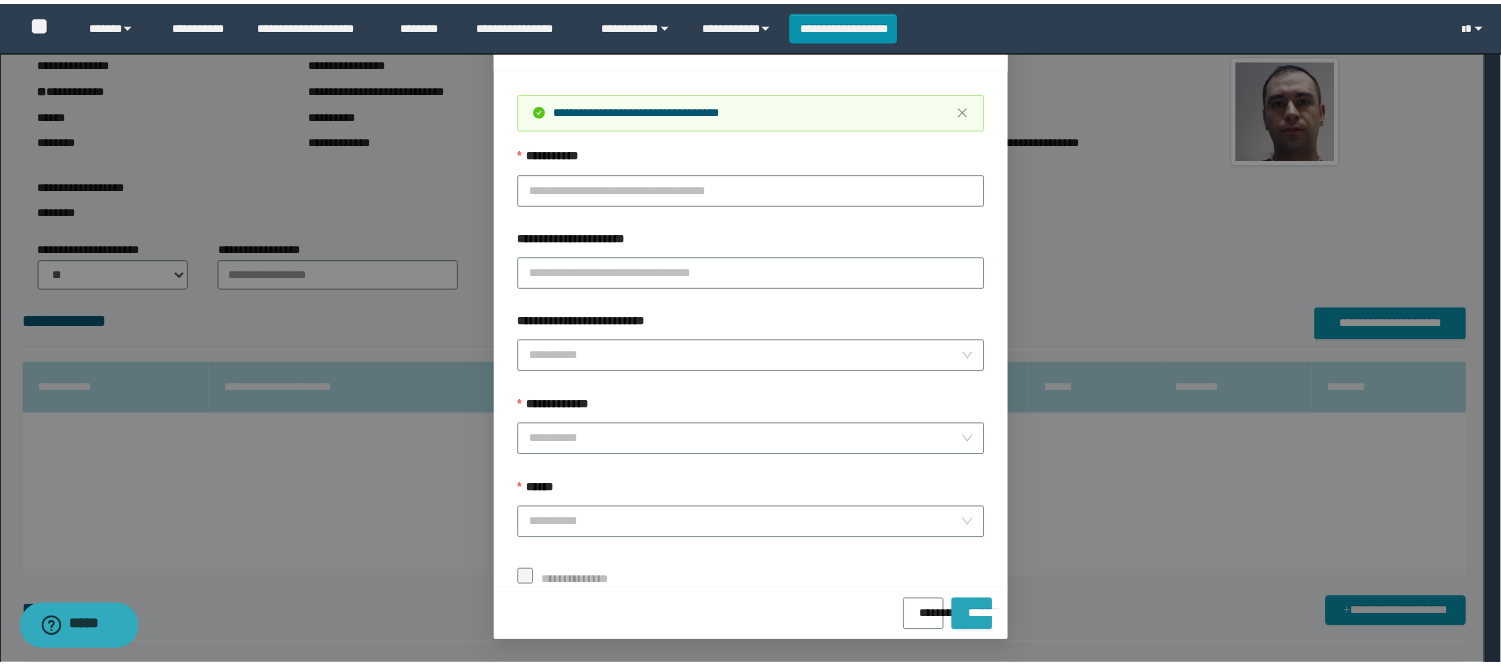 scroll, scrollTop: 41, scrollLeft: 0, axis: vertical 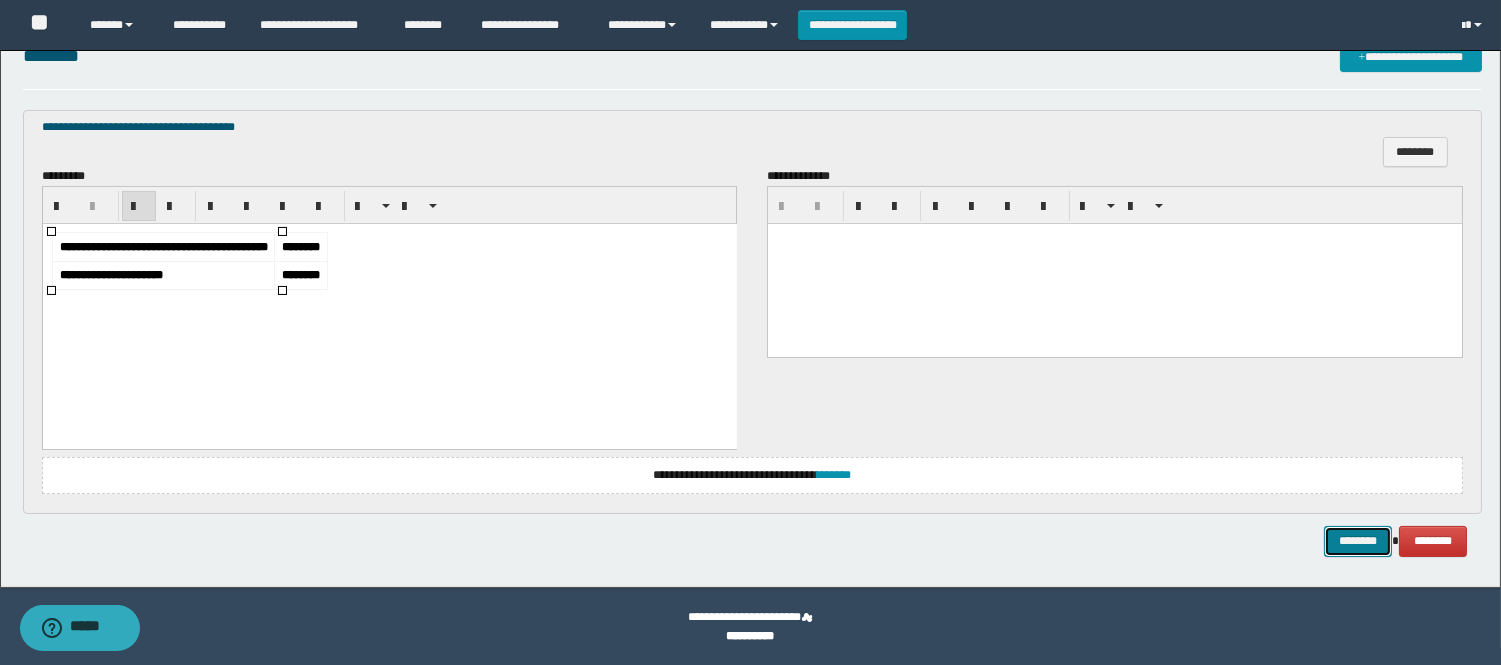 click on "********" at bounding box center [1358, 541] 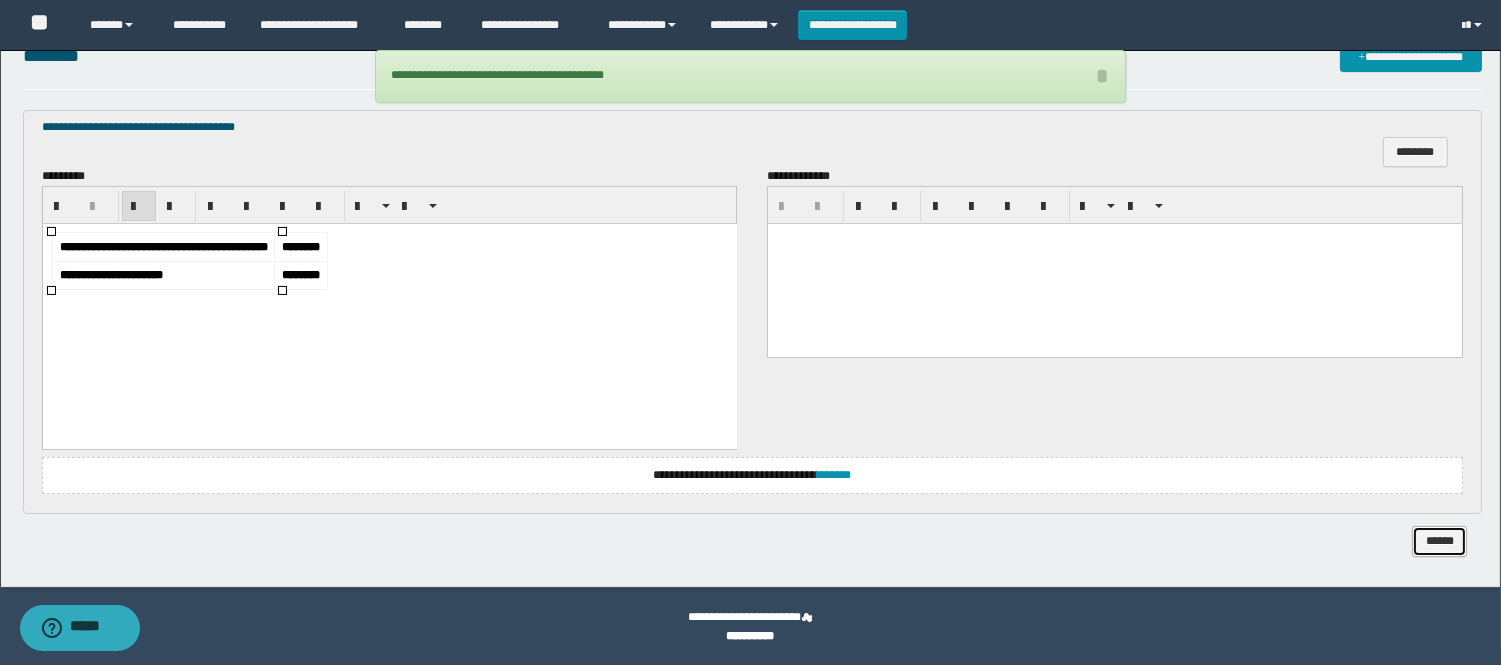 click on "******" at bounding box center [1439, 541] 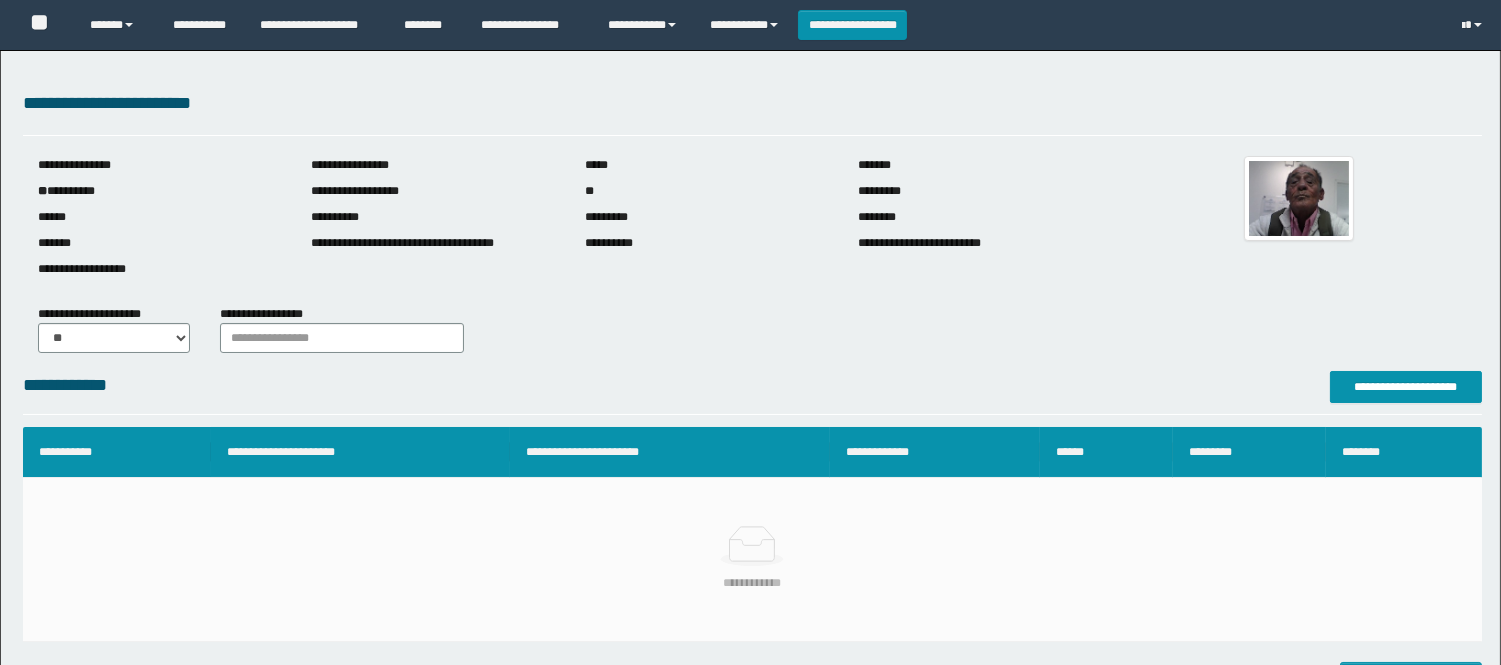 scroll, scrollTop: 0, scrollLeft: 0, axis: both 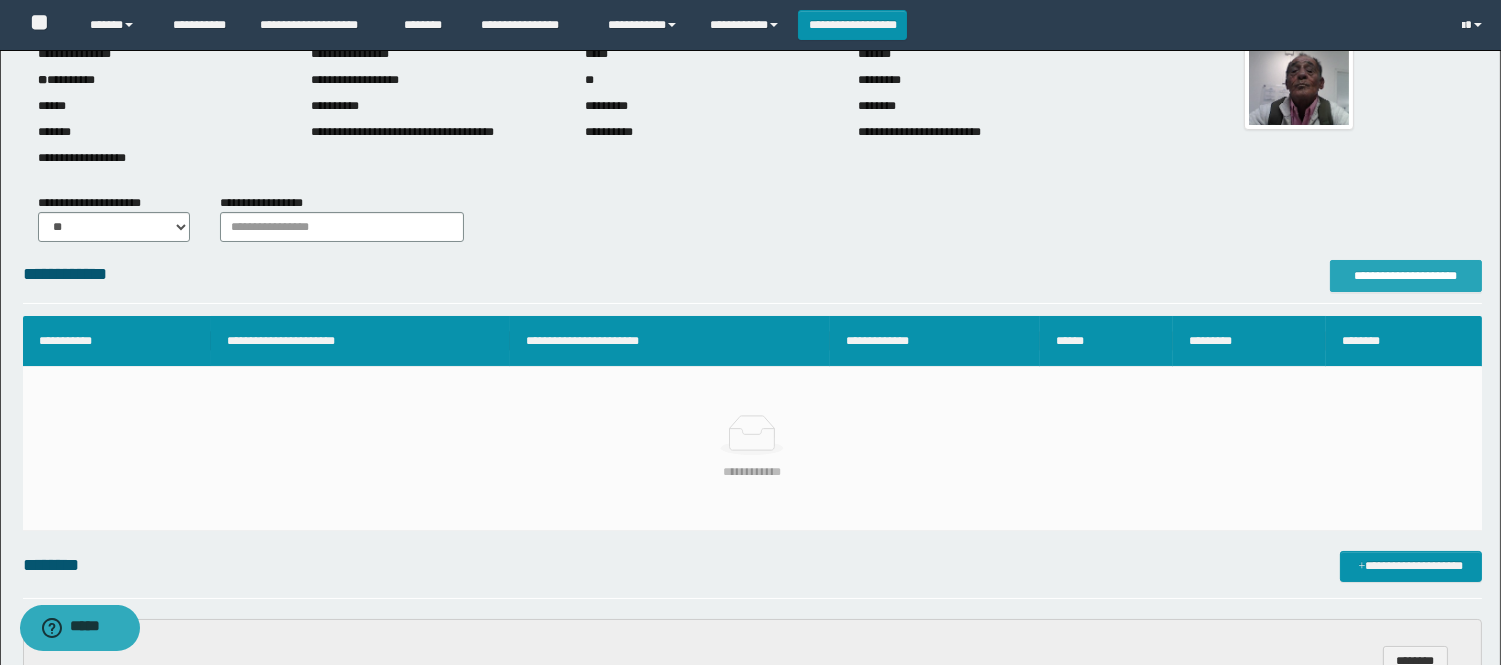 click on "**********" at bounding box center (1406, 276) 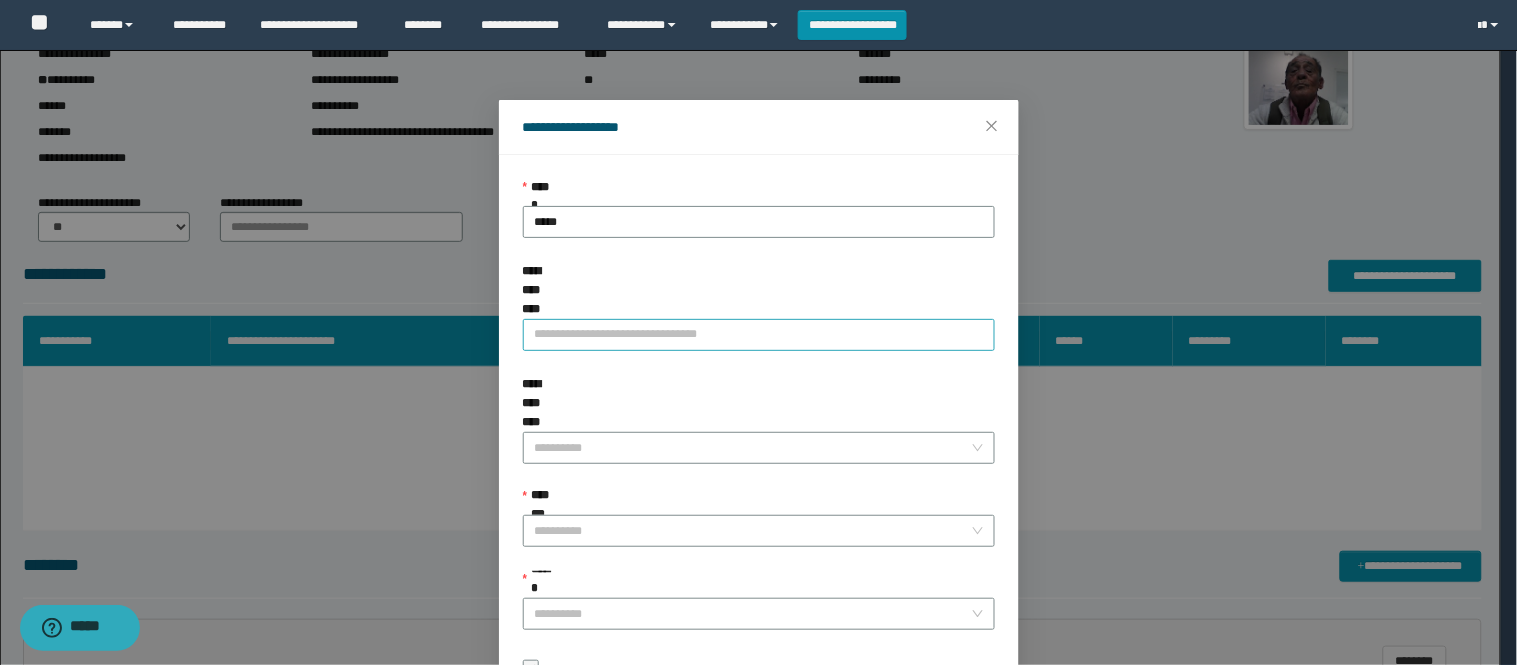 scroll, scrollTop: 87, scrollLeft: 0, axis: vertical 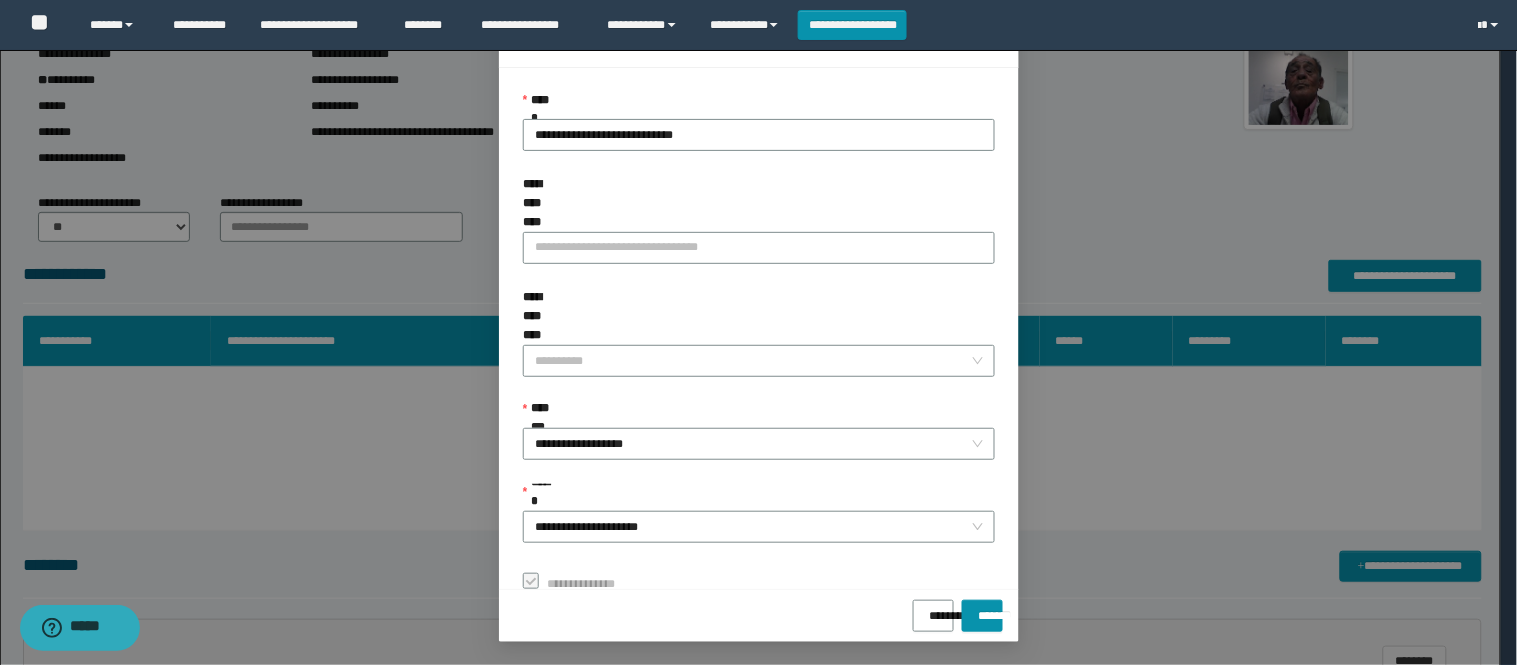 click on "**********" at bounding box center (759, 333) 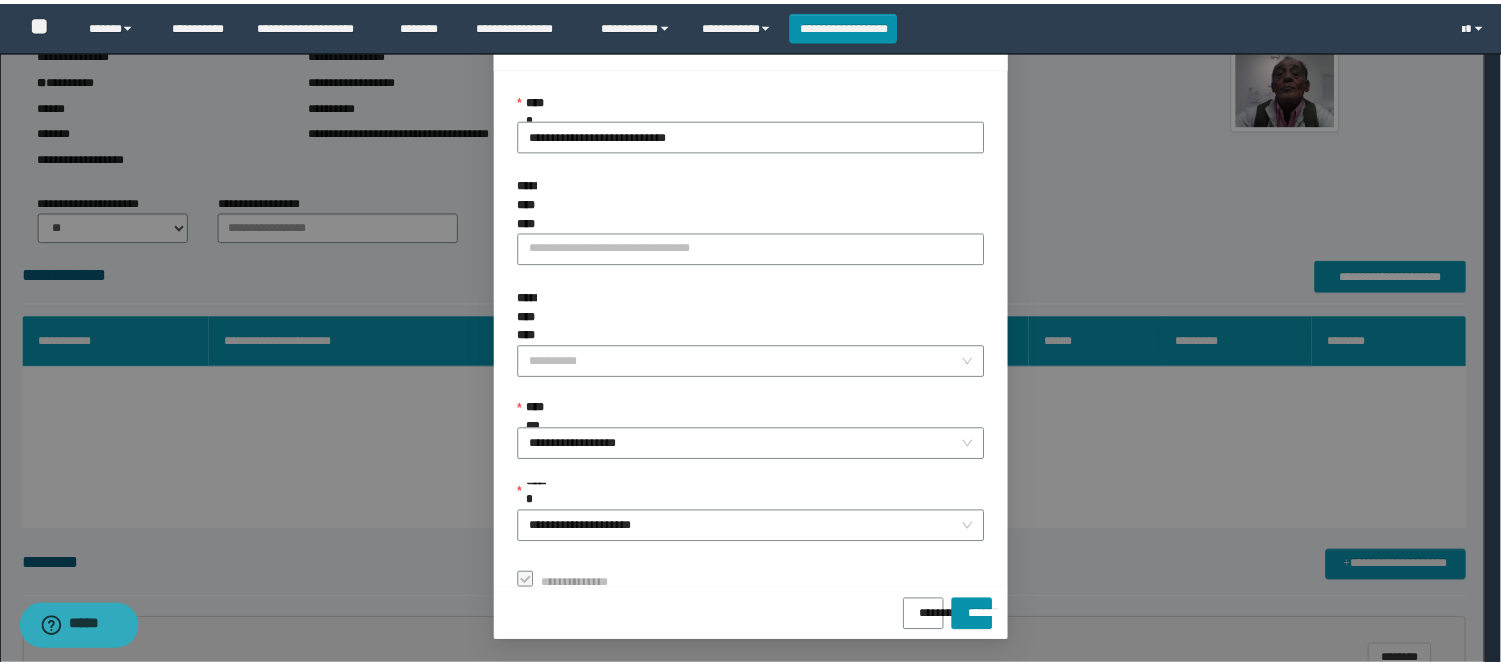 scroll, scrollTop: 0, scrollLeft: 0, axis: both 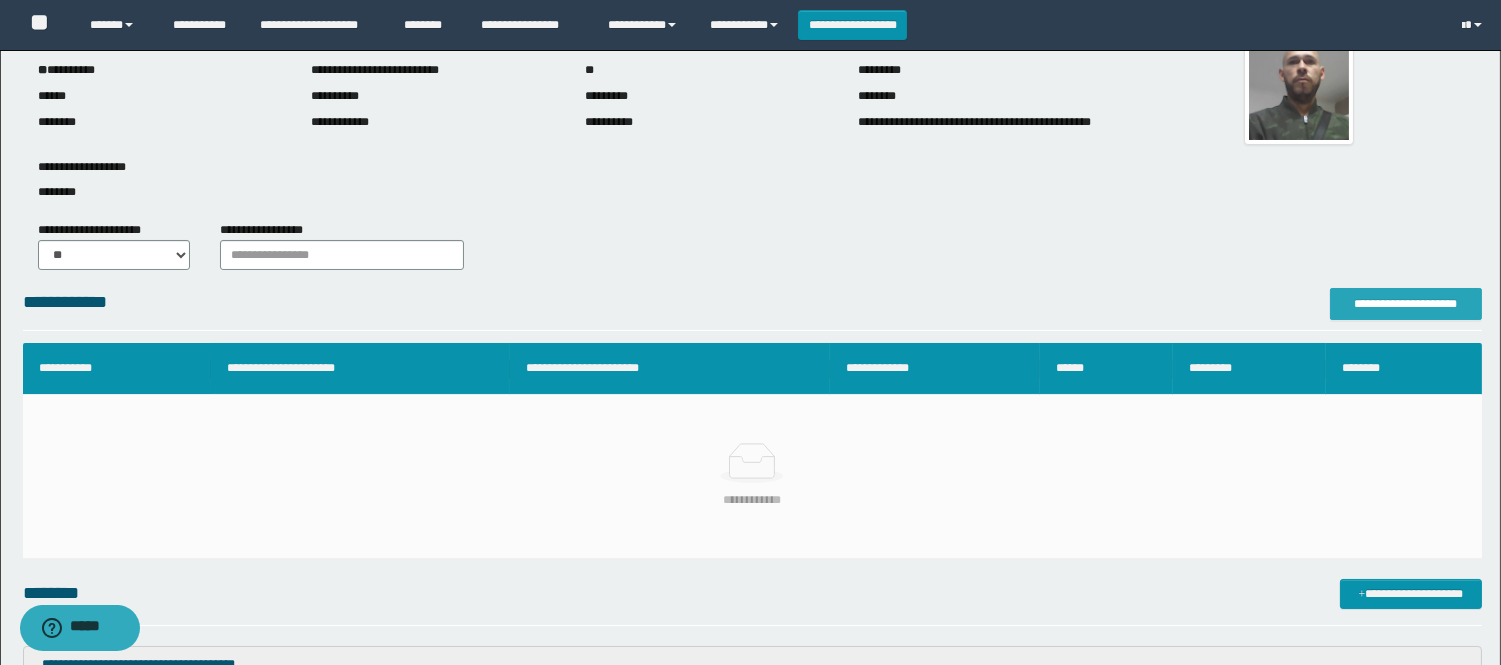 click on "**********" at bounding box center [1406, 304] 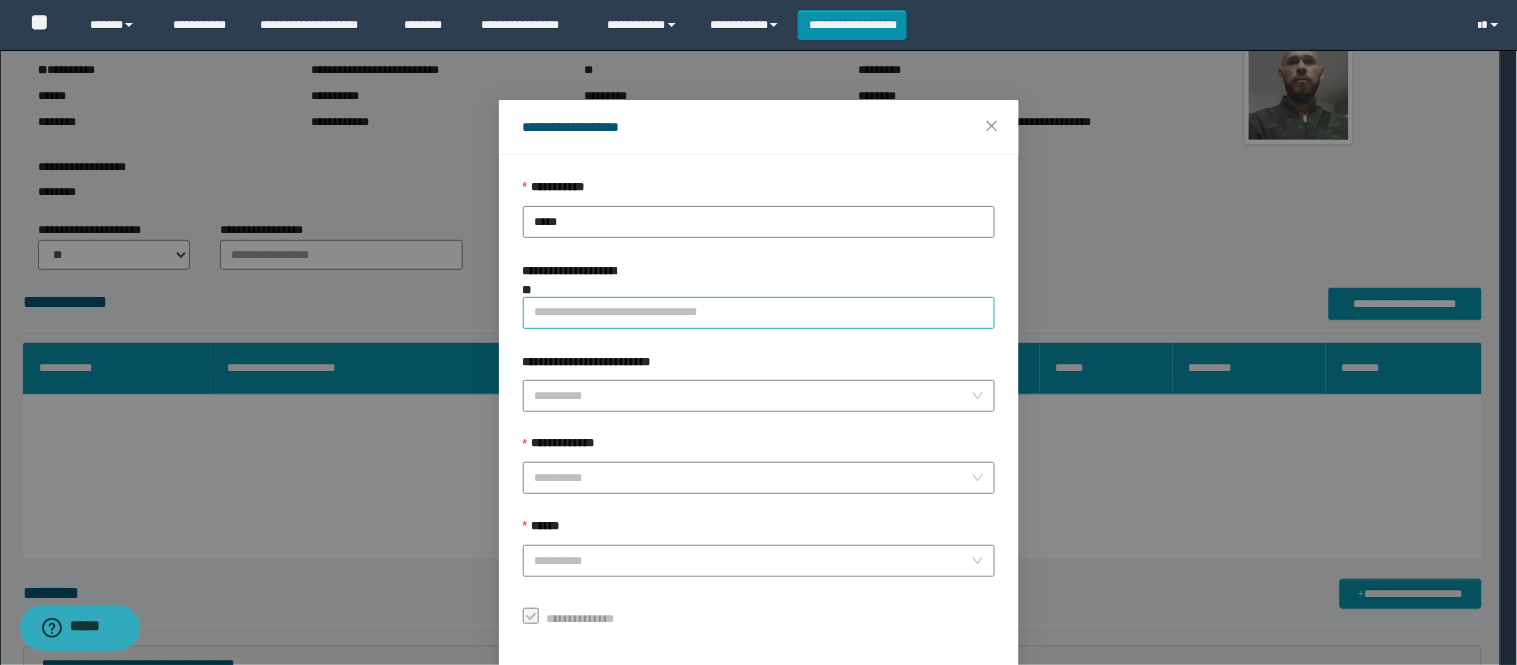 scroll, scrollTop: 87, scrollLeft: 0, axis: vertical 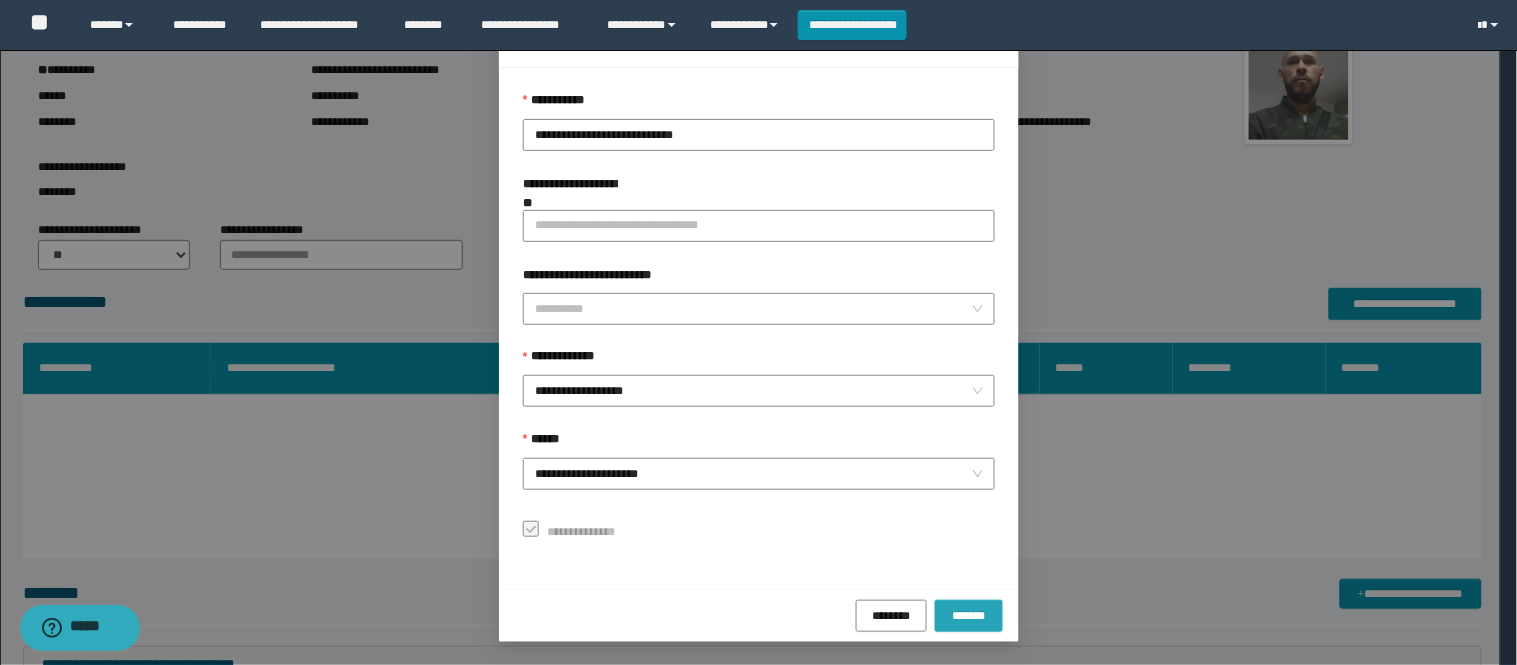 click on "*******" at bounding box center [969, 615] 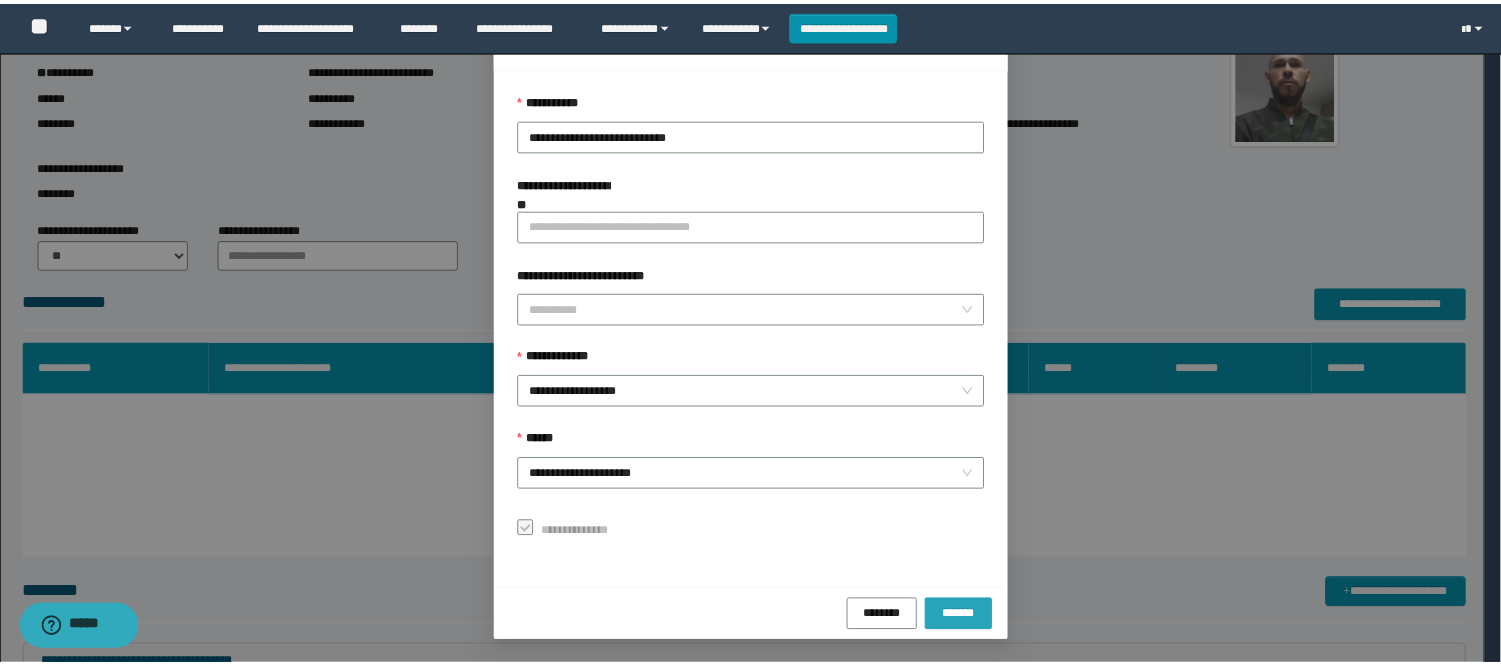scroll, scrollTop: 41, scrollLeft: 0, axis: vertical 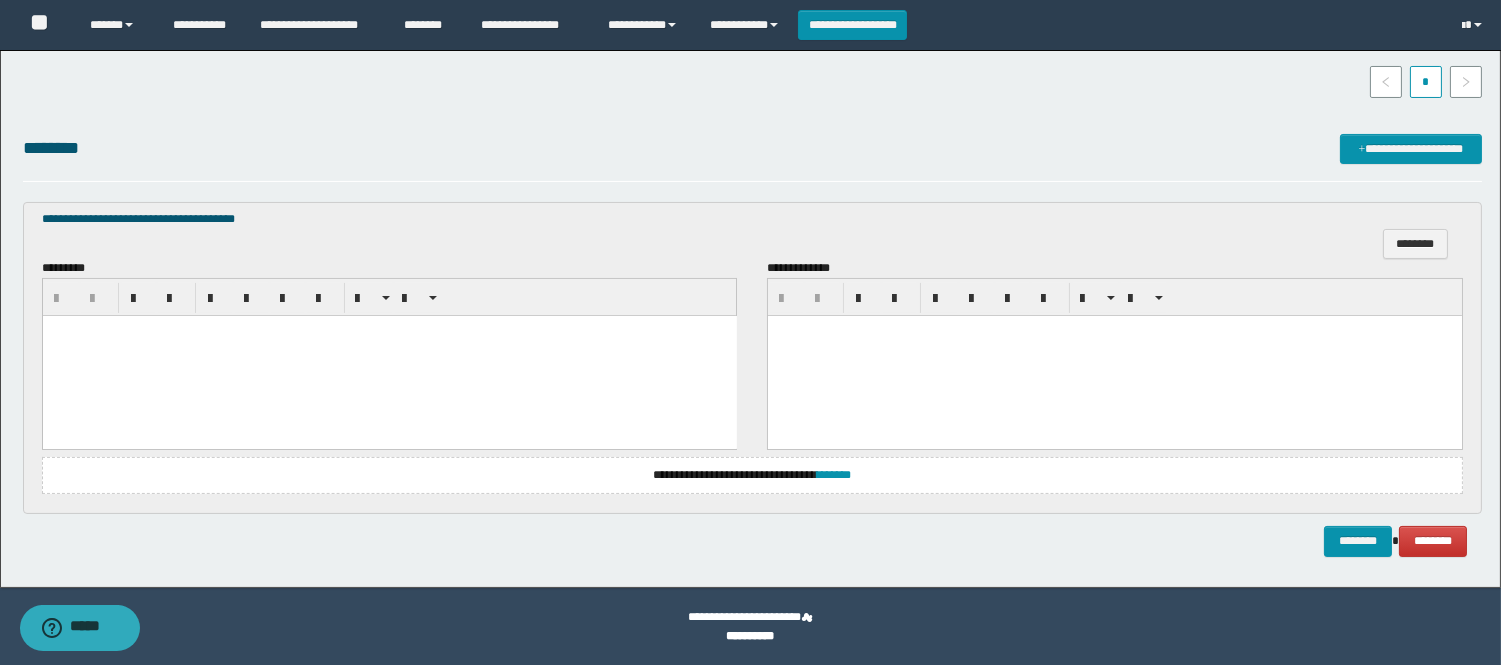 click at bounding box center [389, 355] 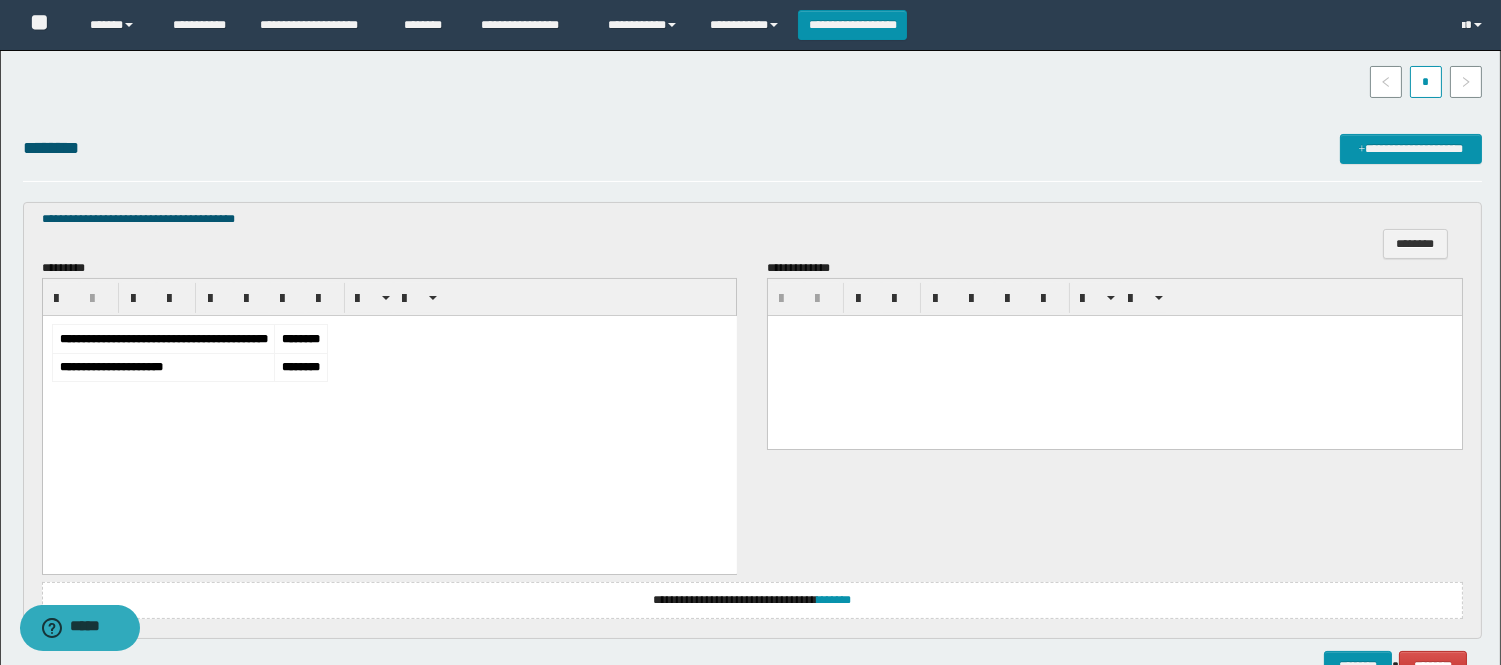 click on "********" at bounding box center [300, 366] 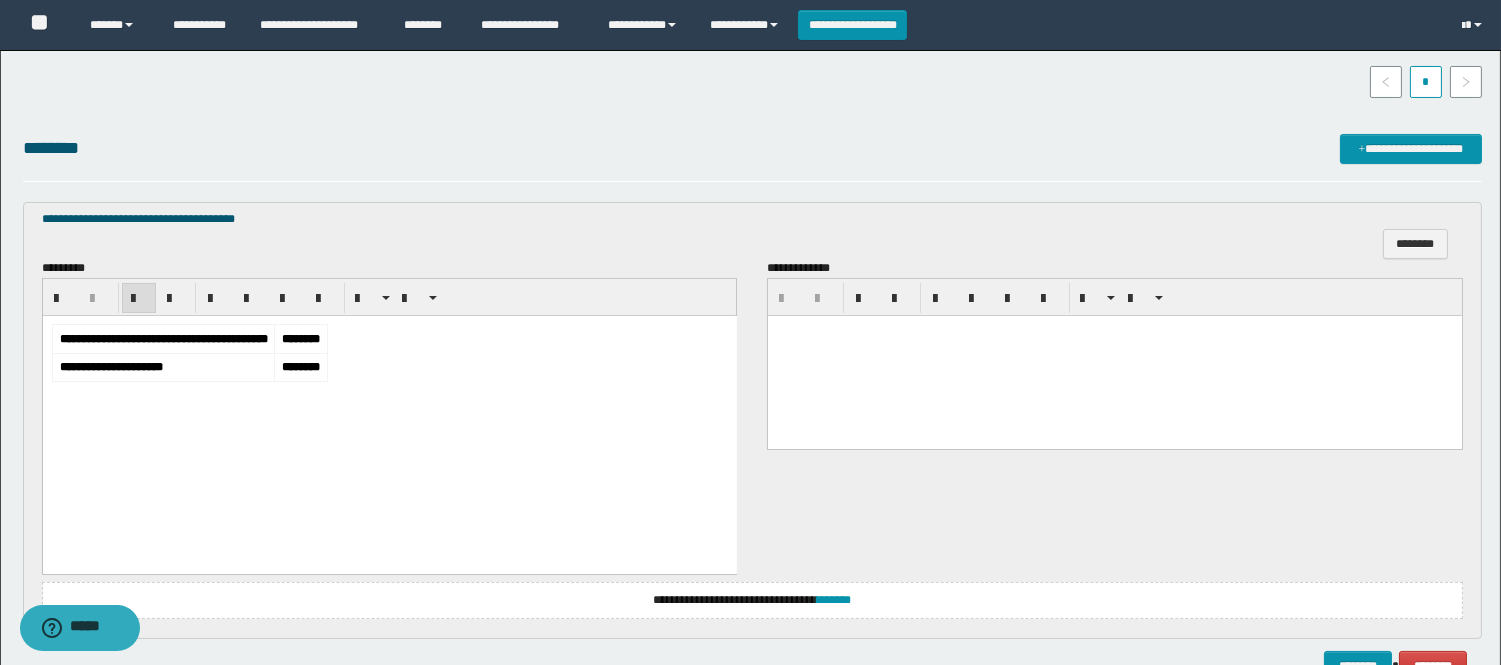 click on "**********" at bounding box center (389, 412) 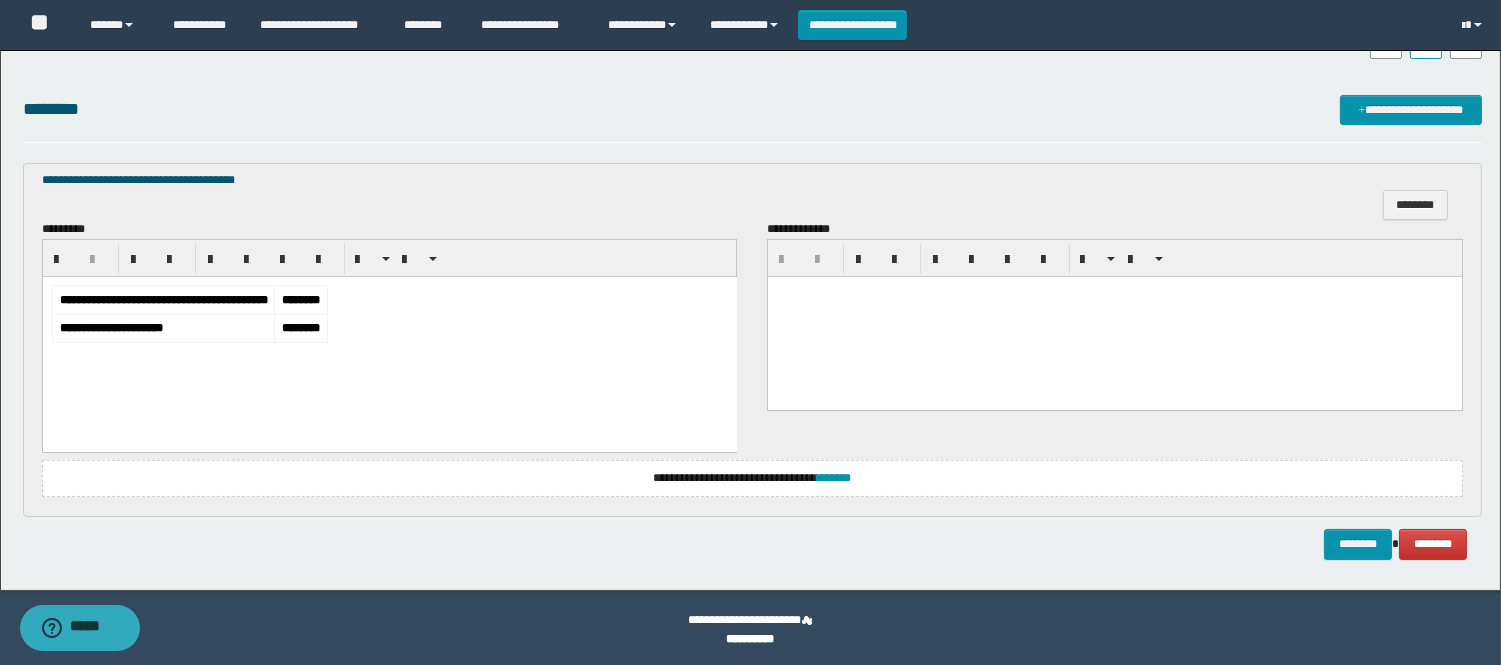 scroll, scrollTop: 573, scrollLeft: 0, axis: vertical 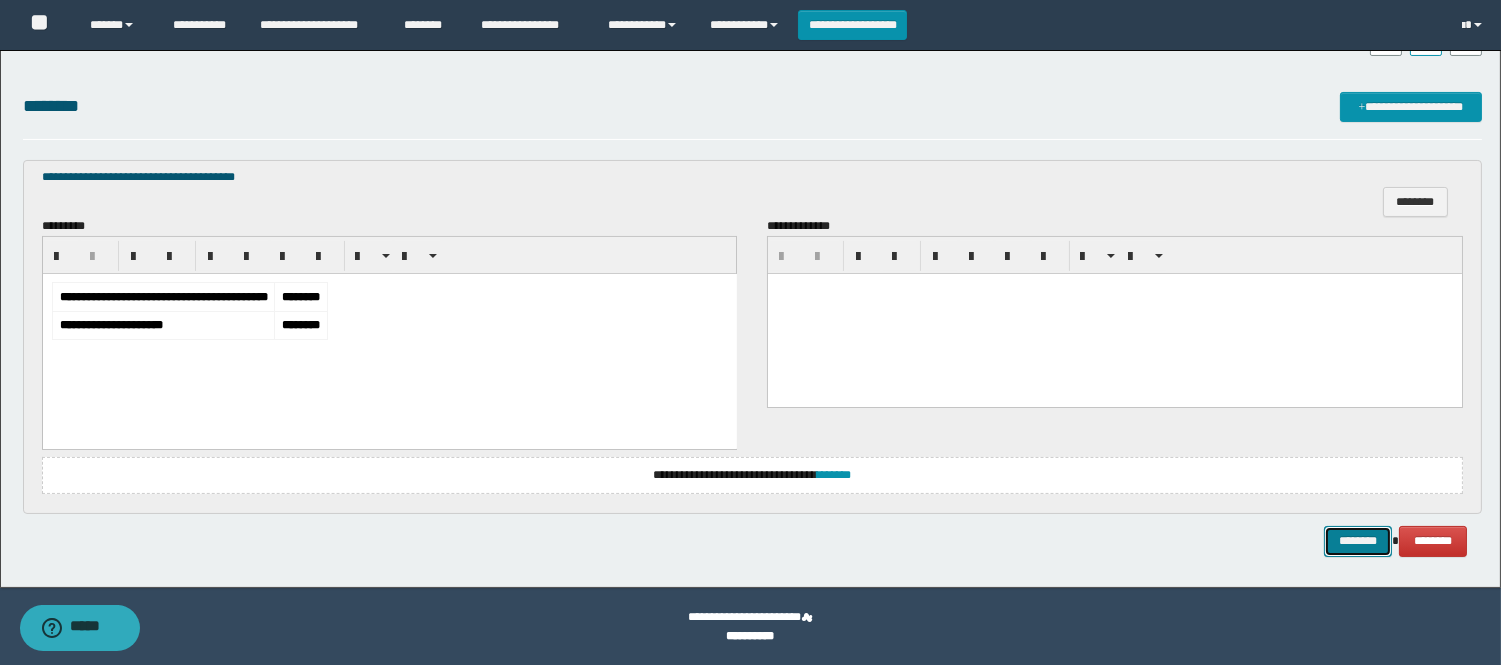 click on "********" at bounding box center [1358, 541] 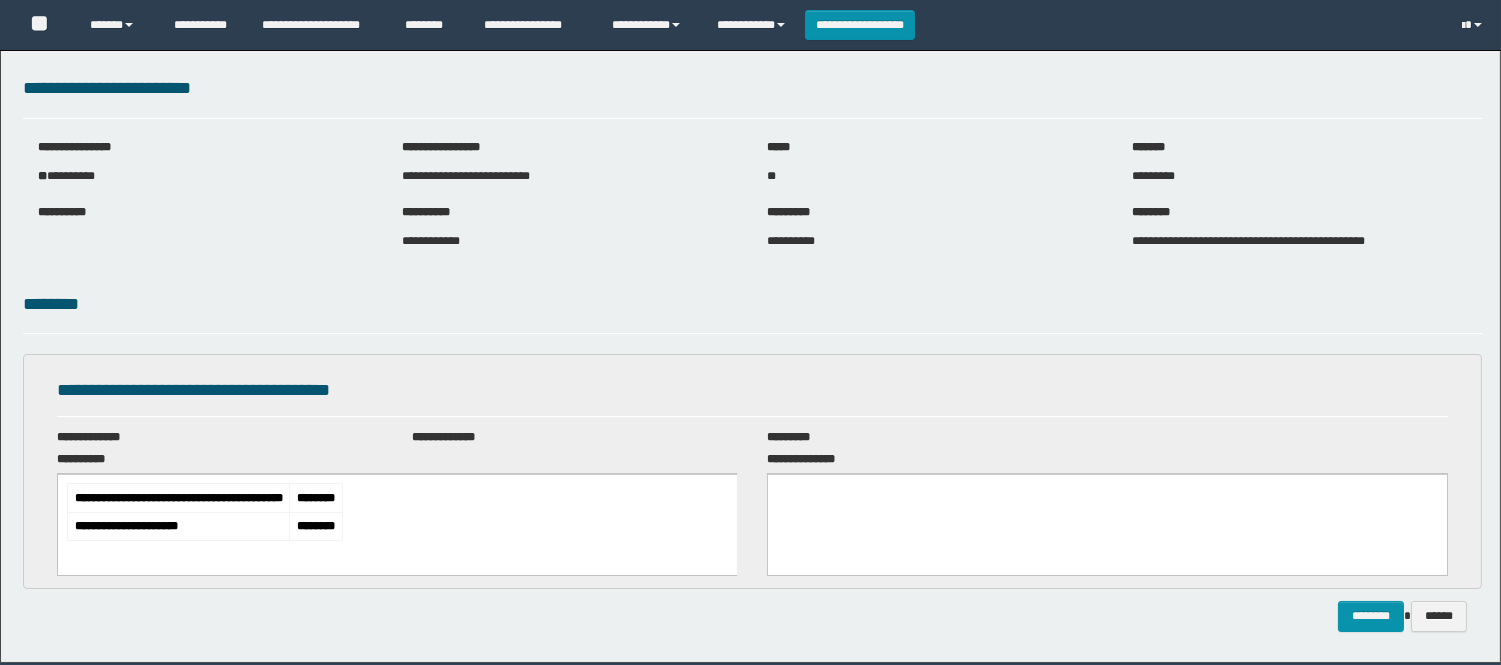scroll, scrollTop: 0, scrollLeft: 0, axis: both 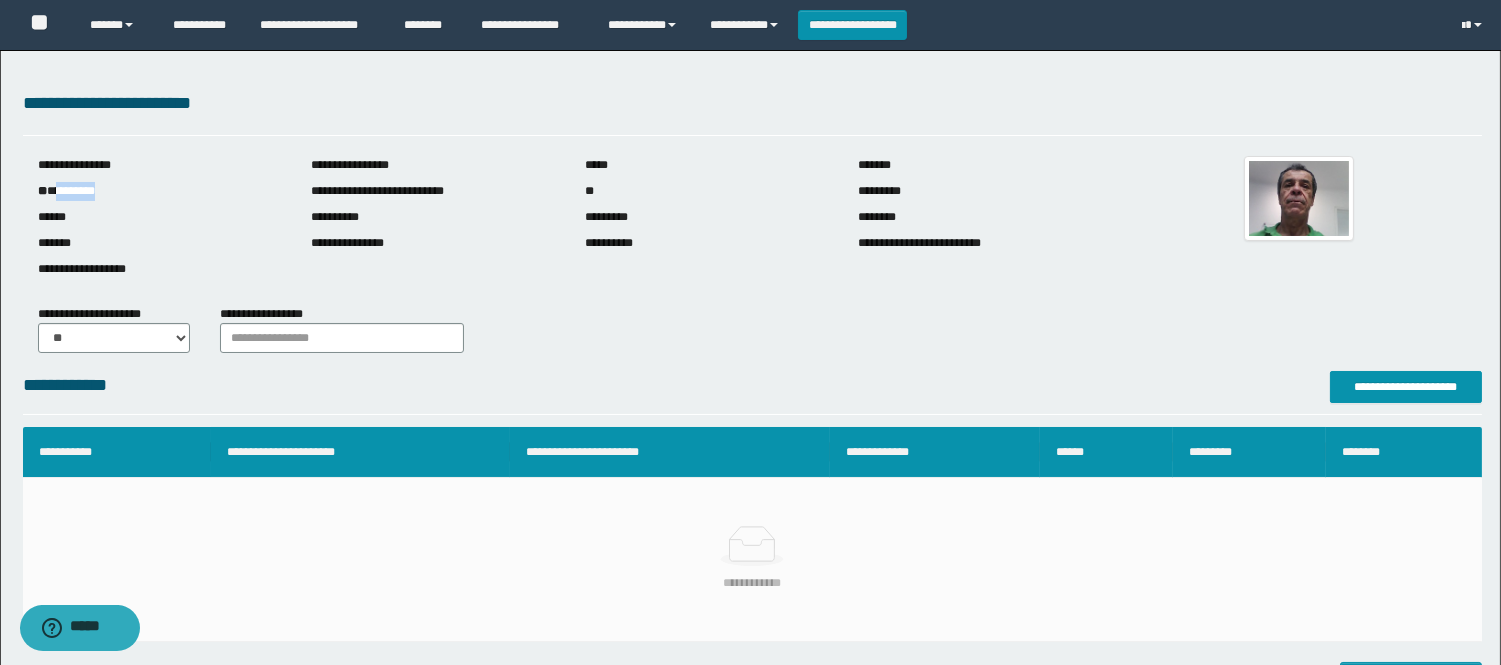 drag, startPoint x: 57, startPoint y: 192, endPoint x: 111, endPoint y: 192, distance: 54 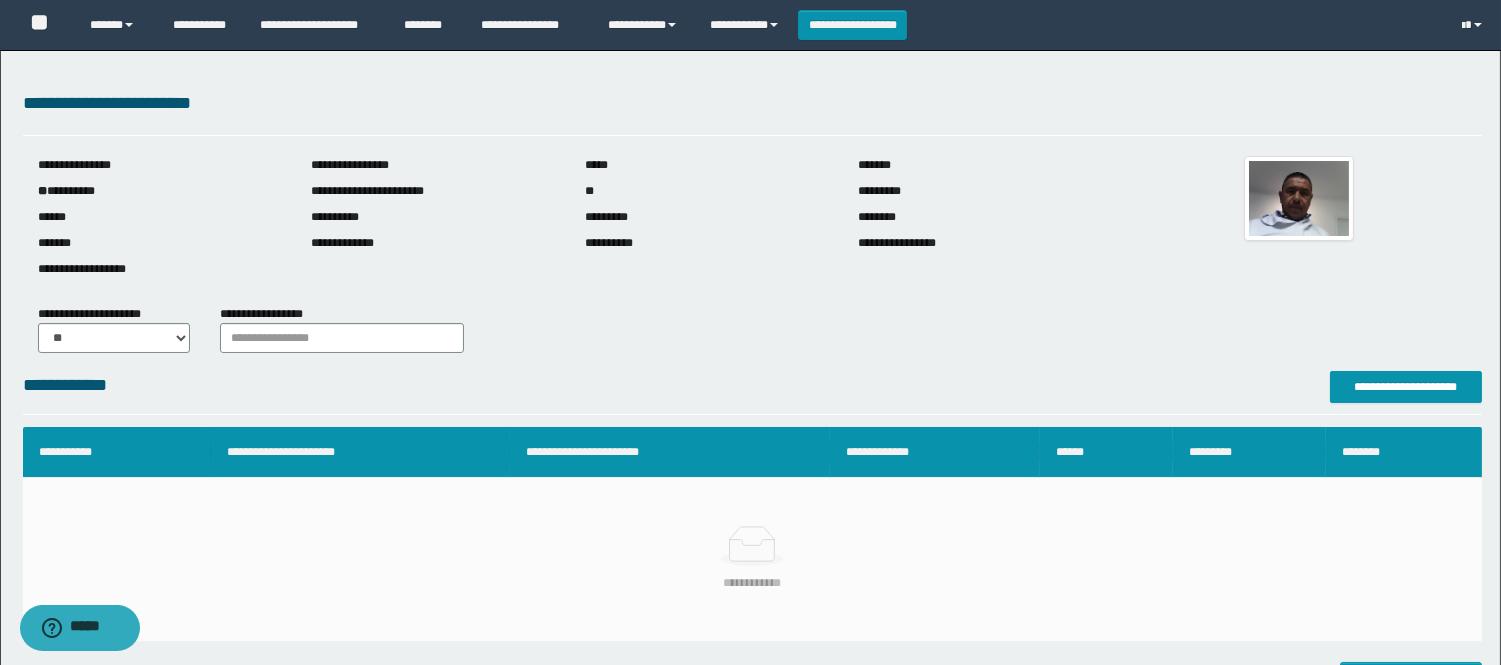 scroll, scrollTop: 0, scrollLeft: 0, axis: both 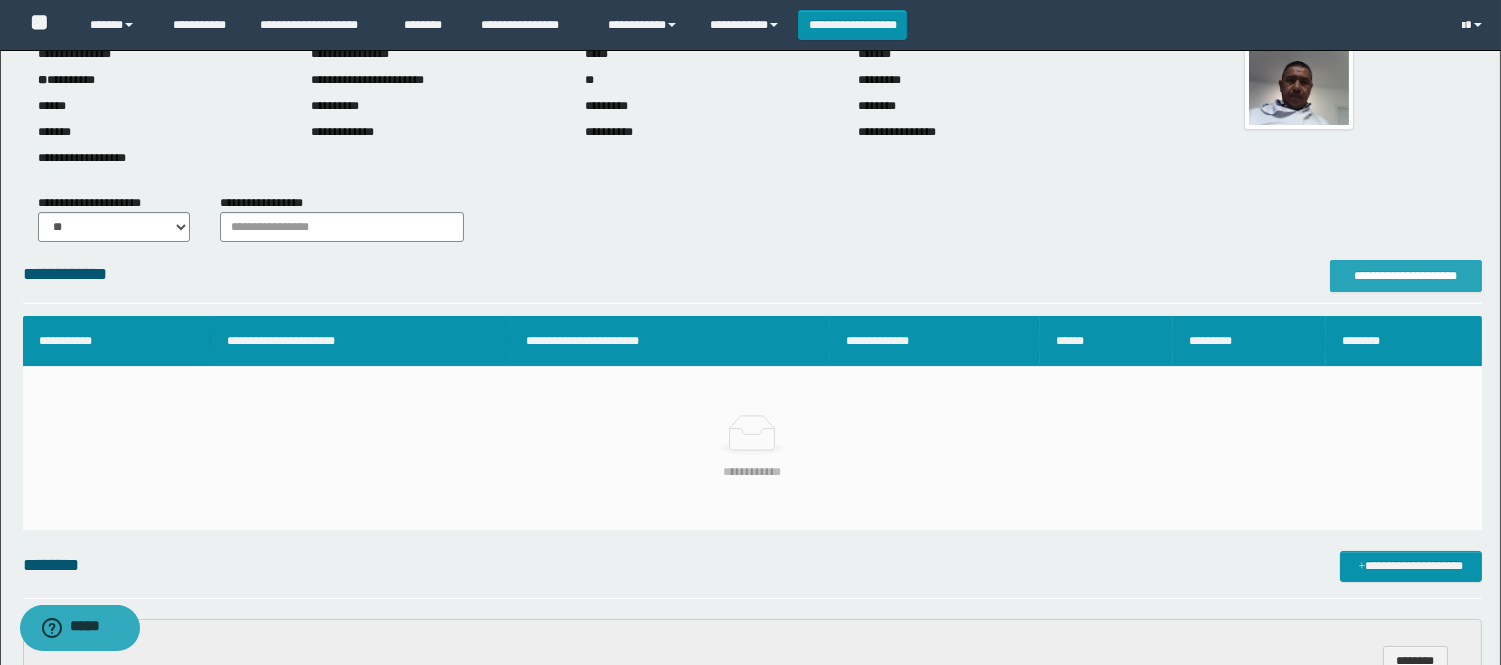 click on "**********" at bounding box center [1406, 276] 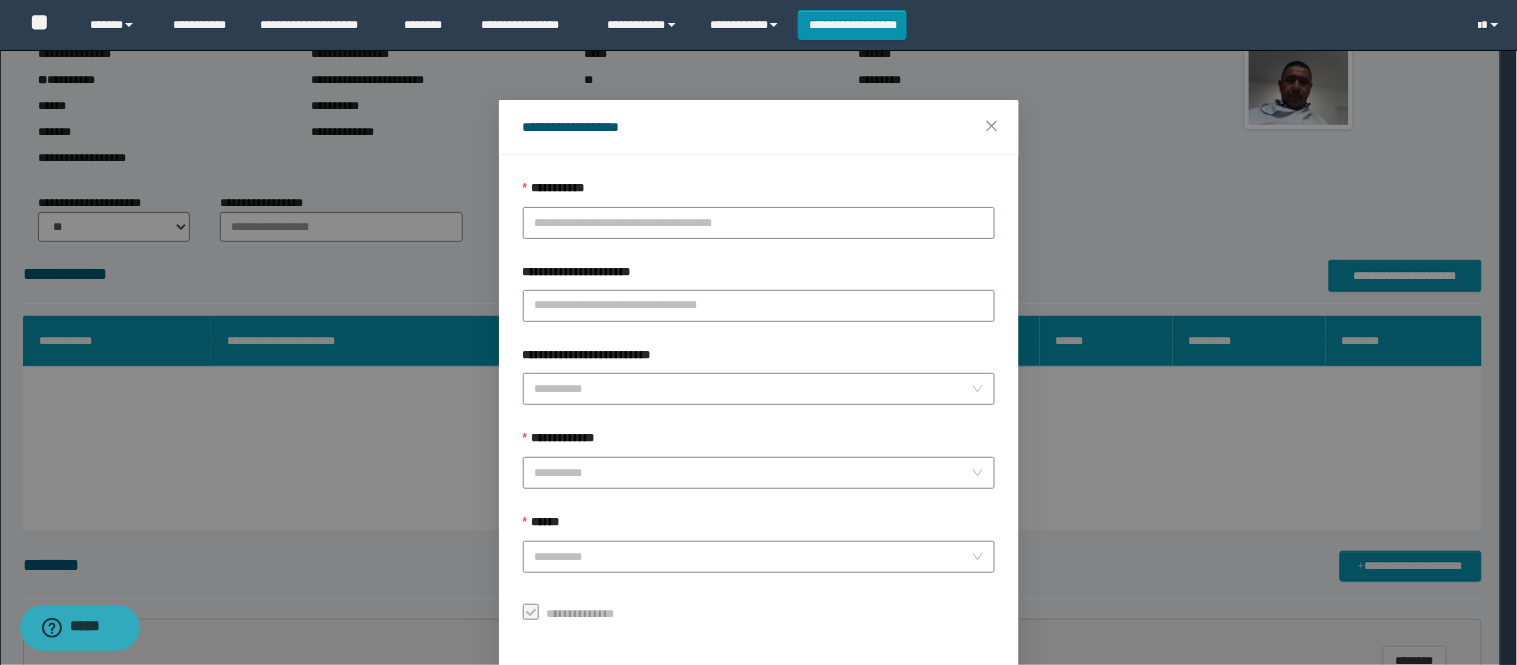 scroll, scrollTop: 87, scrollLeft: 0, axis: vertical 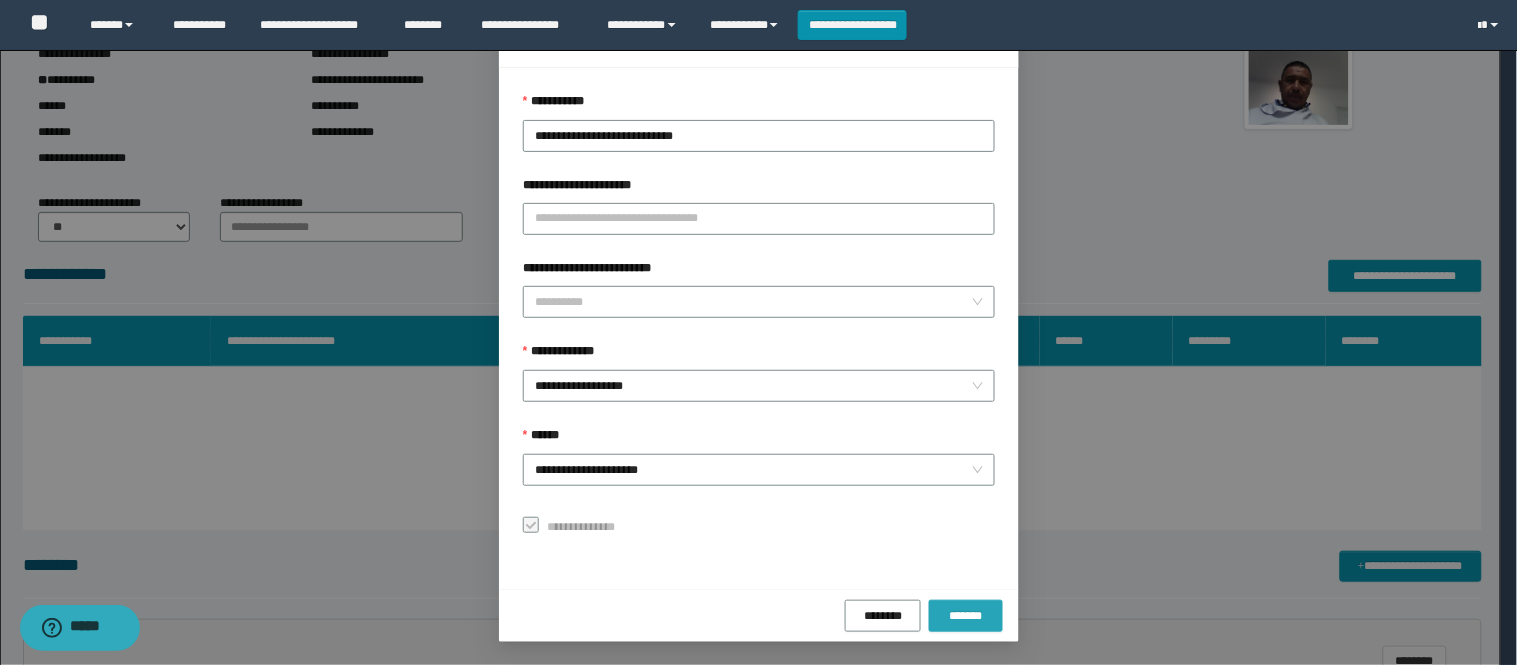 click on "*******" at bounding box center [966, 616] 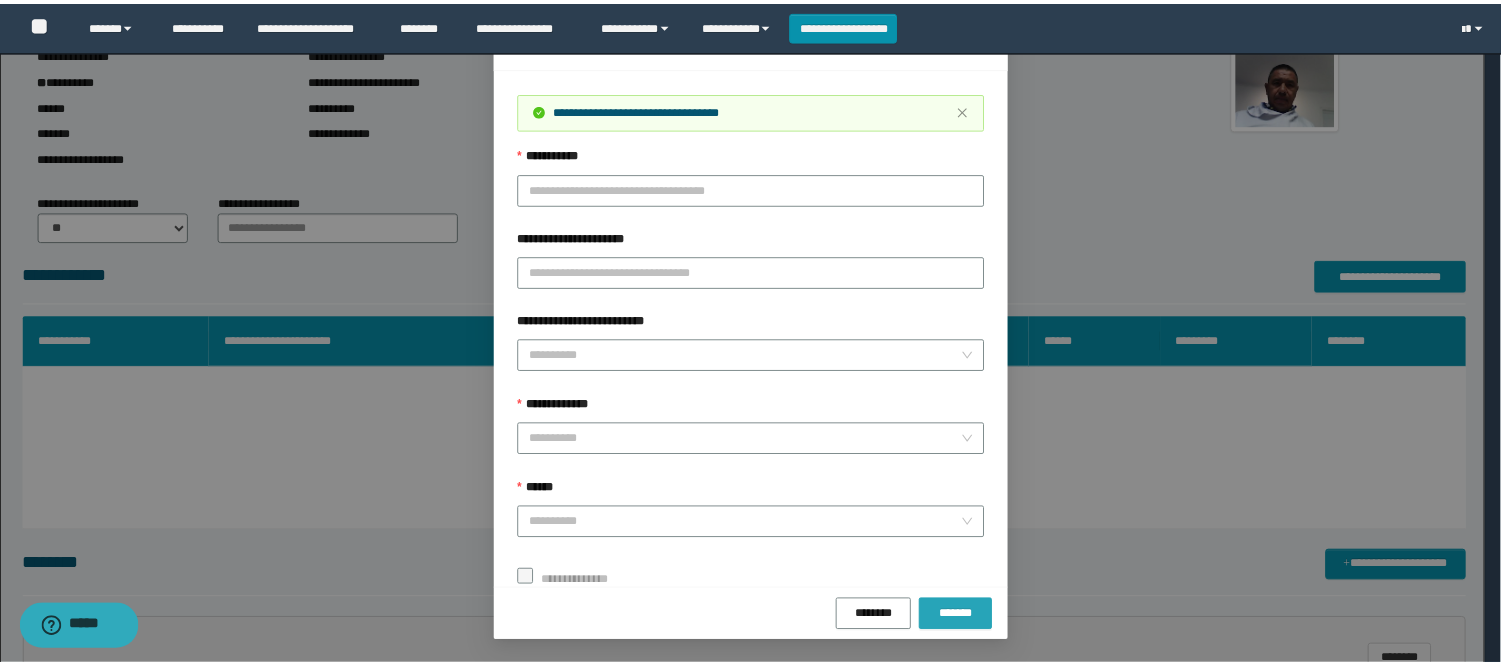 scroll, scrollTop: 41, scrollLeft: 0, axis: vertical 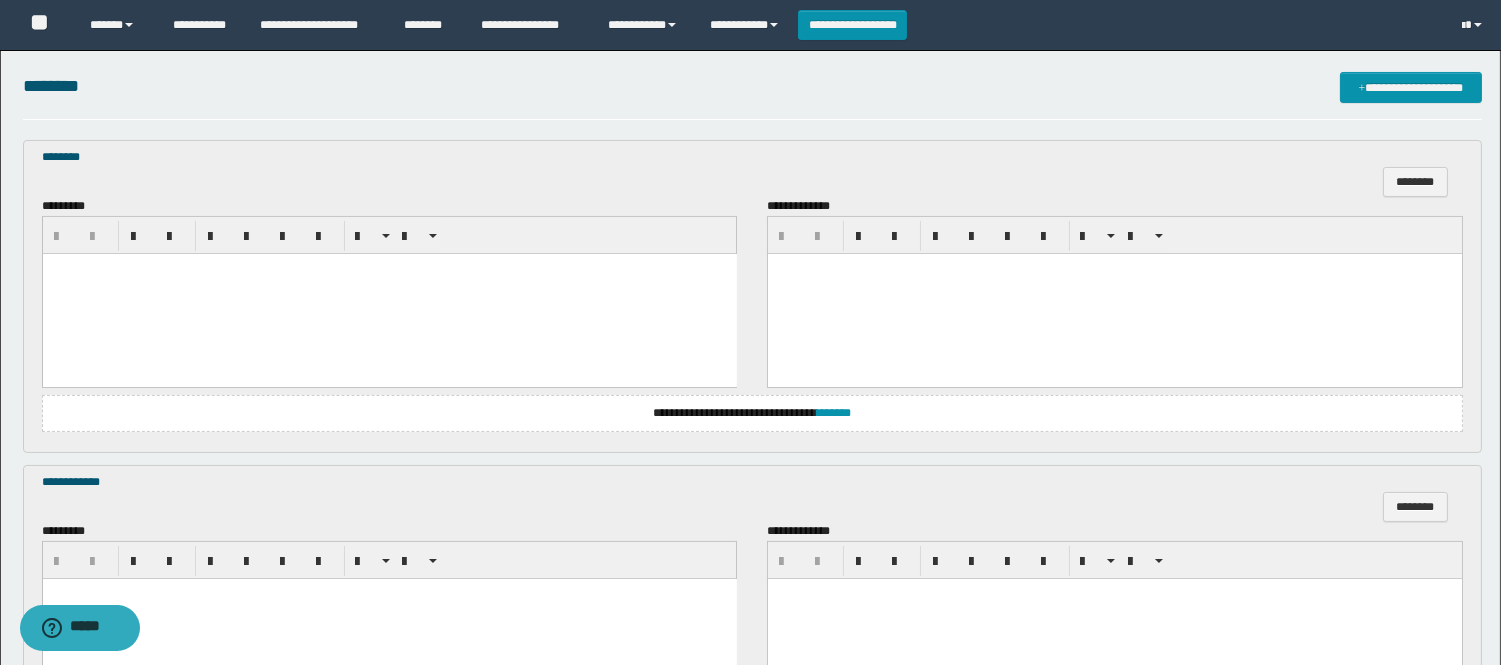 click at bounding box center [389, 293] 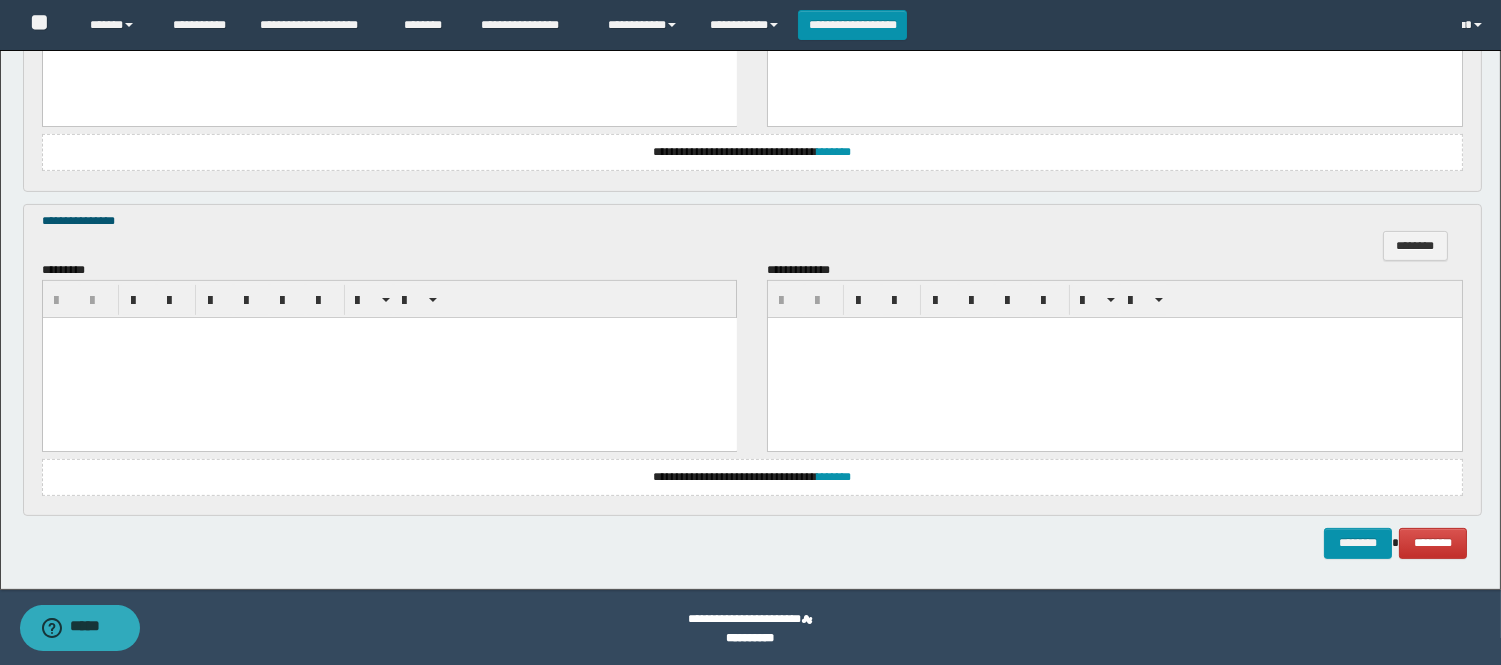 scroll, scrollTop: 1143, scrollLeft: 0, axis: vertical 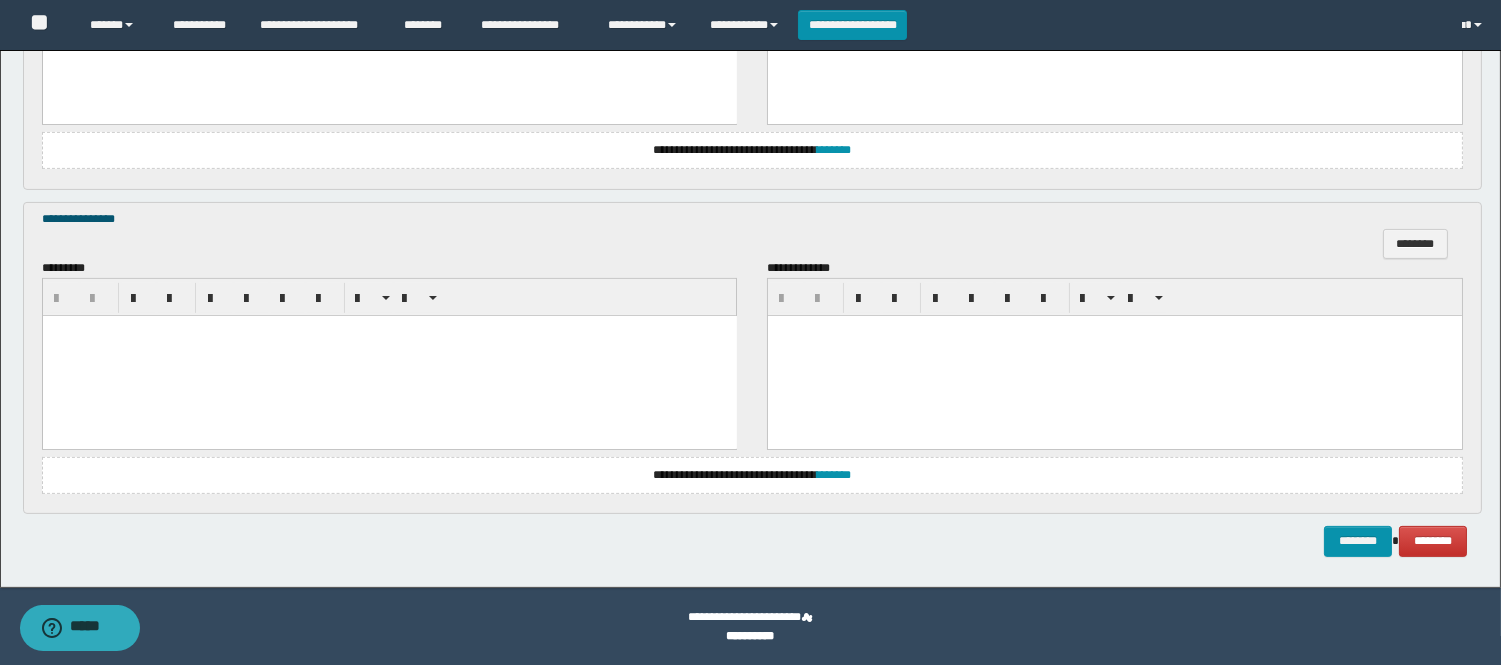 click at bounding box center (389, 355) 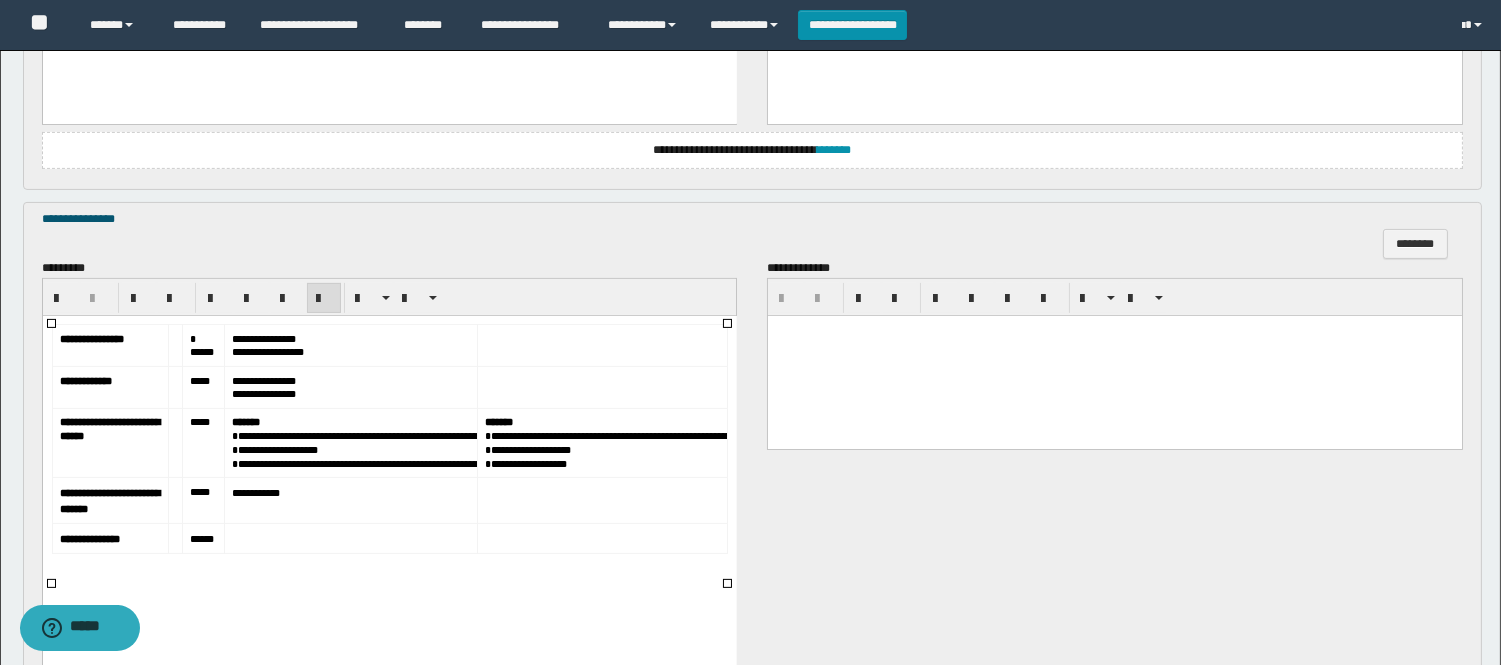 click on "*****" at bounding box center (201, 345) 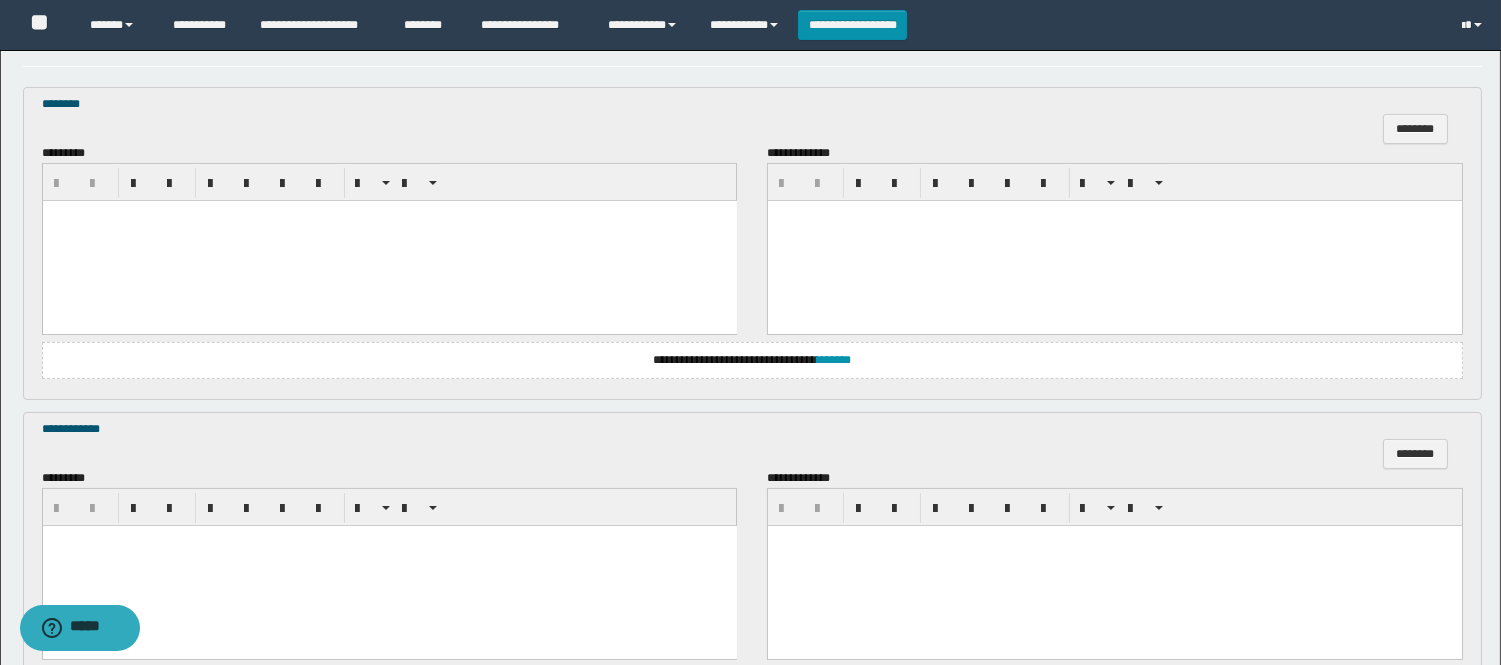 scroll, scrollTop: 476, scrollLeft: 0, axis: vertical 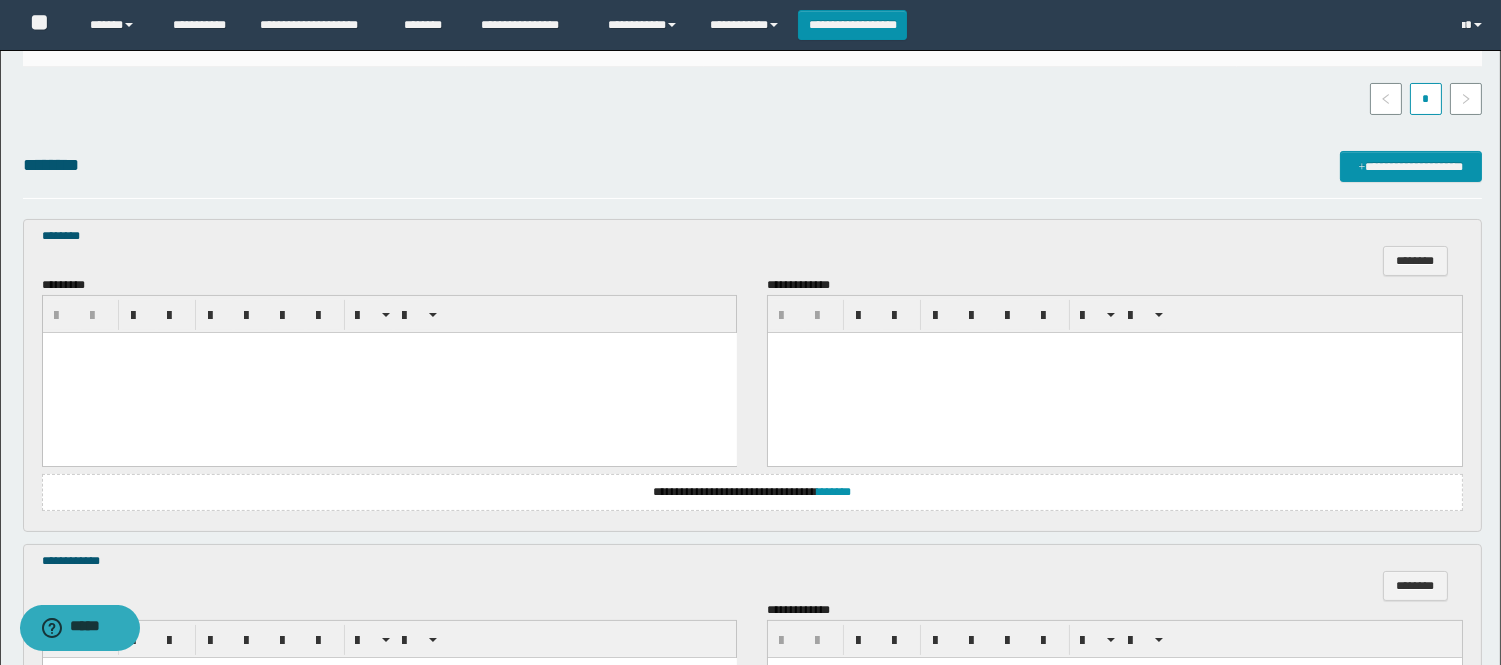 click at bounding box center [389, 372] 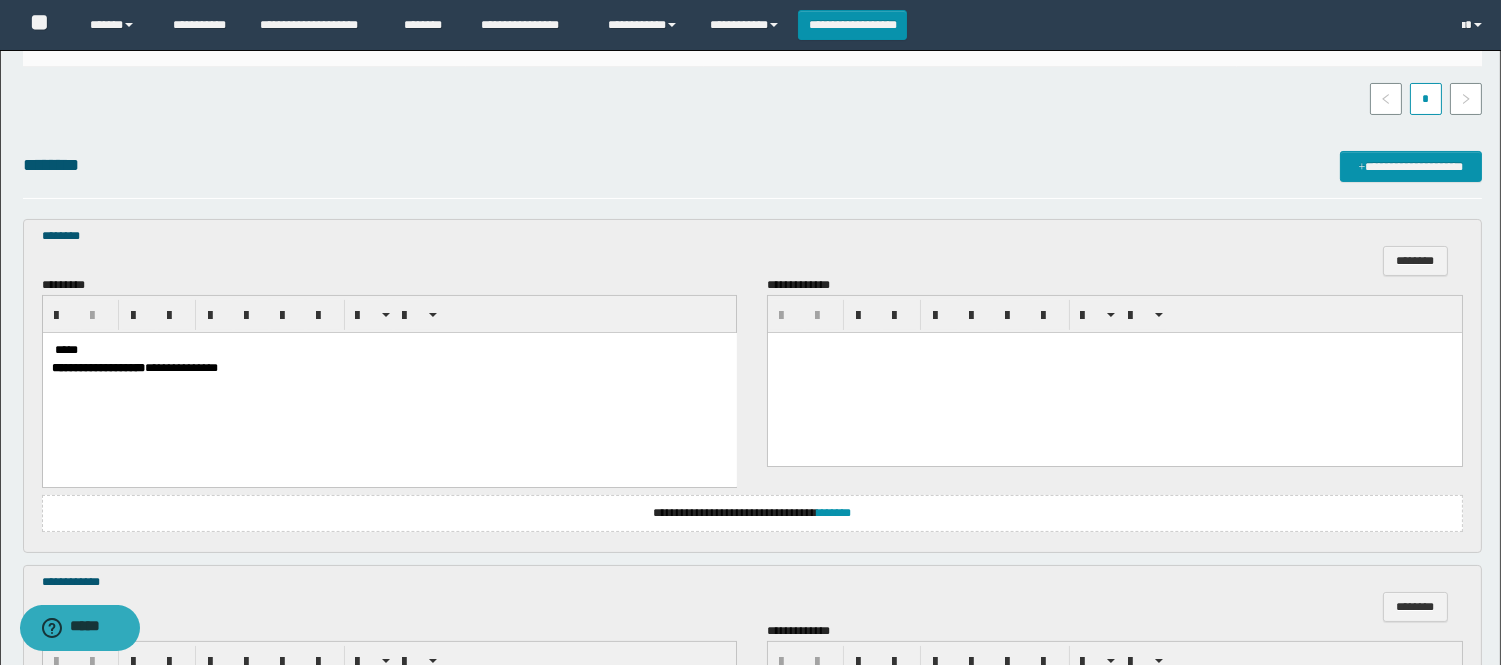 click on "*****" at bounding box center [65, 349] 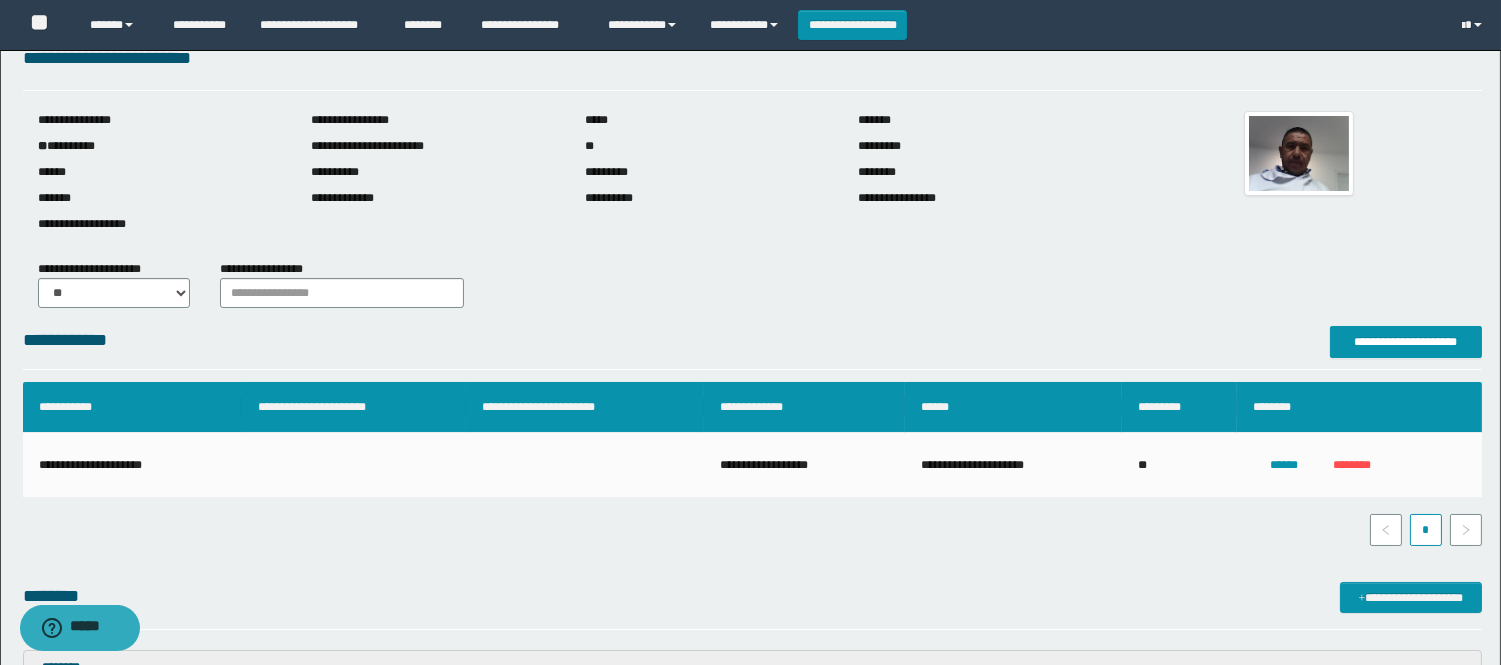 scroll, scrollTop: 0, scrollLeft: 0, axis: both 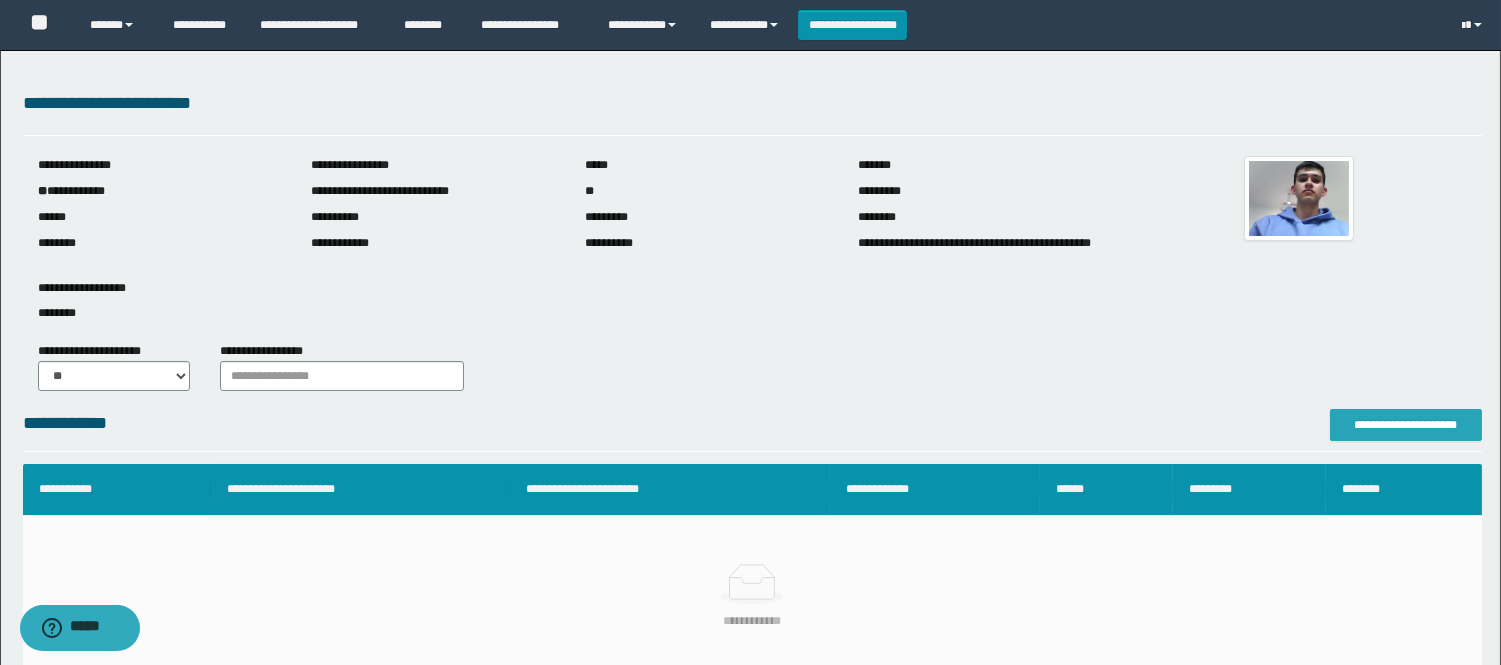 click on "**********" at bounding box center (1406, 425) 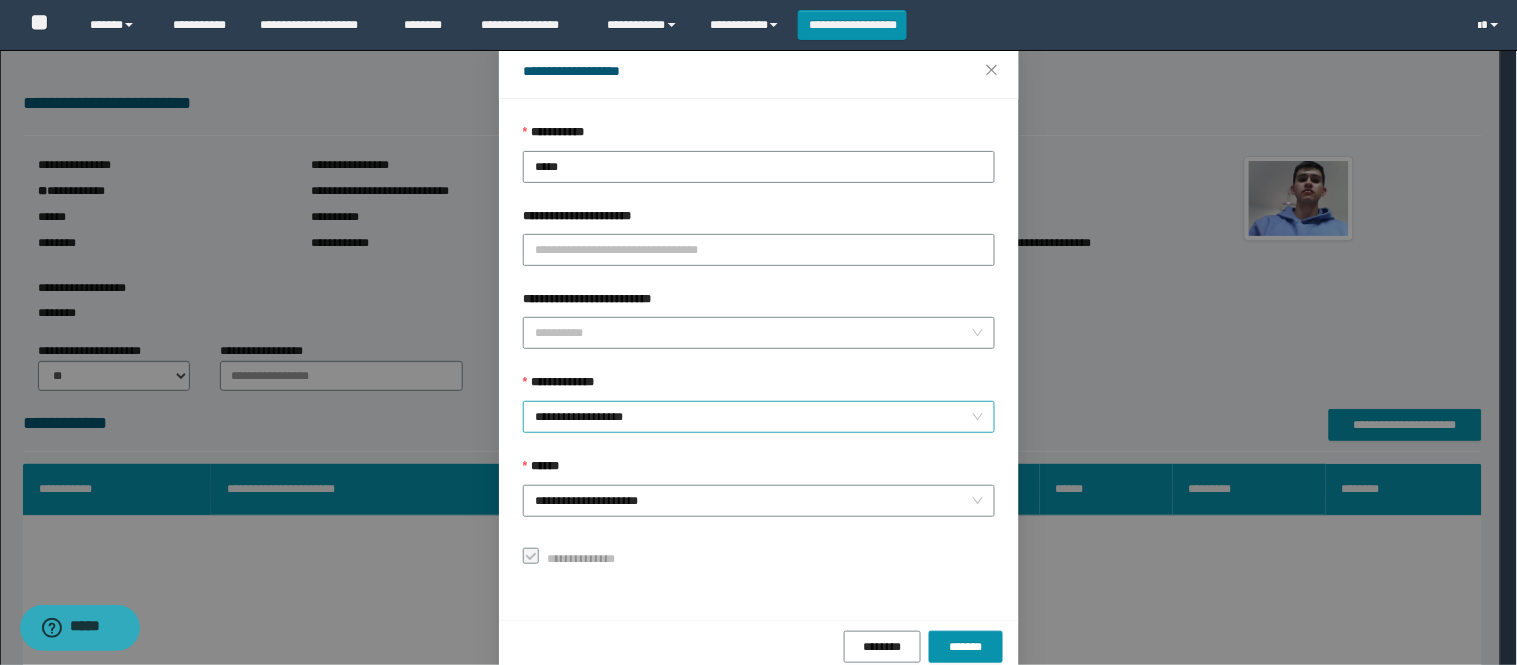 scroll, scrollTop: 87, scrollLeft: 0, axis: vertical 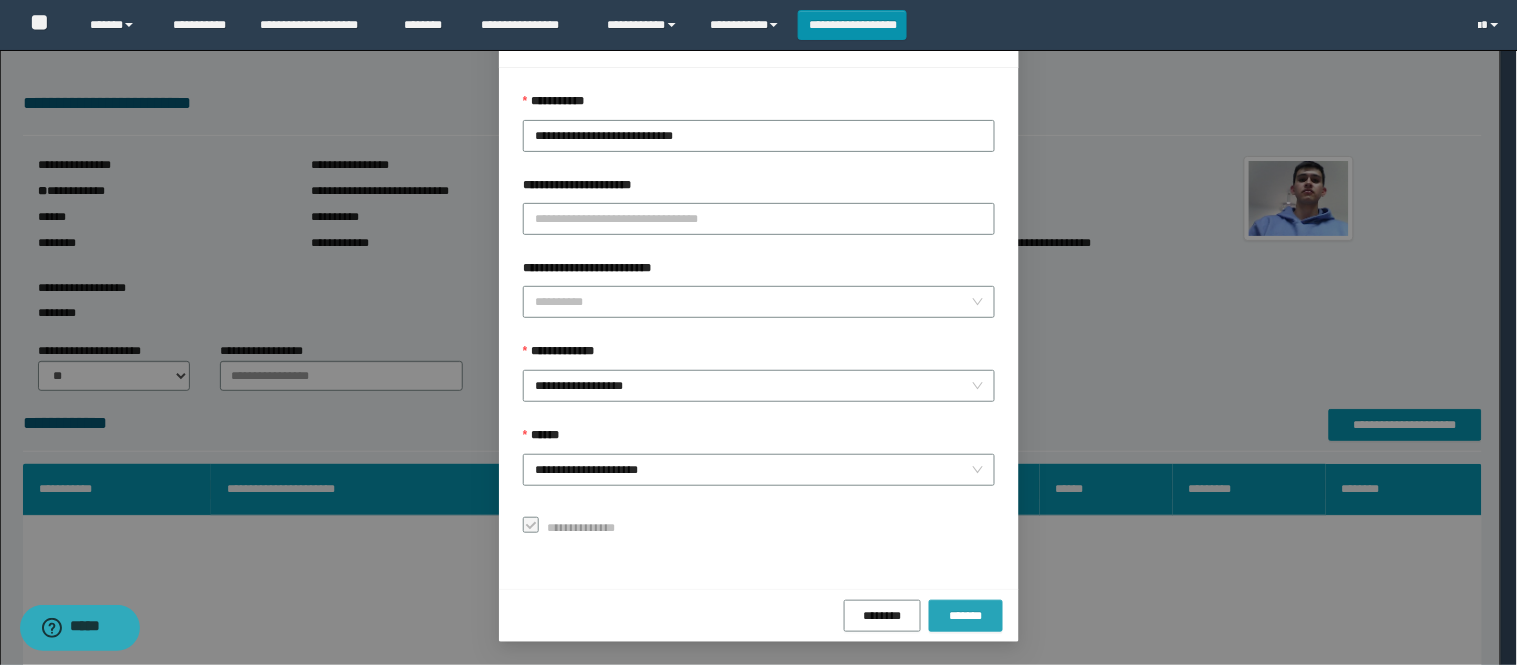 click on "*******" at bounding box center (966, 616) 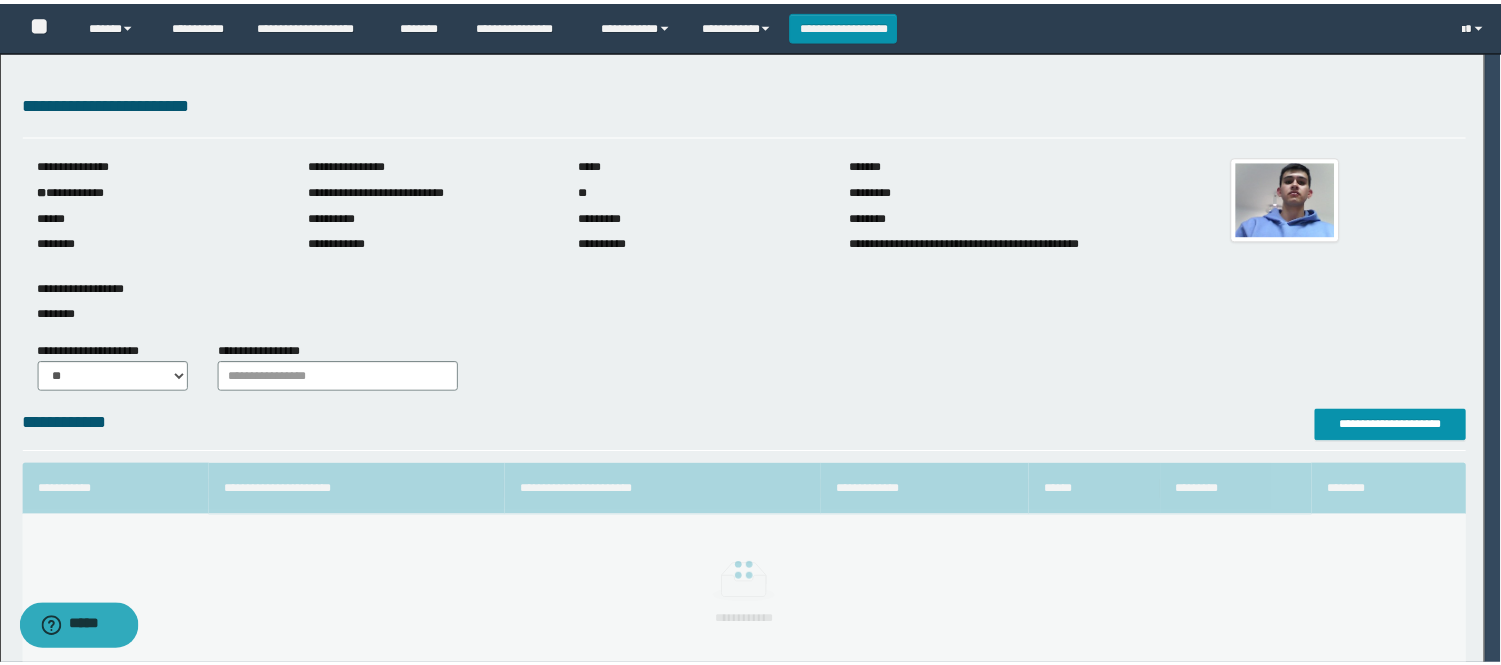 scroll, scrollTop: 41, scrollLeft: 0, axis: vertical 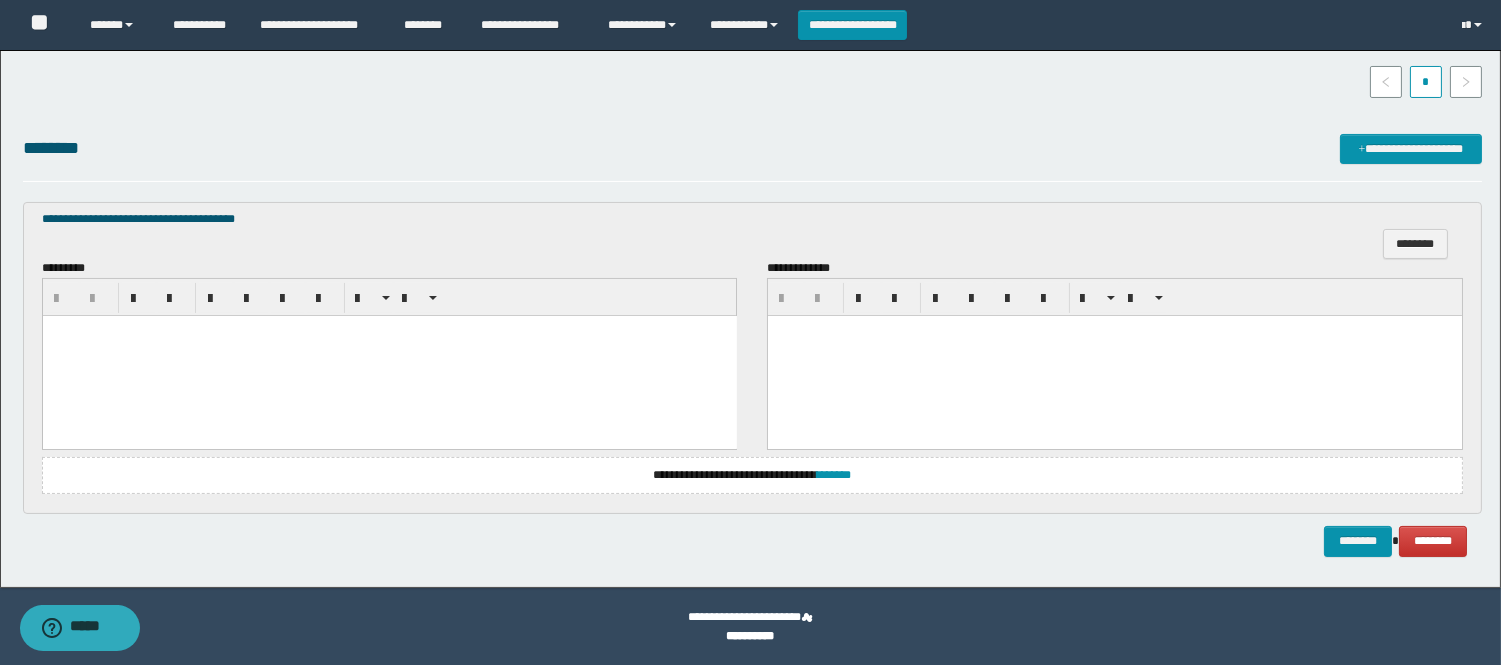click at bounding box center (389, 355) 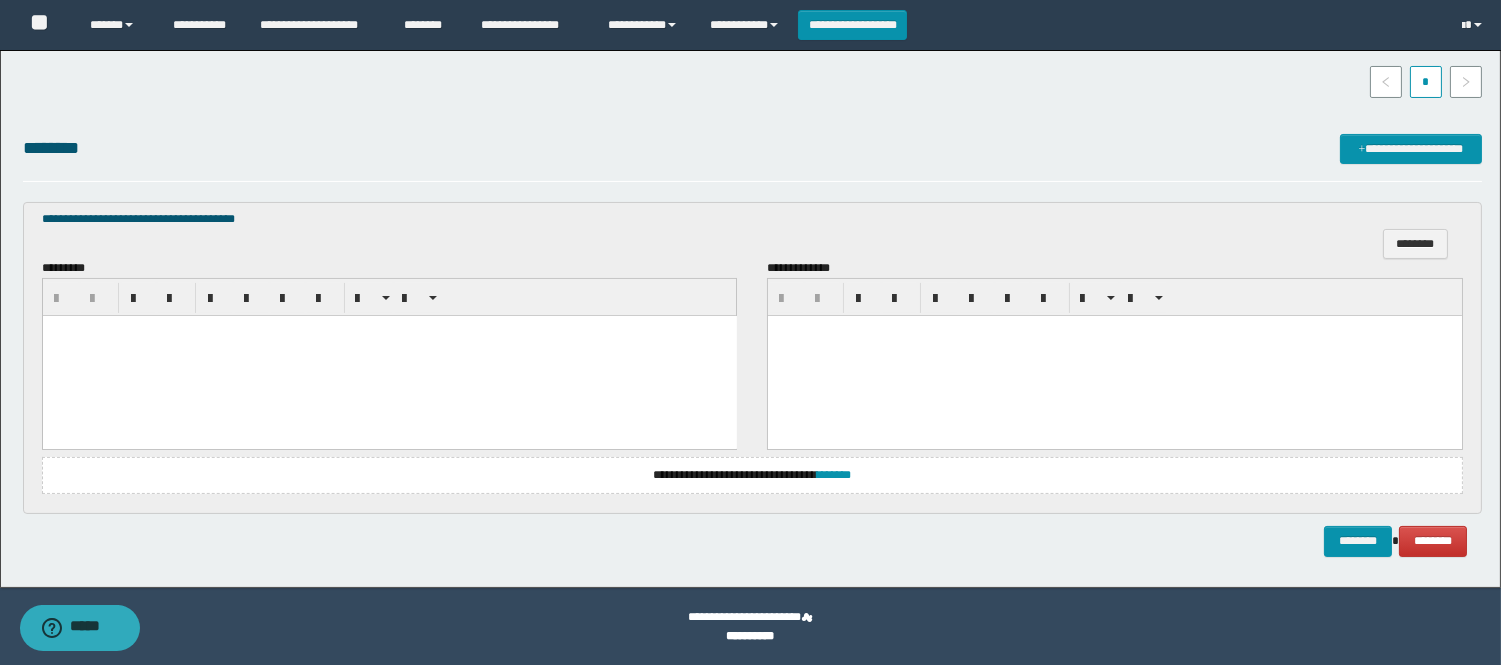 click at bounding box center [389, 330] 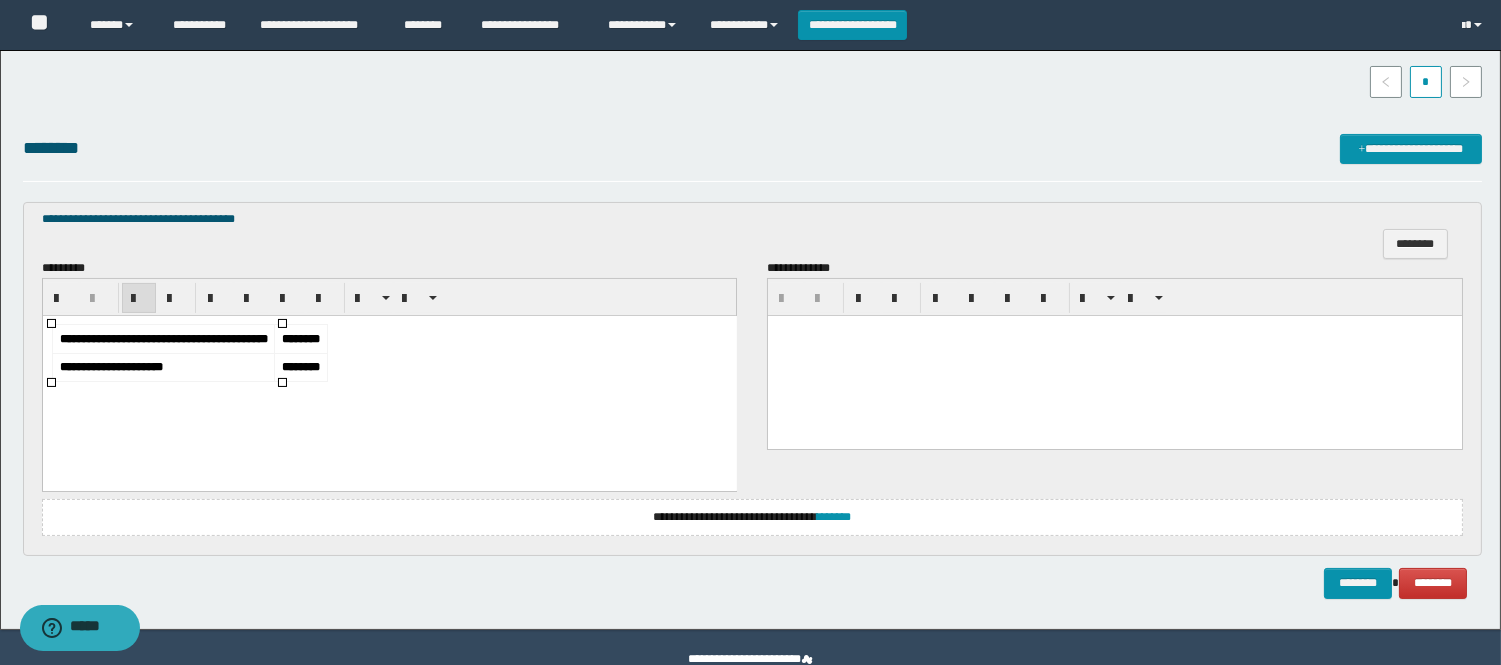 click on "********" at bounding box center [300, 366] 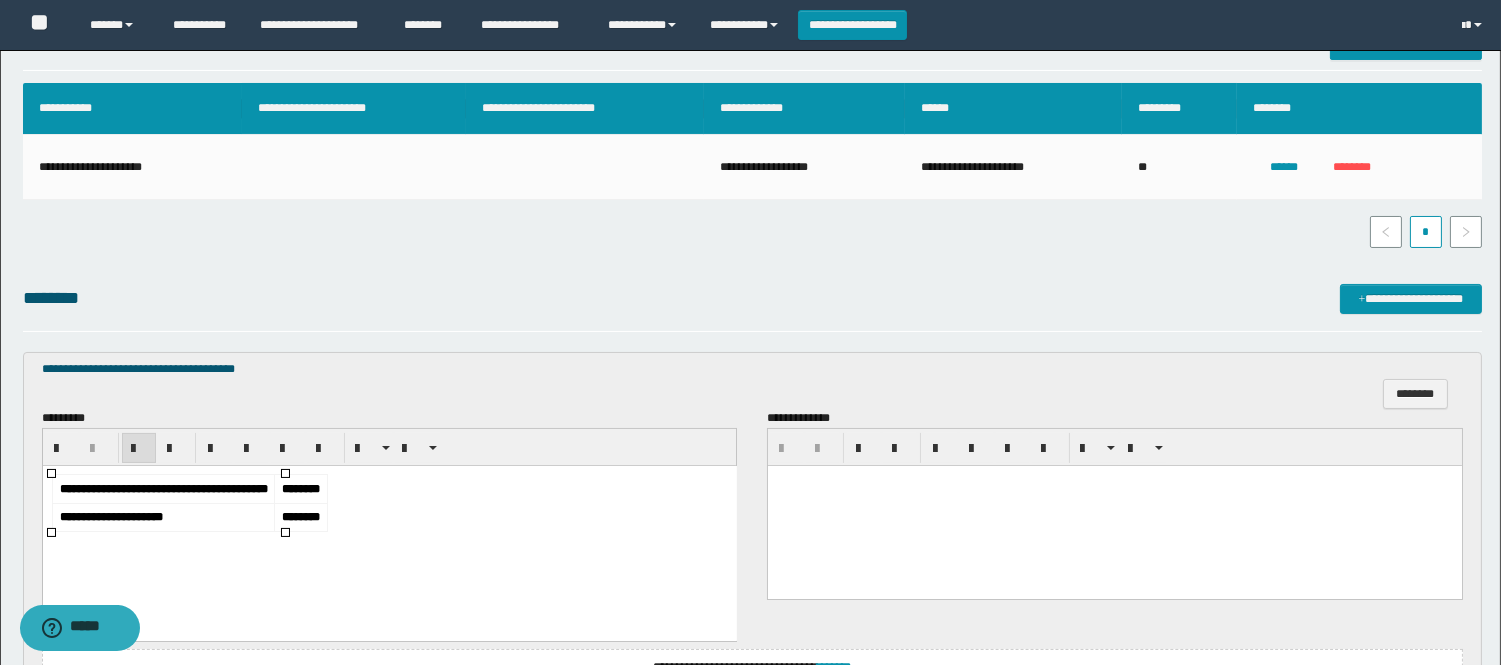 scroll, scrollTop: 573, scrollLeft: 0, axis: vertical 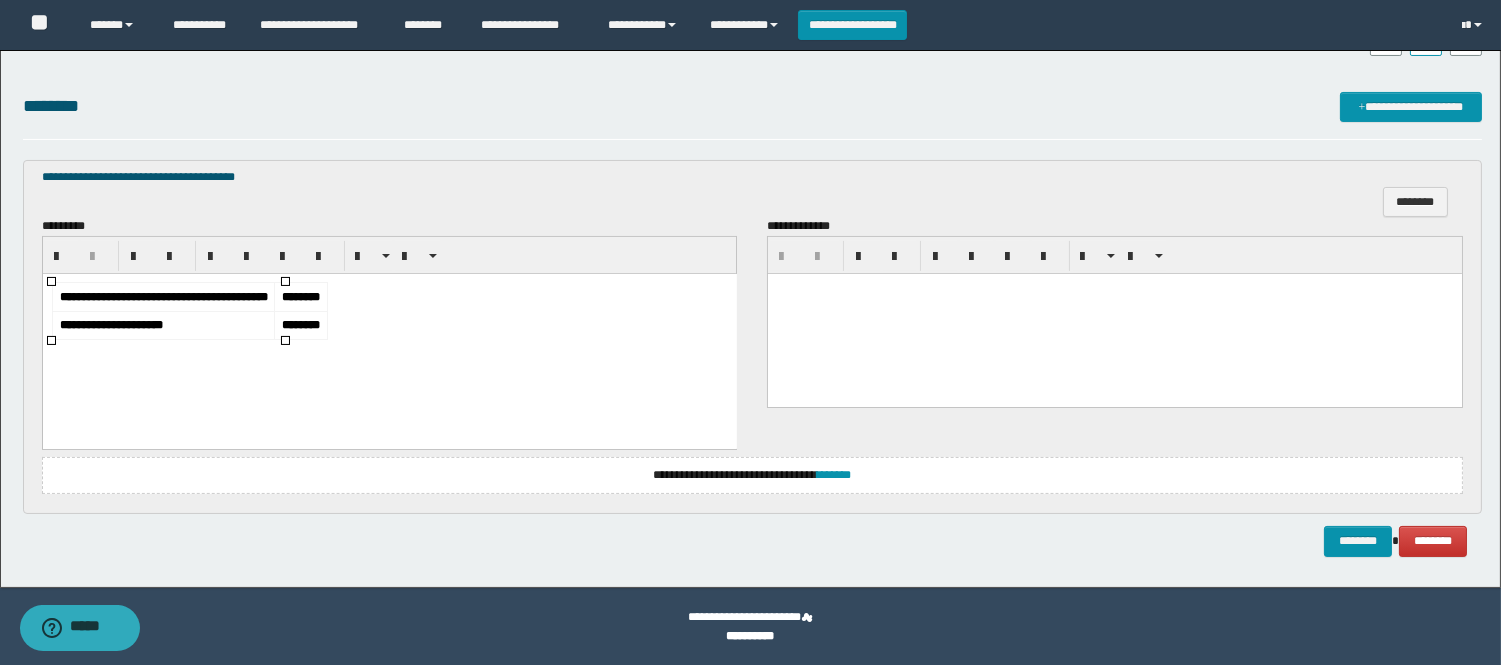 click on "**********" at bounding box center (389, 335) 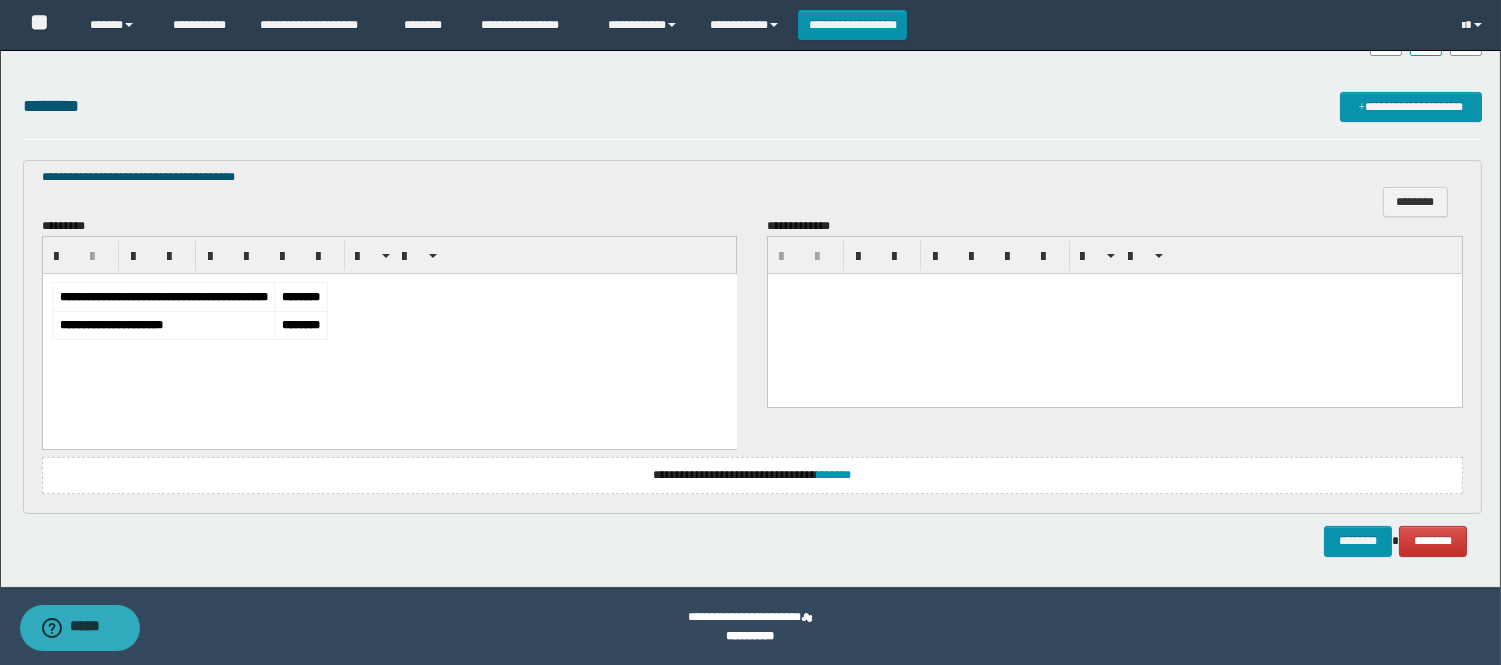 click on "**********" at bounding box center [389, 335] 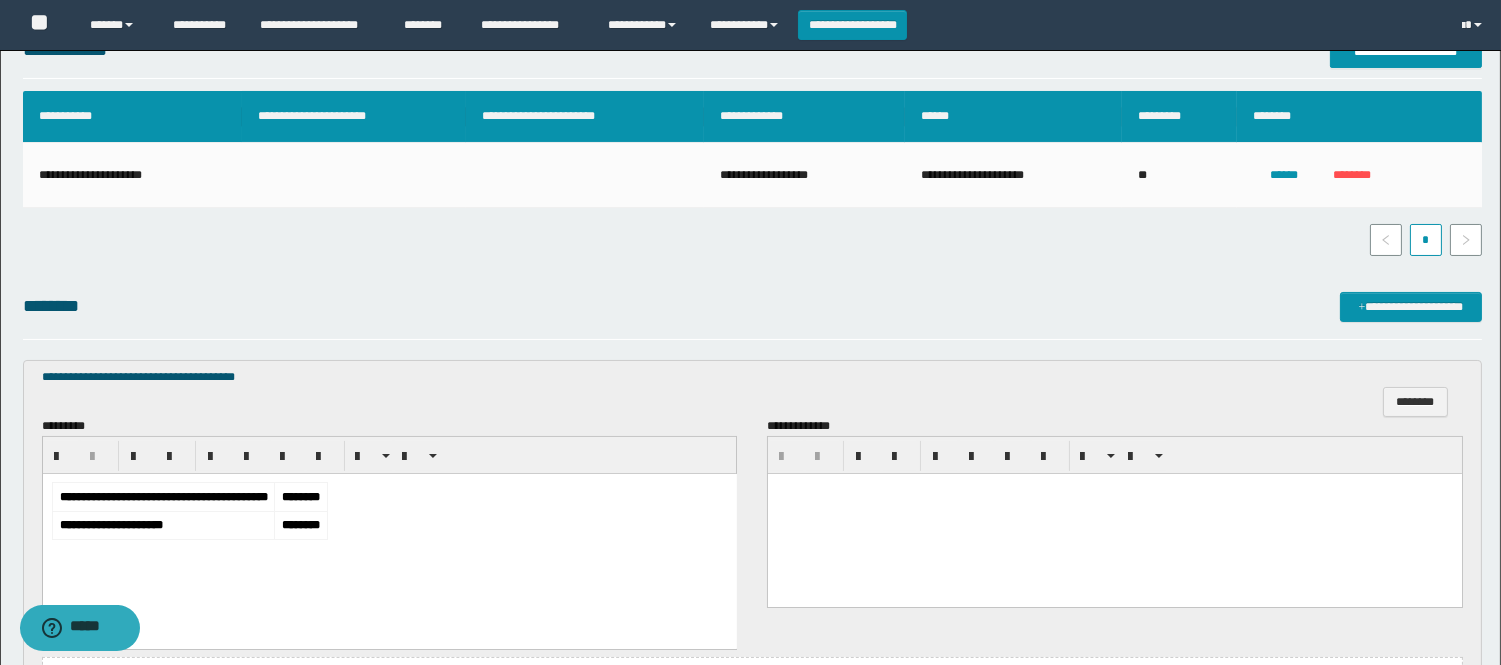 scroll, scrollTop: 573, scrollLeft: 0, axis: vertical 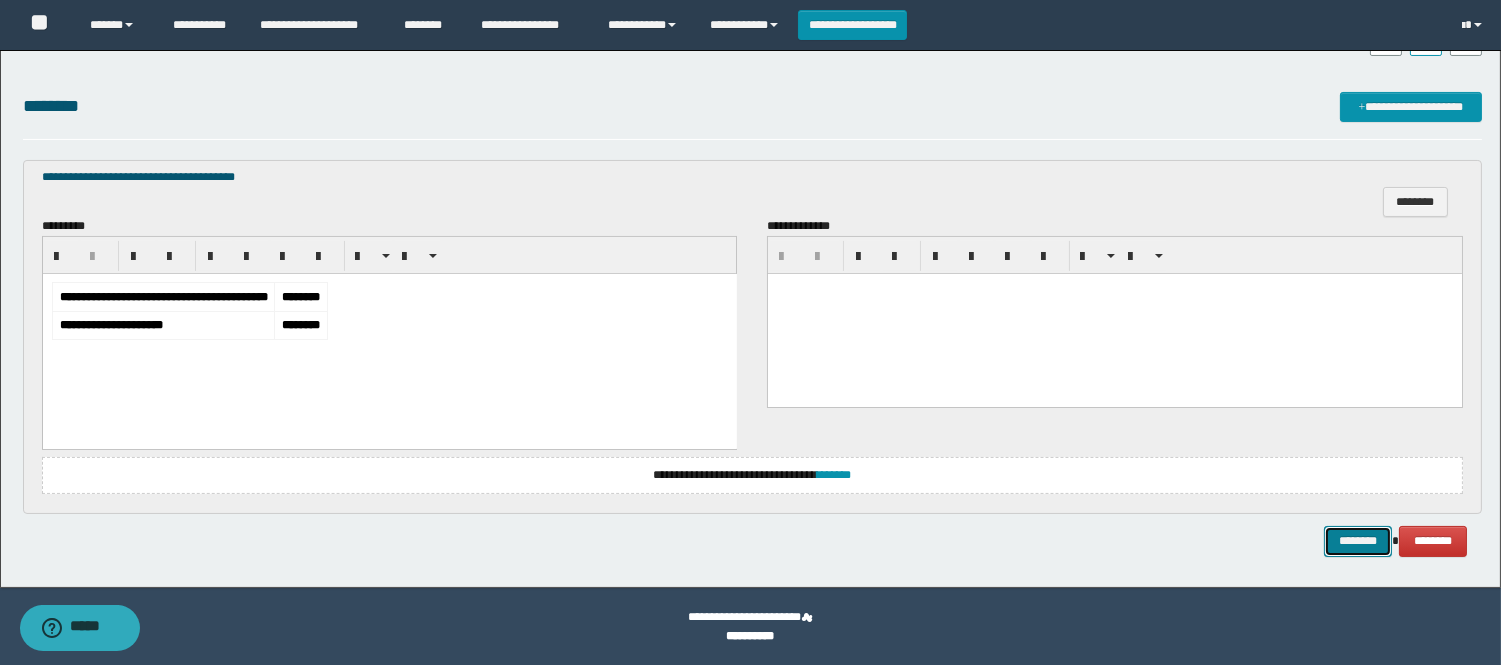 click on "********" at bounding box center (1358, 541) 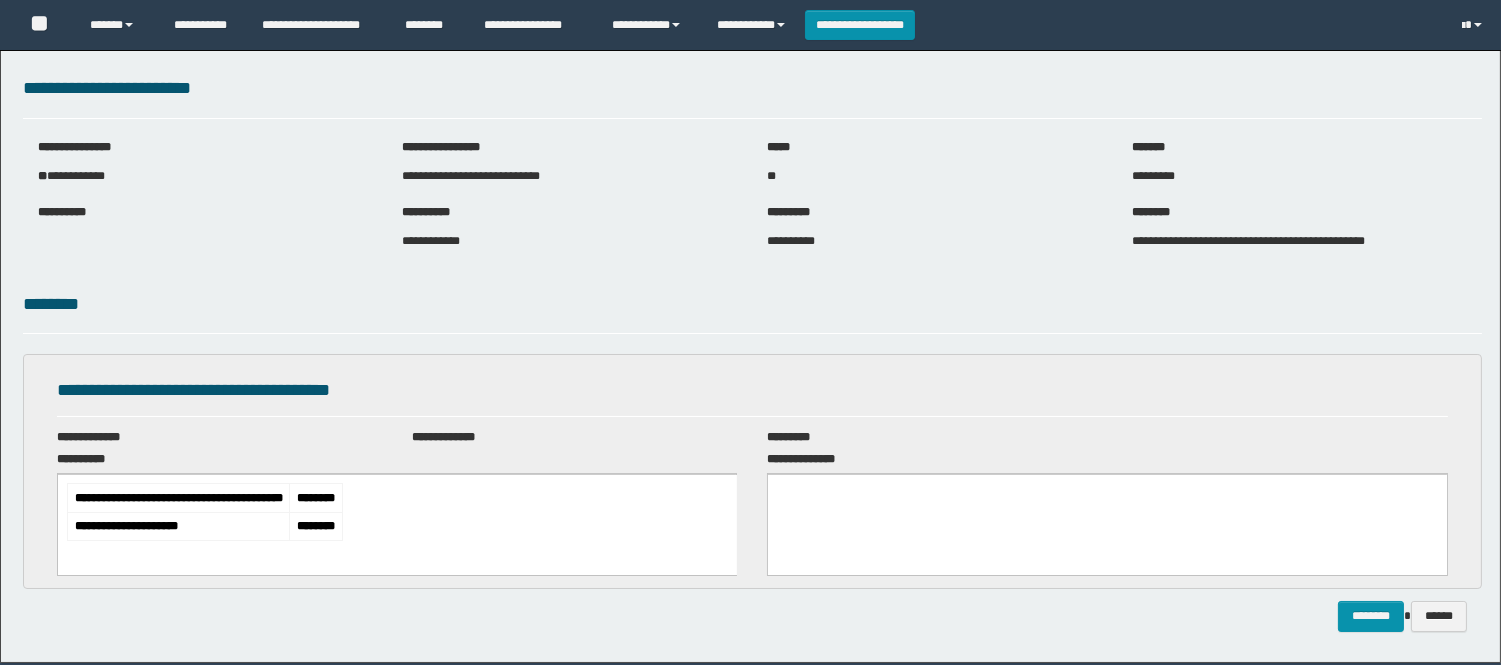 scroll, scrollTop: 0, scrollLeft: 0, axis: both 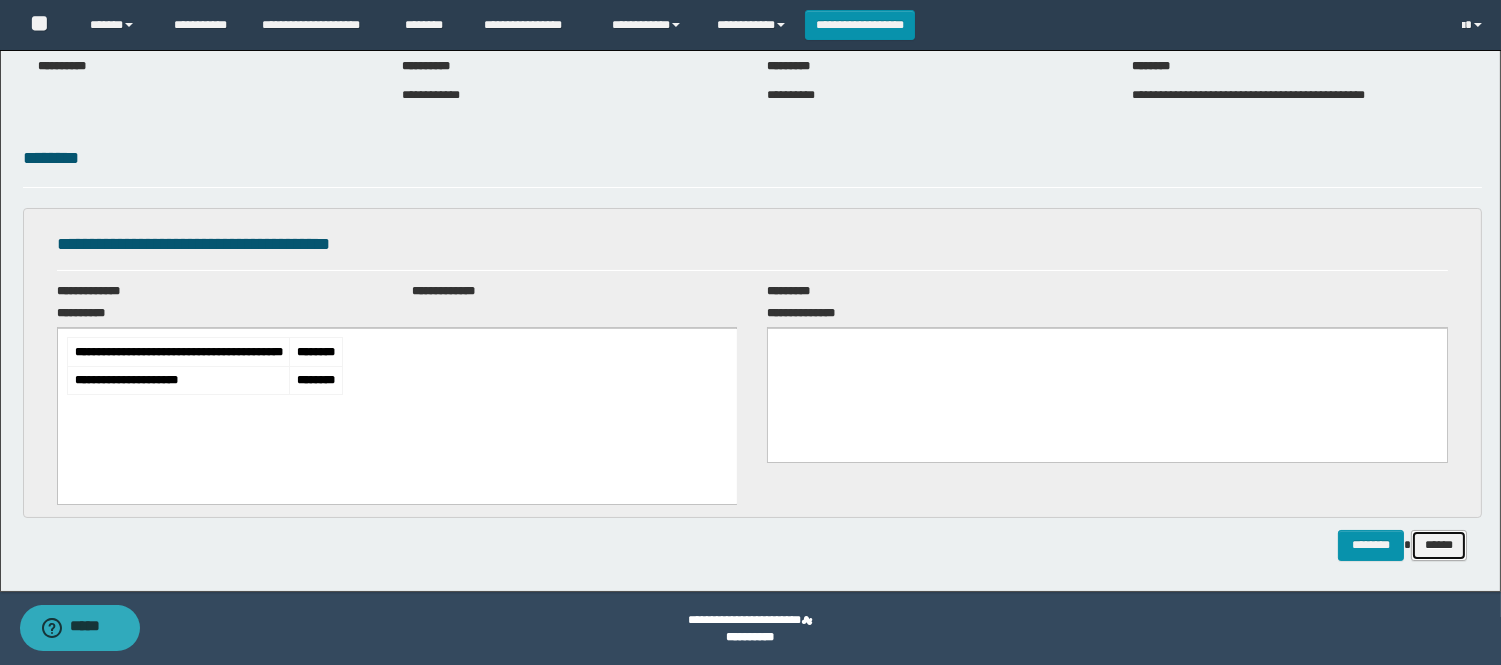 click on "******" at bounding box center [1439, 545] 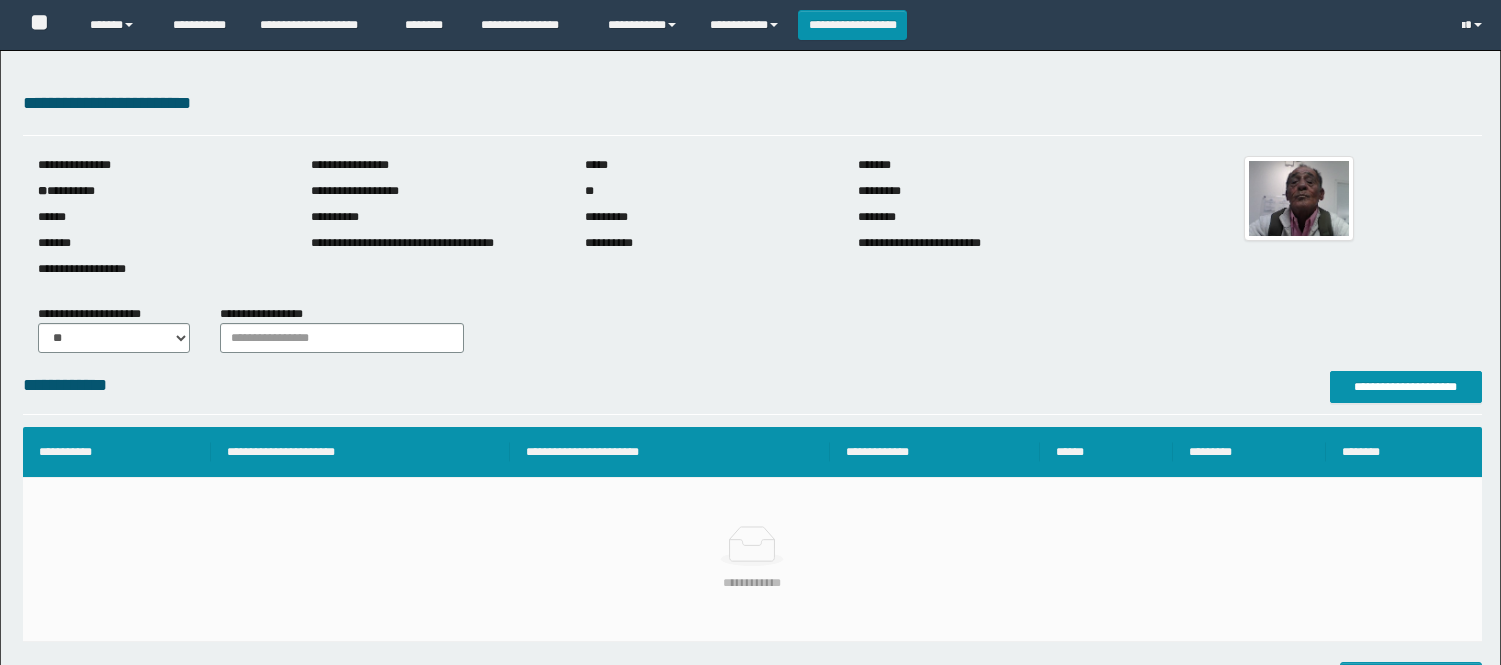 scroll, scrollTop: 0, scrollLeft: 0, axis: both 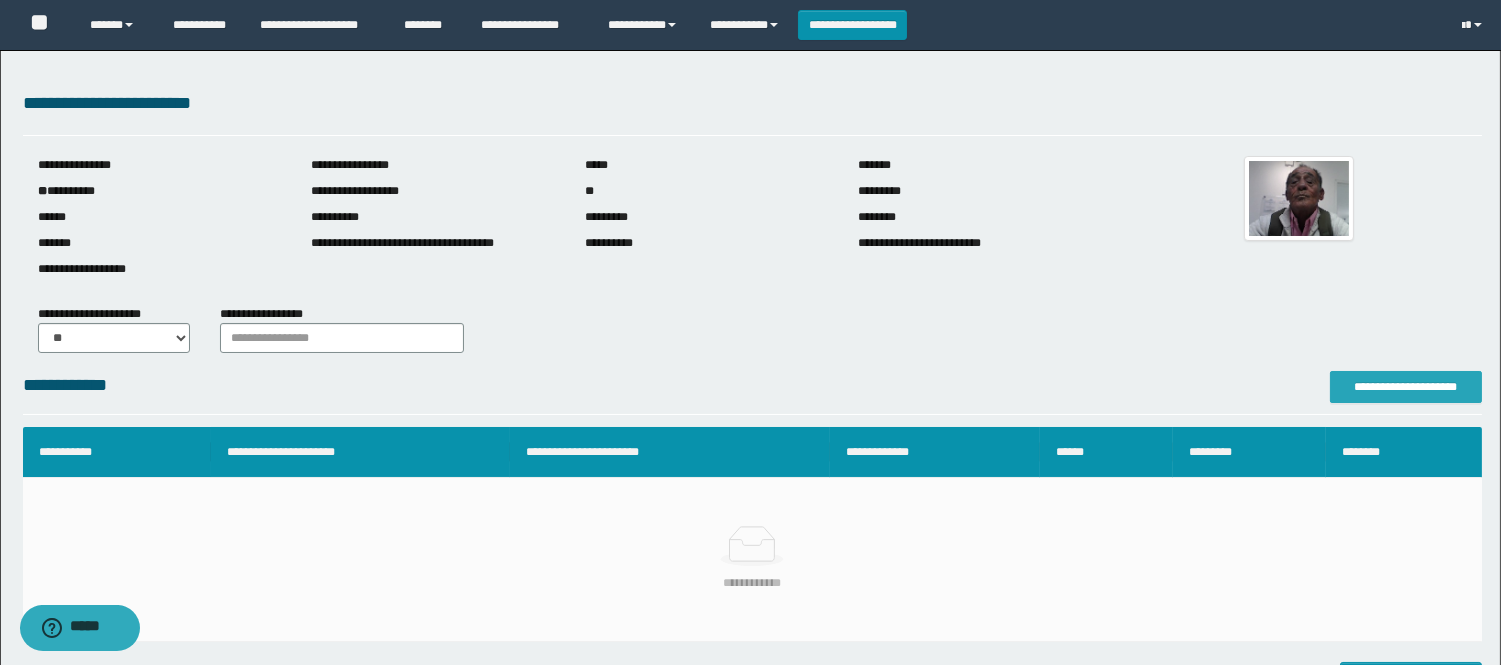 click on "**********" at bounding box center (1406, 387) 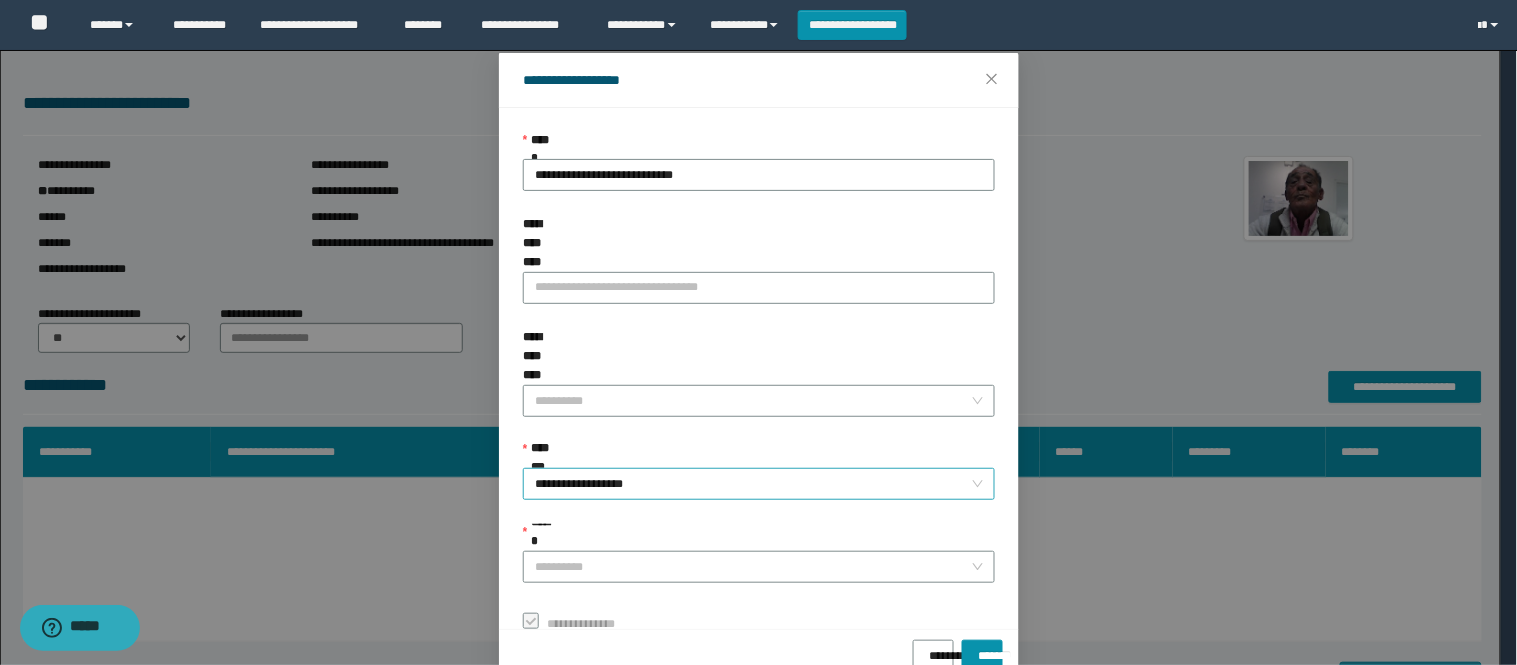 scroll, scrollTop: 87, scrollLeft: 0, axis: vertical 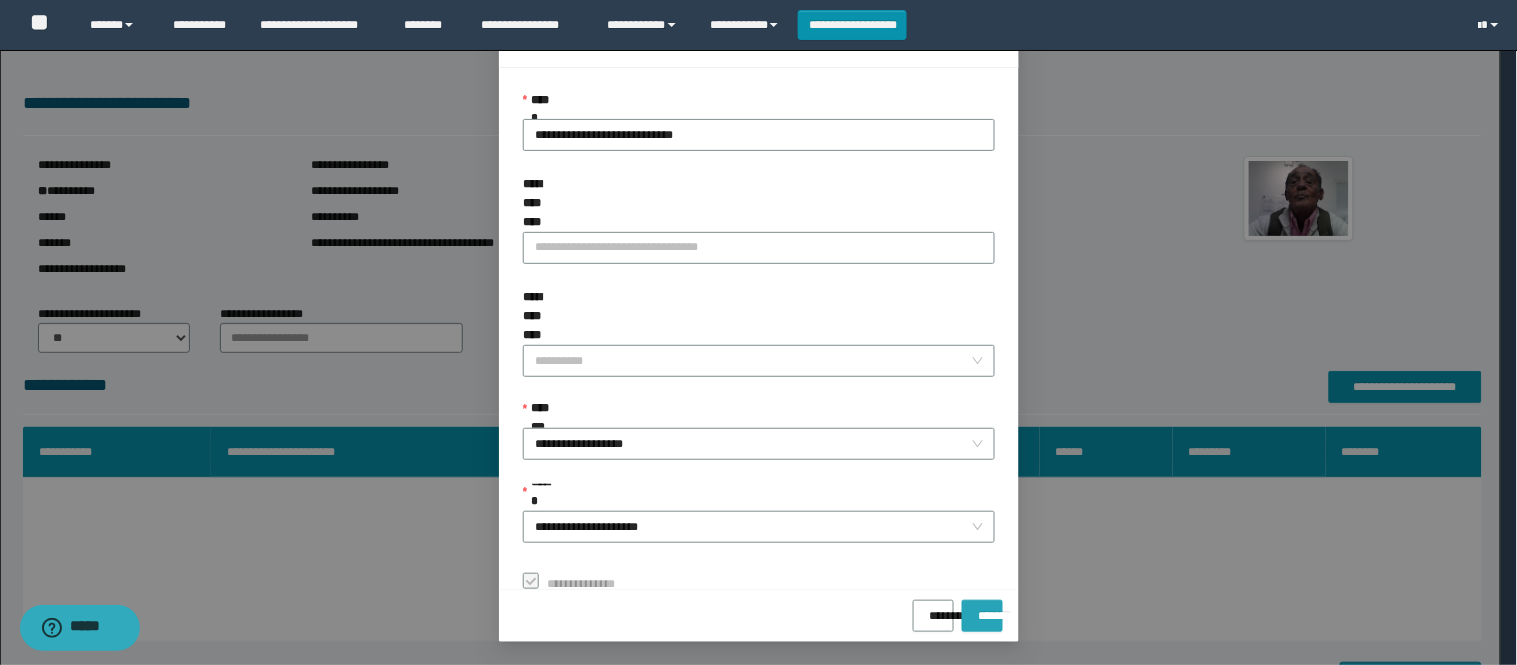click on "*******" at bounding box center [982, 616] 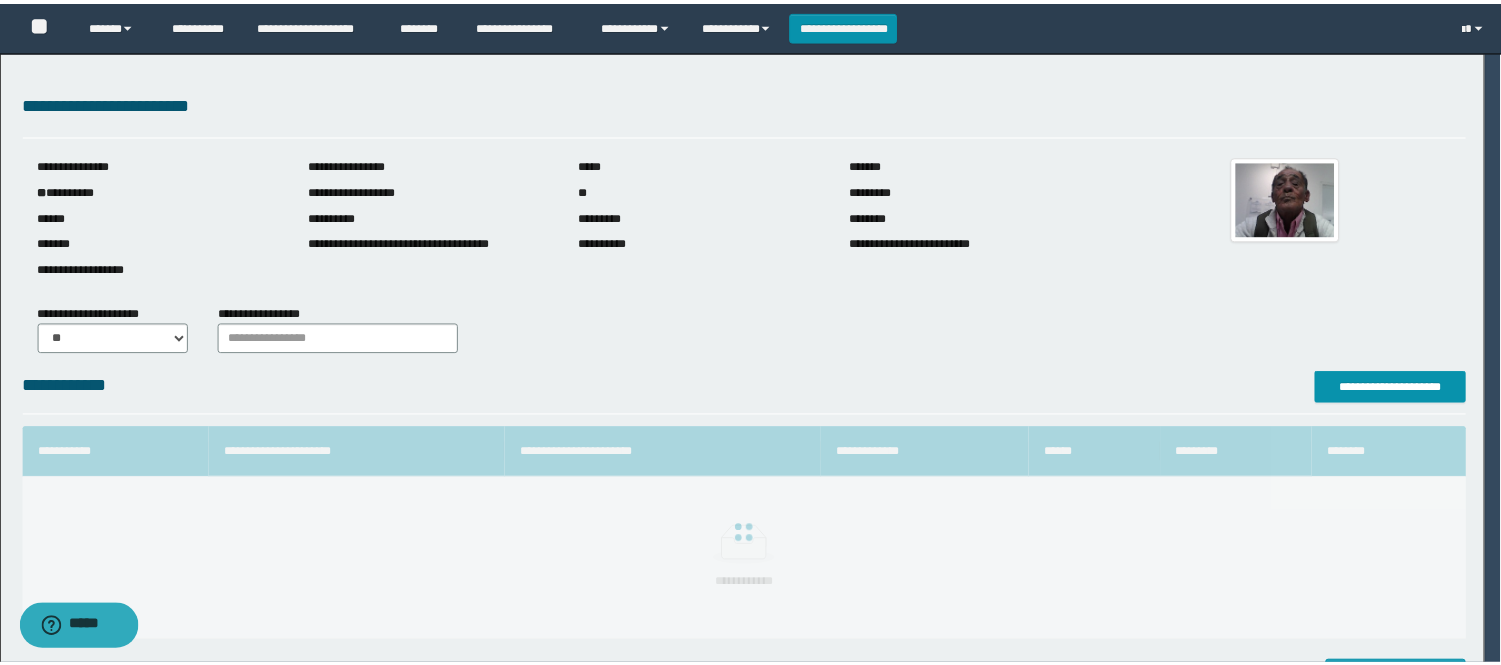 scroll, scrollTop: 41, scrollLeft: 0, axis: vertical 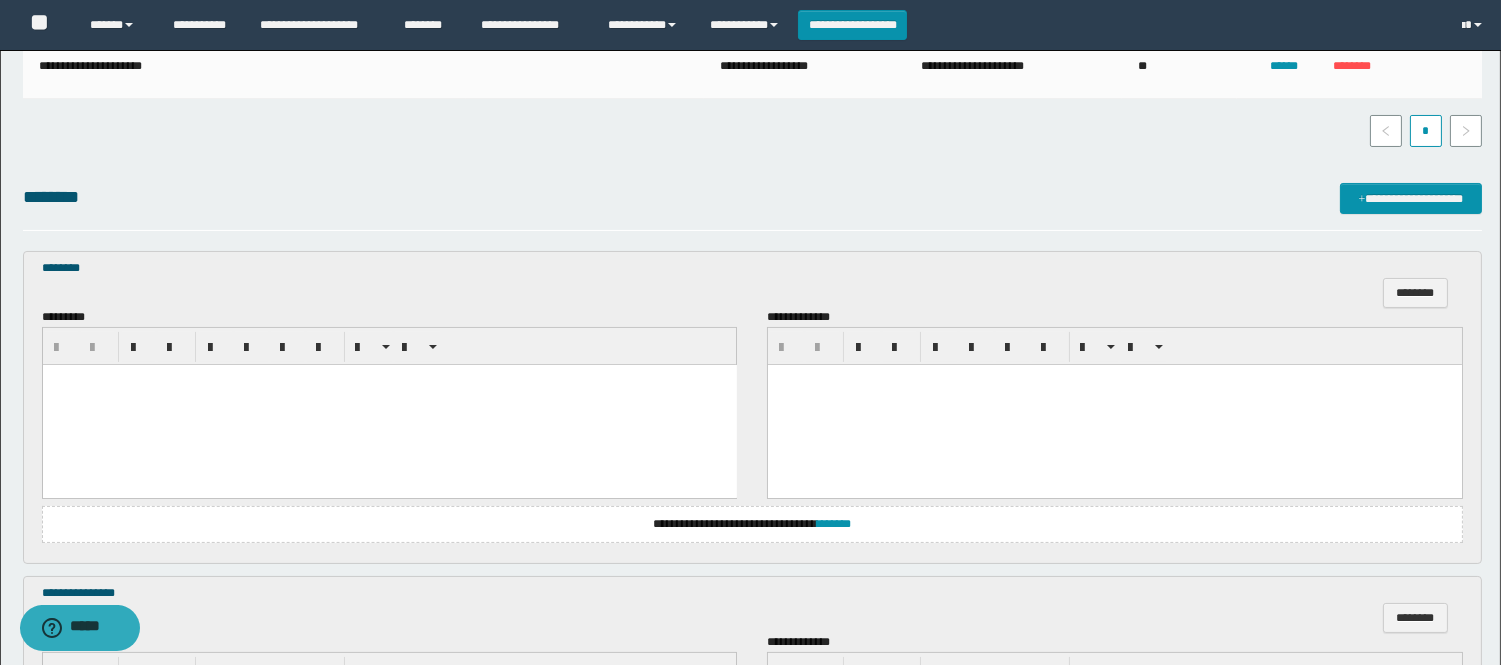 click at bounding box center (389, 404) 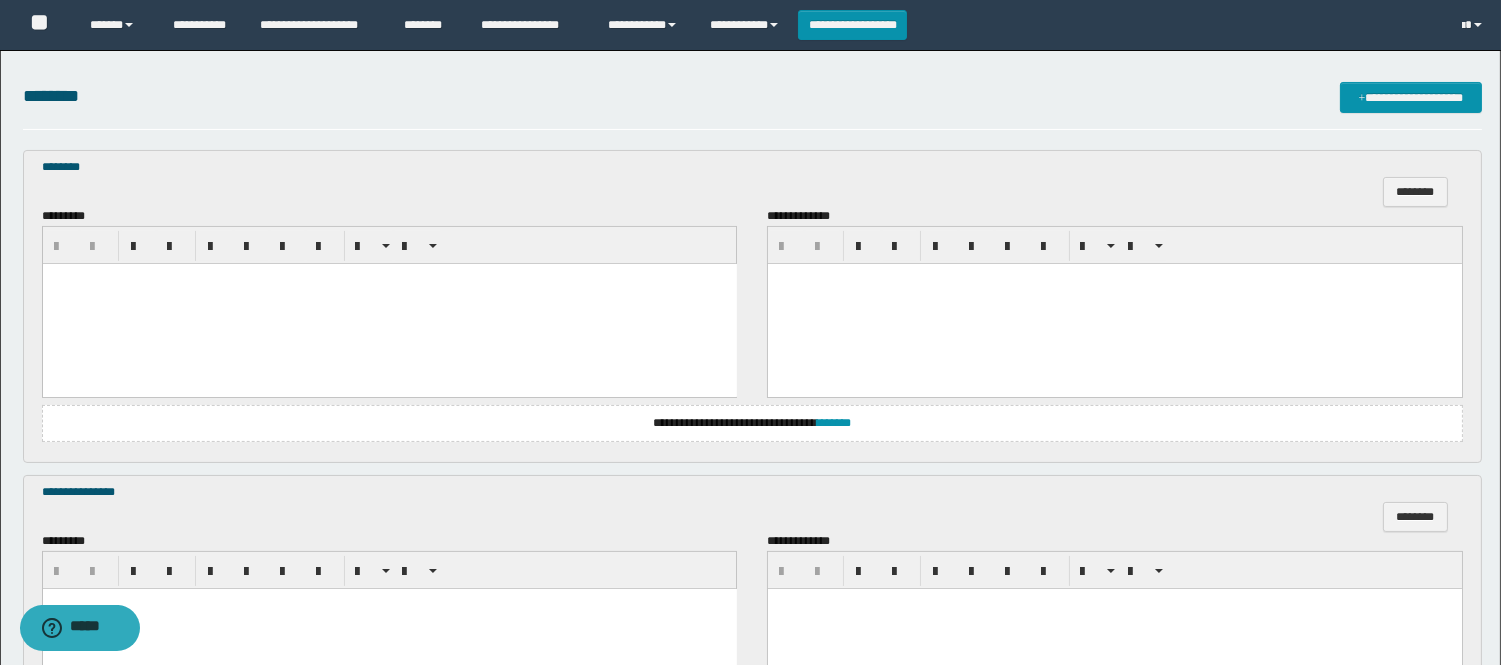 scroll, scrollTop: 555, scrollLeft: 0, axis: vertical 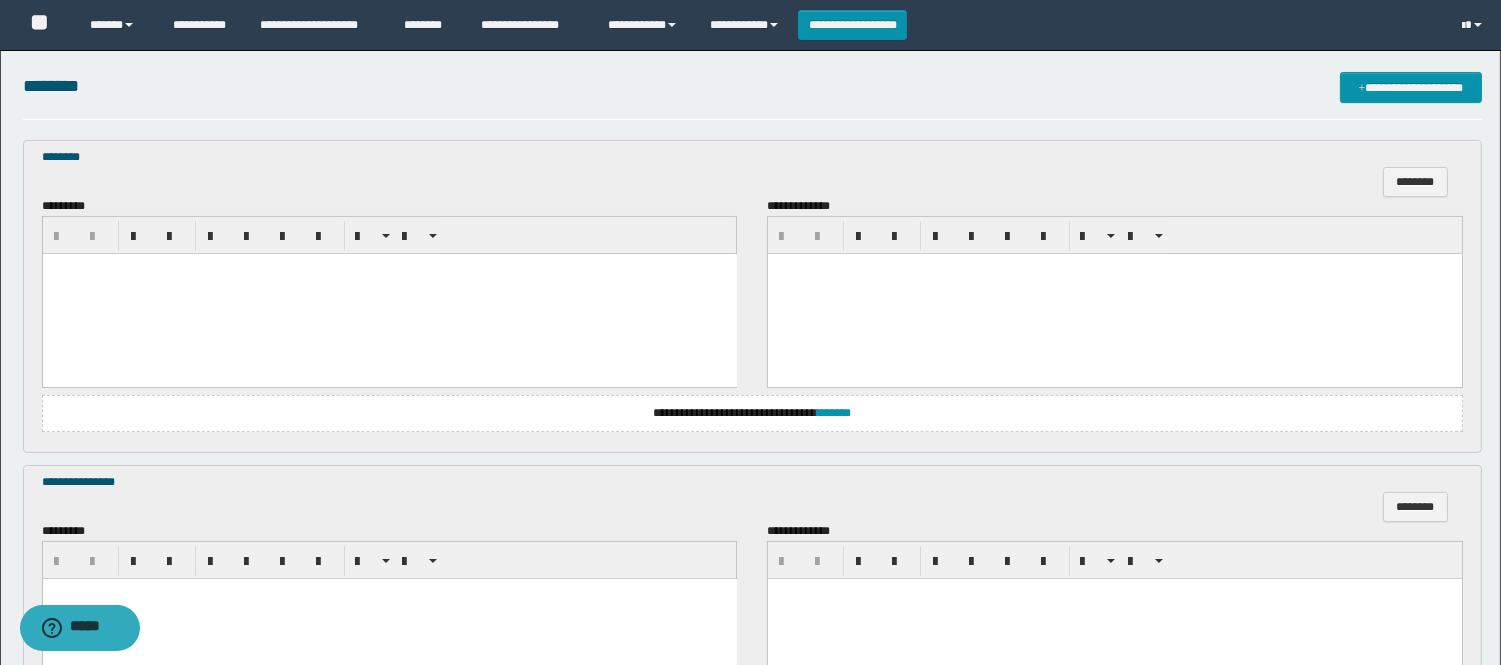 click at bounding box center [389, 293] 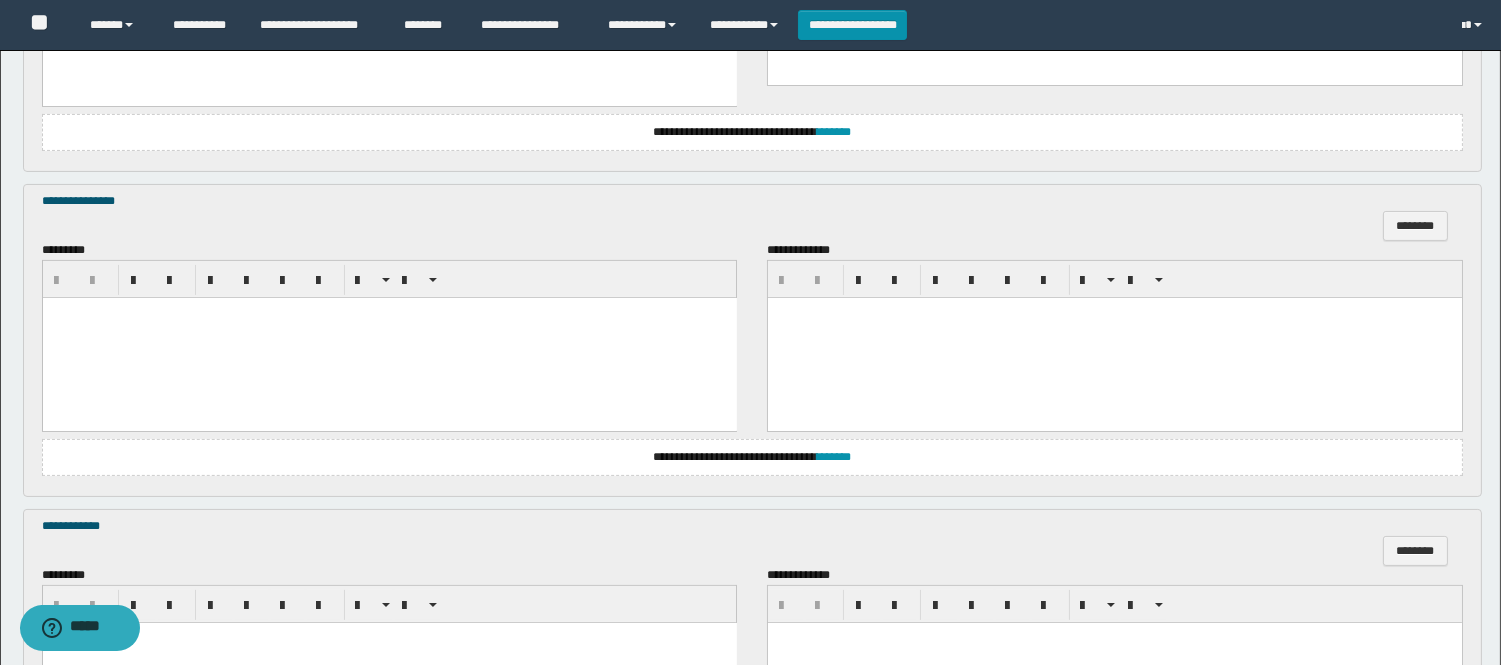 scroll, scrollTop: 888, scrollLeft: 0, axis: vertical 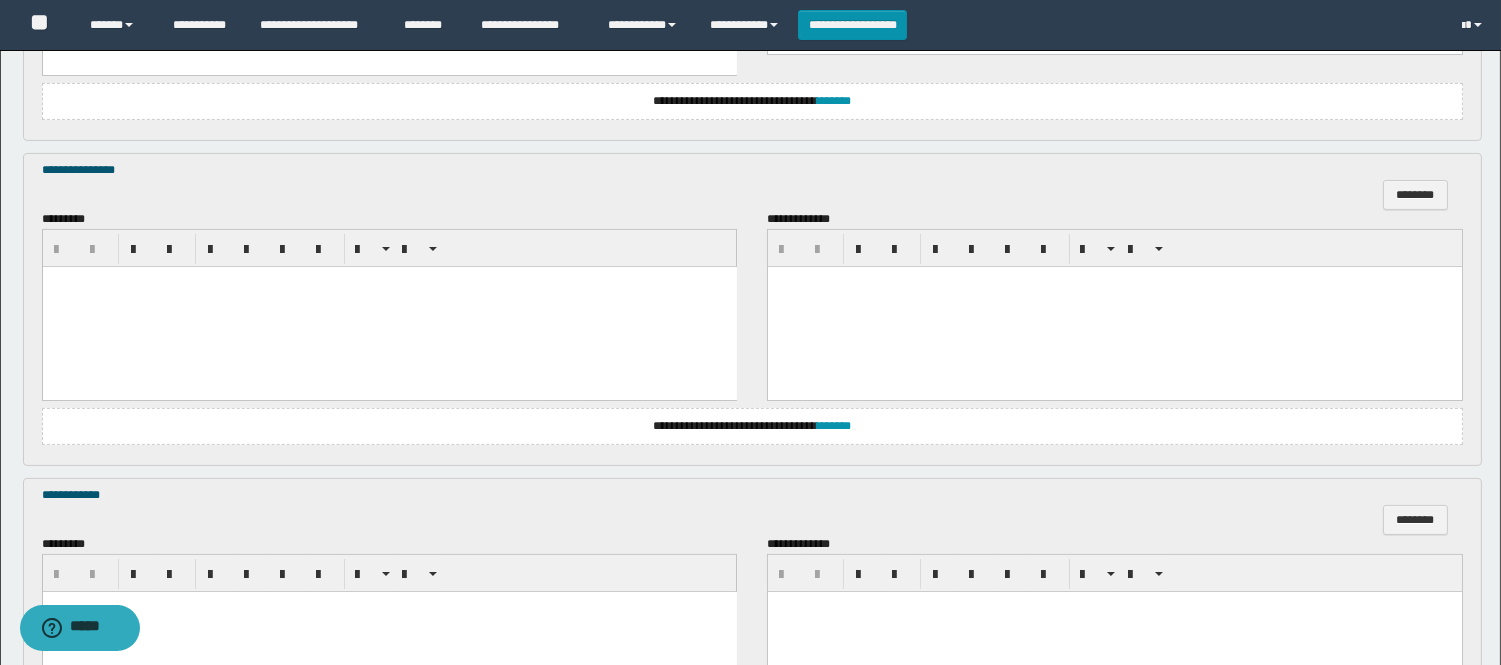 click at bounding box center (389, 306) 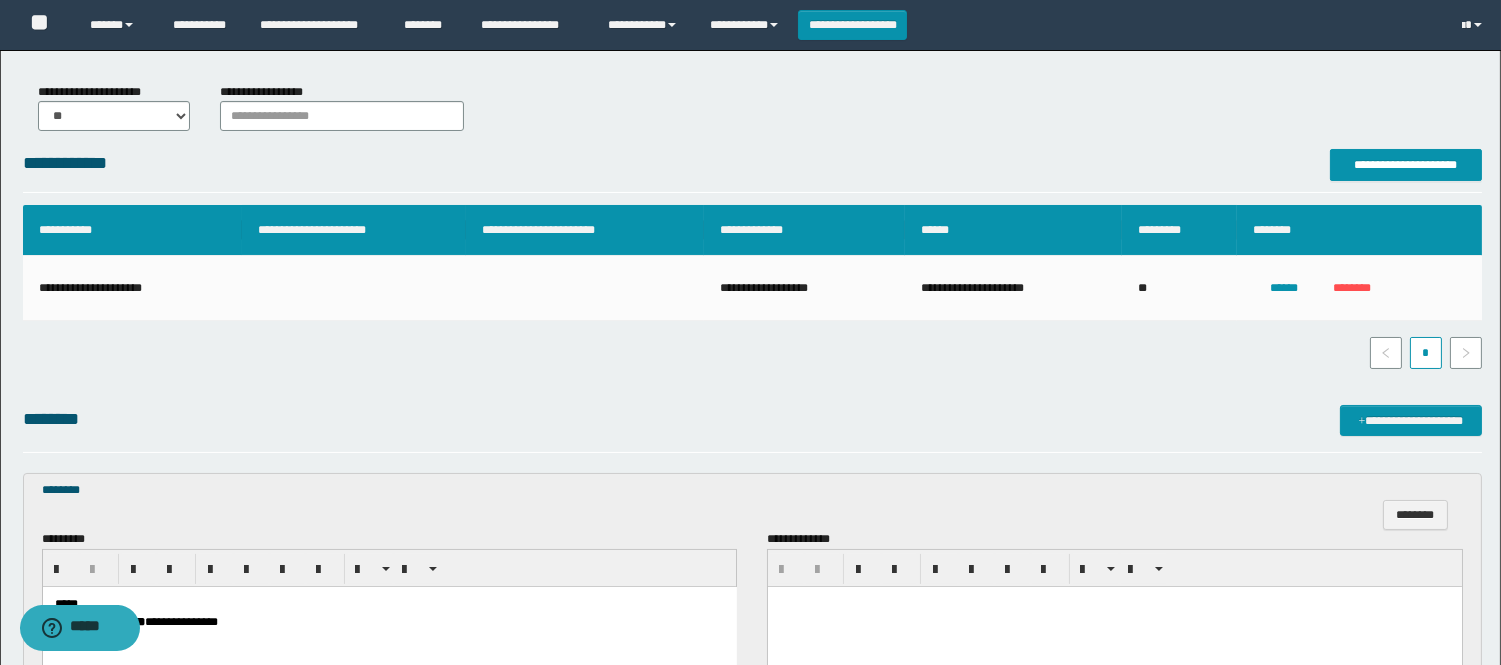 scroll, scrollTop: 0, scrollLeft: 0, axis: both 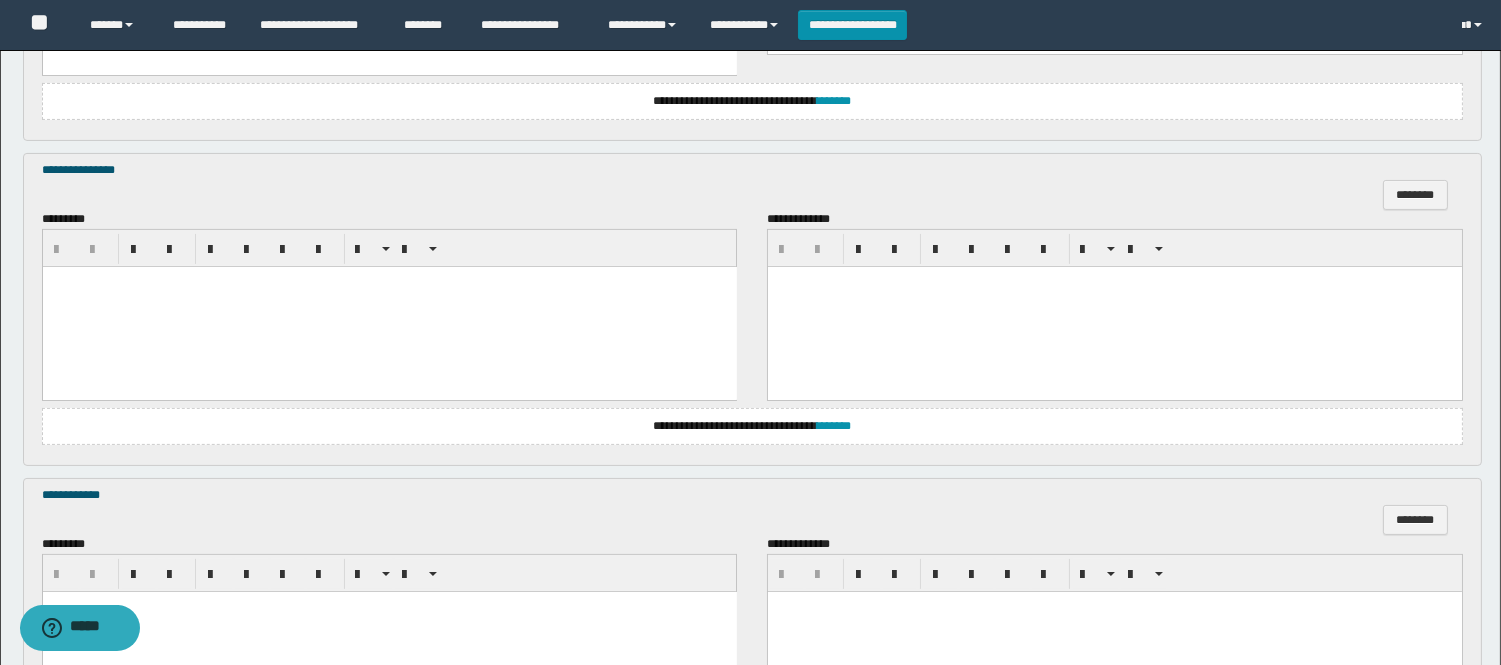 click at bounding box center [389, 306] 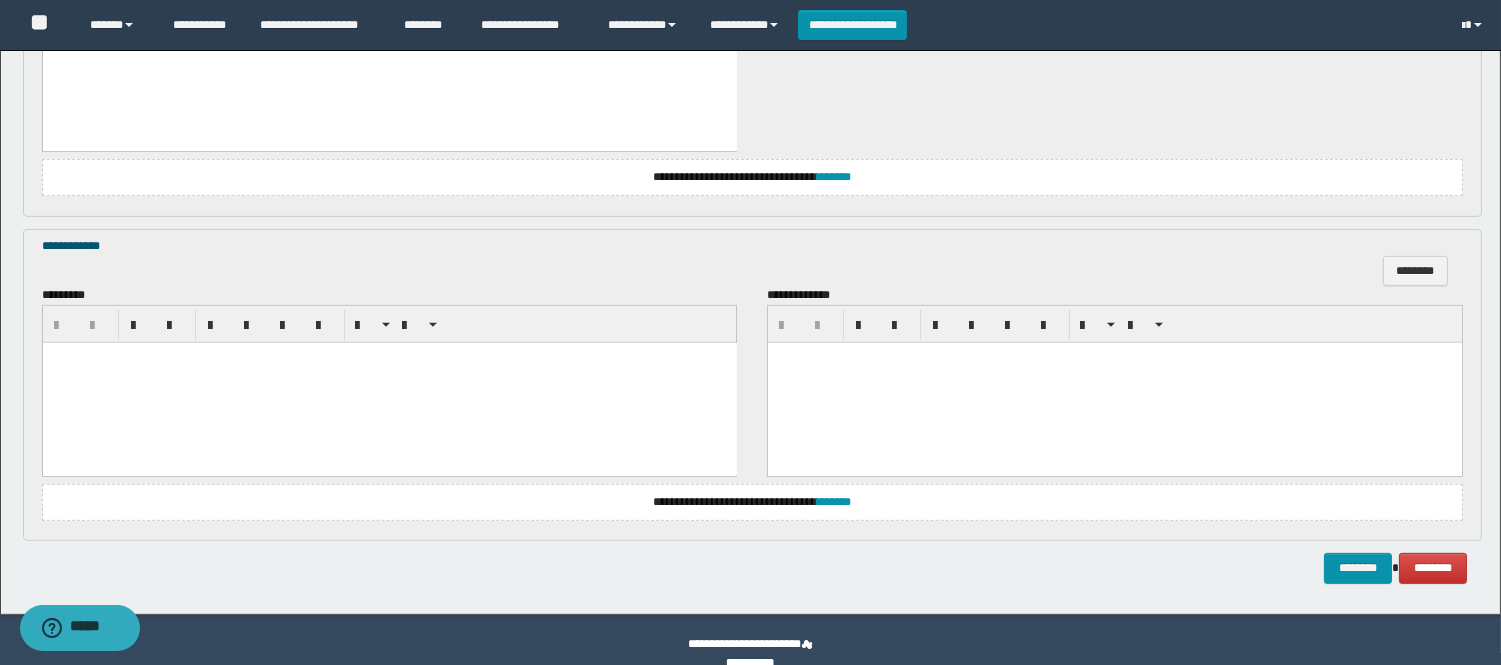 scroll, scrollTop: 1406, scrollLeft: 0, axis: vertical 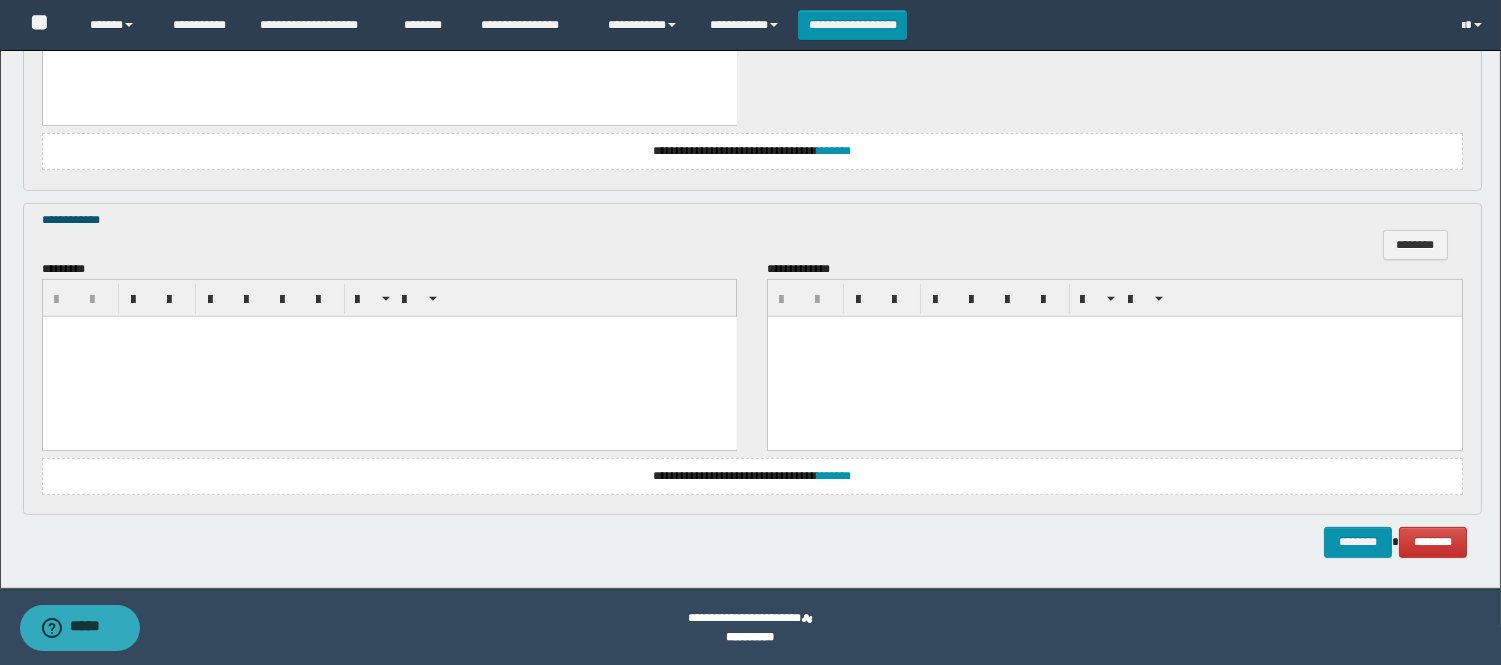 click on "**********" at bounding box center [752, 476] 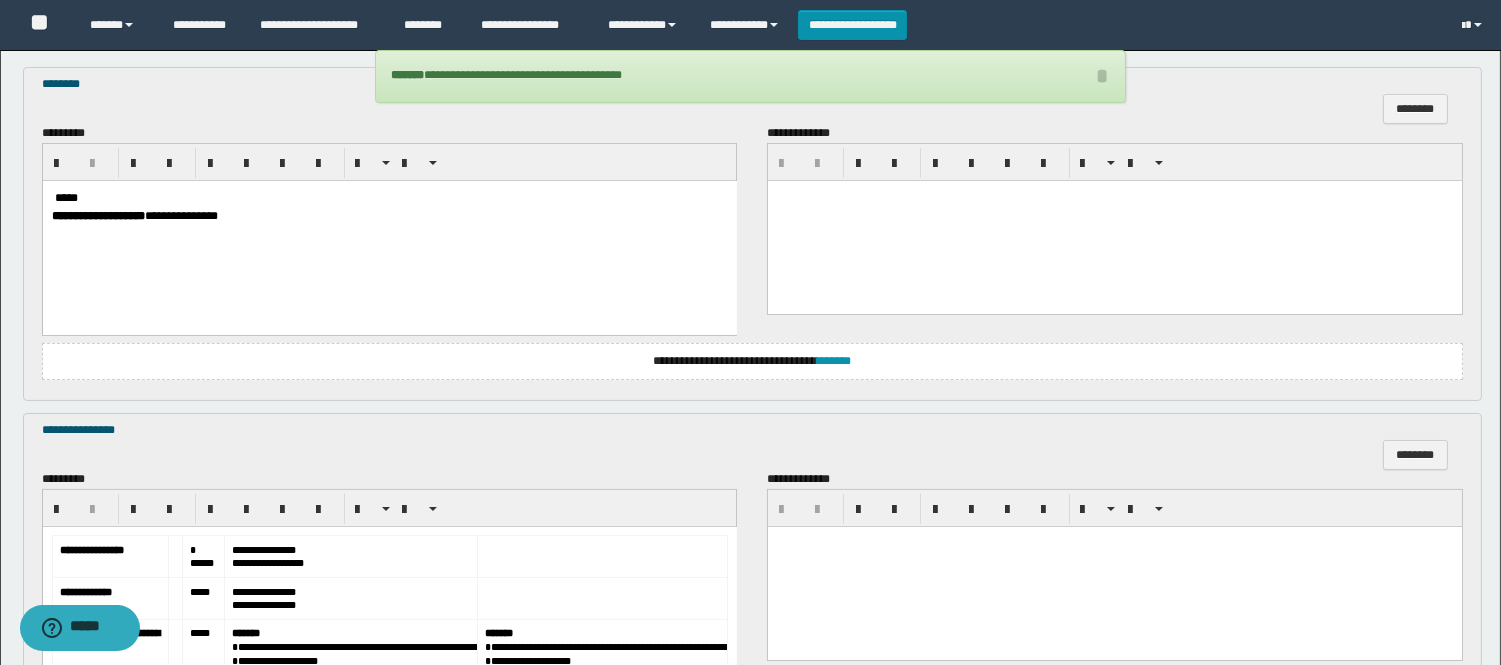 scroll, scrollTop: 517, scrollLeft: 0, axis: vertical 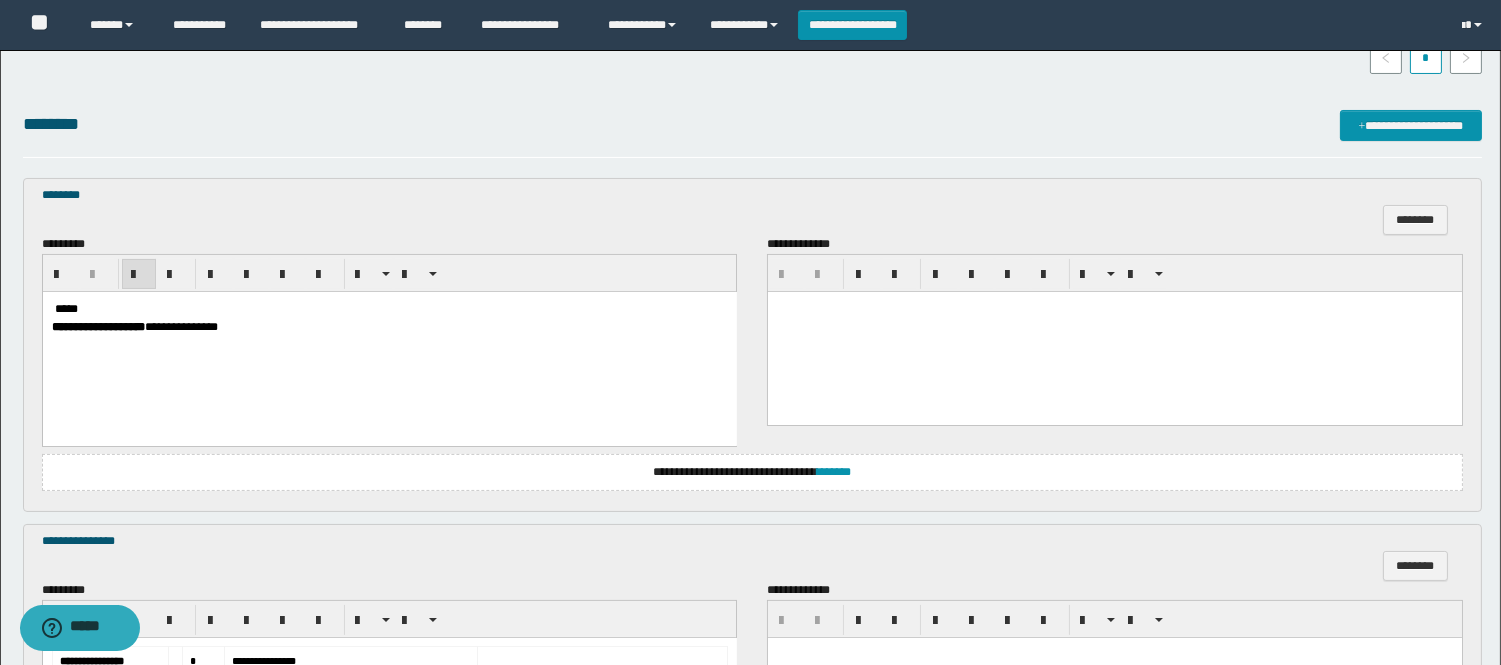 click on "*****" at bounding box center (389, 308) 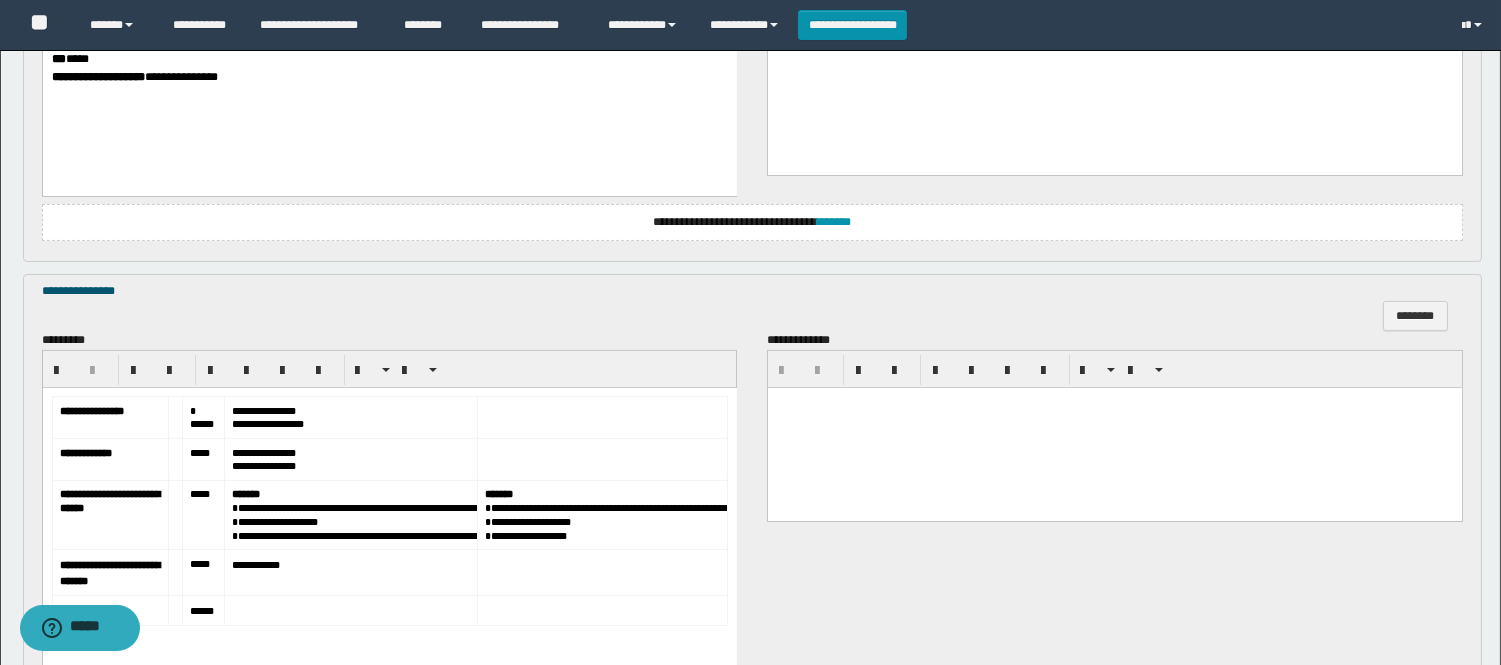 scroll, scrollTop: 851, scrollLeft: 0, axis: vertical 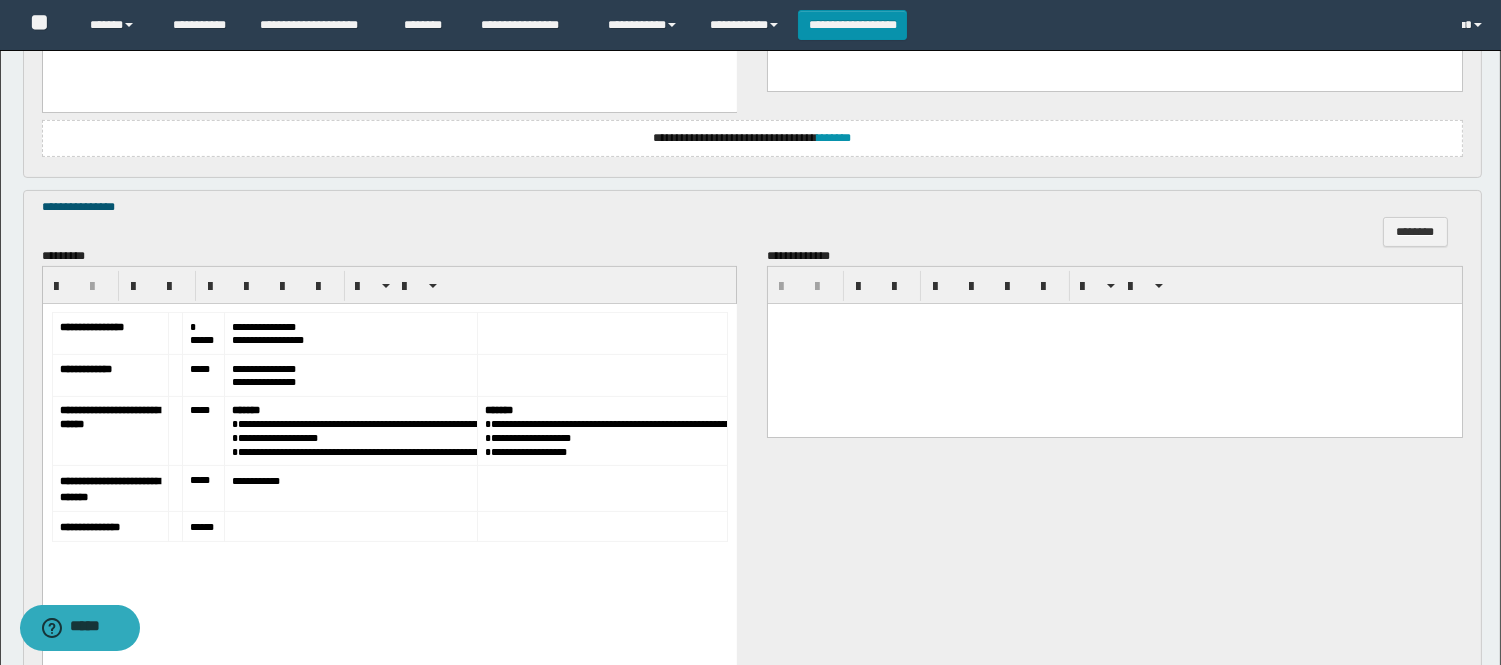 click on "*****" at bounding box center (203, 333) 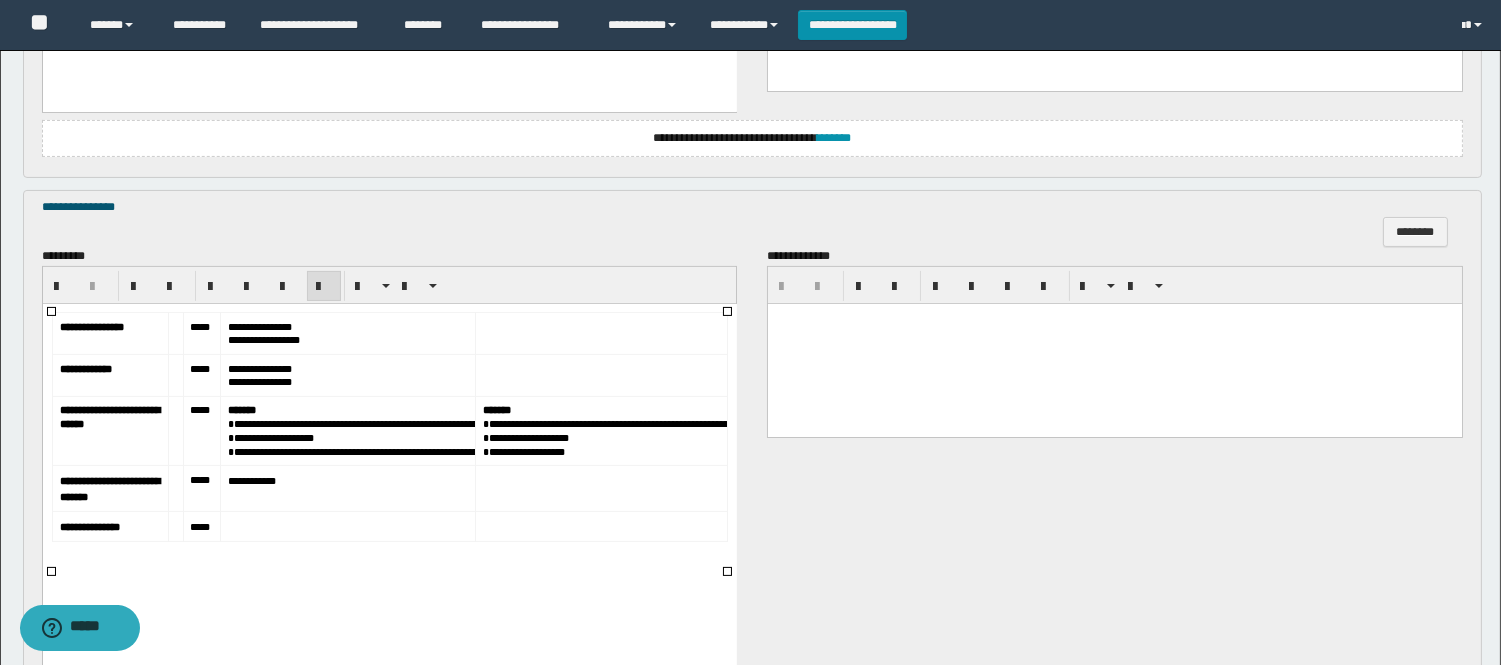 click at bounding box center [175, 333] 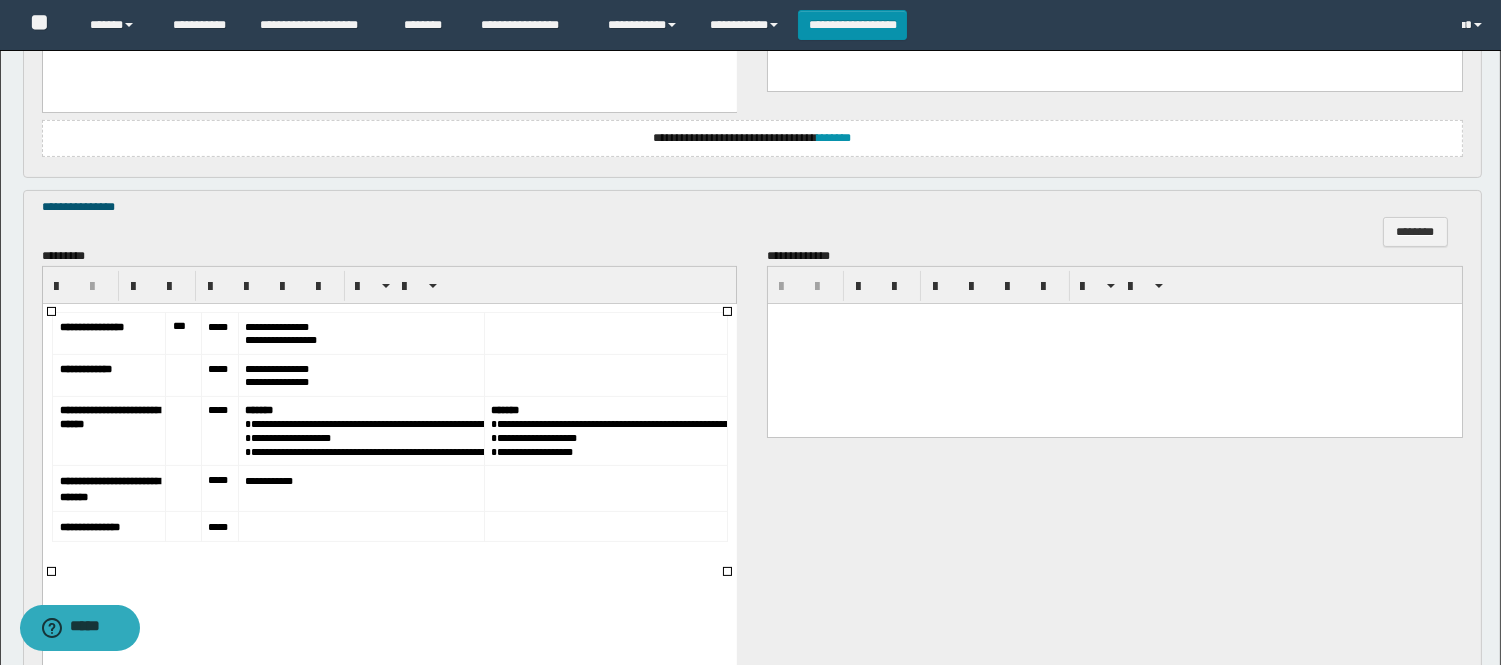 click at bounding box center [182, 374] 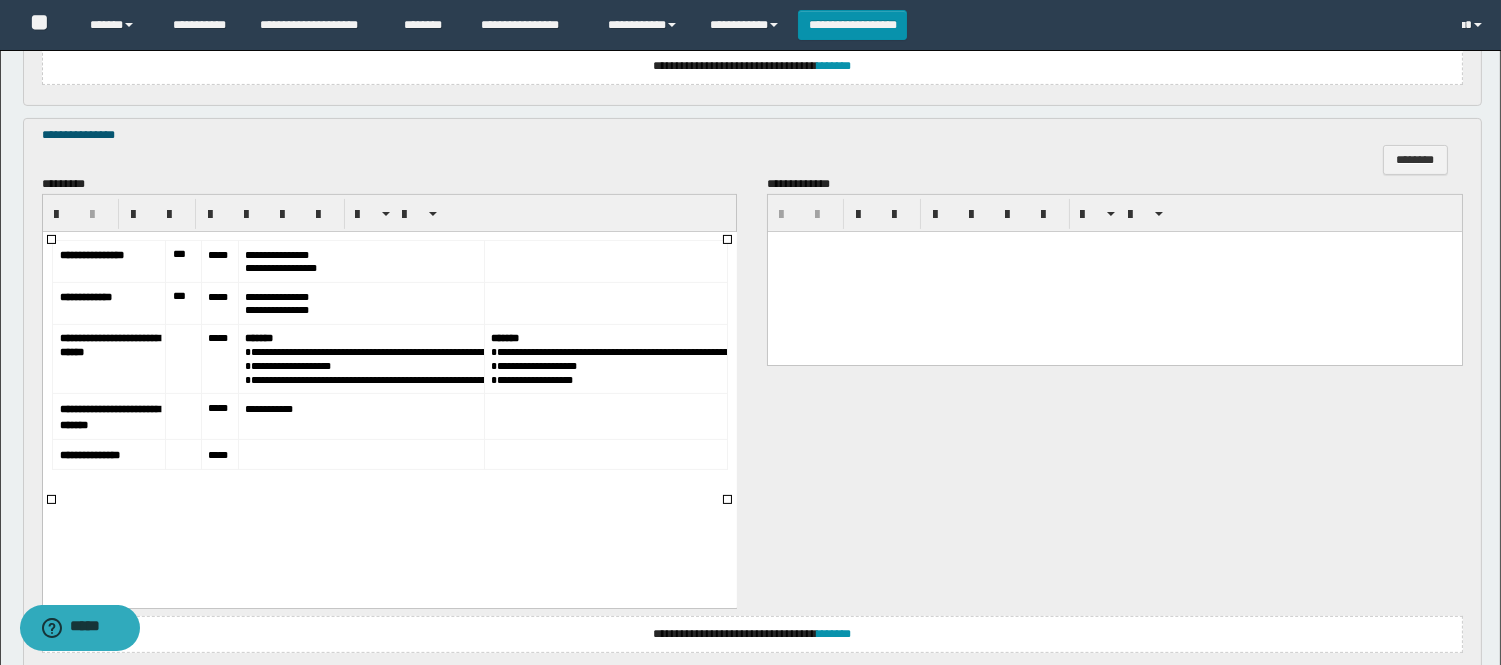 scroll, scrollTop: 962, scrollLeft: 0, axis: vertical 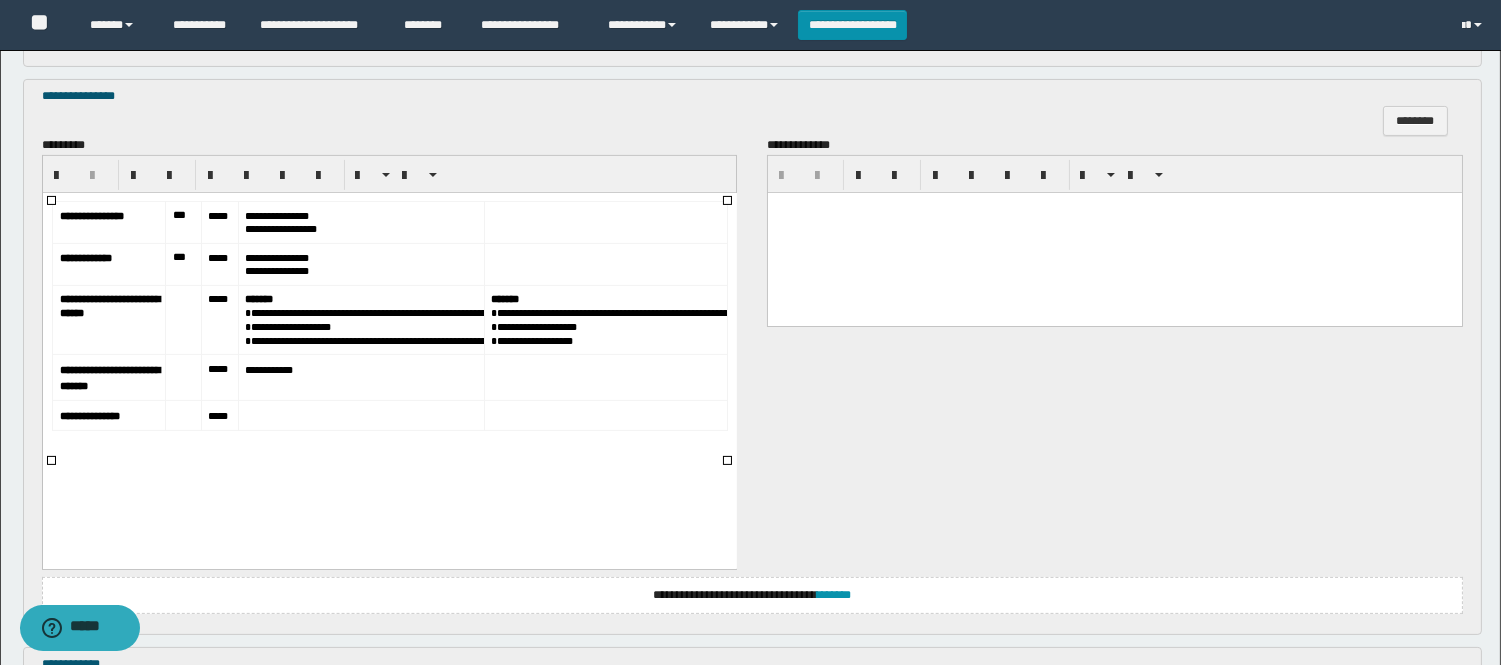 click at bounding box center [182, 319] 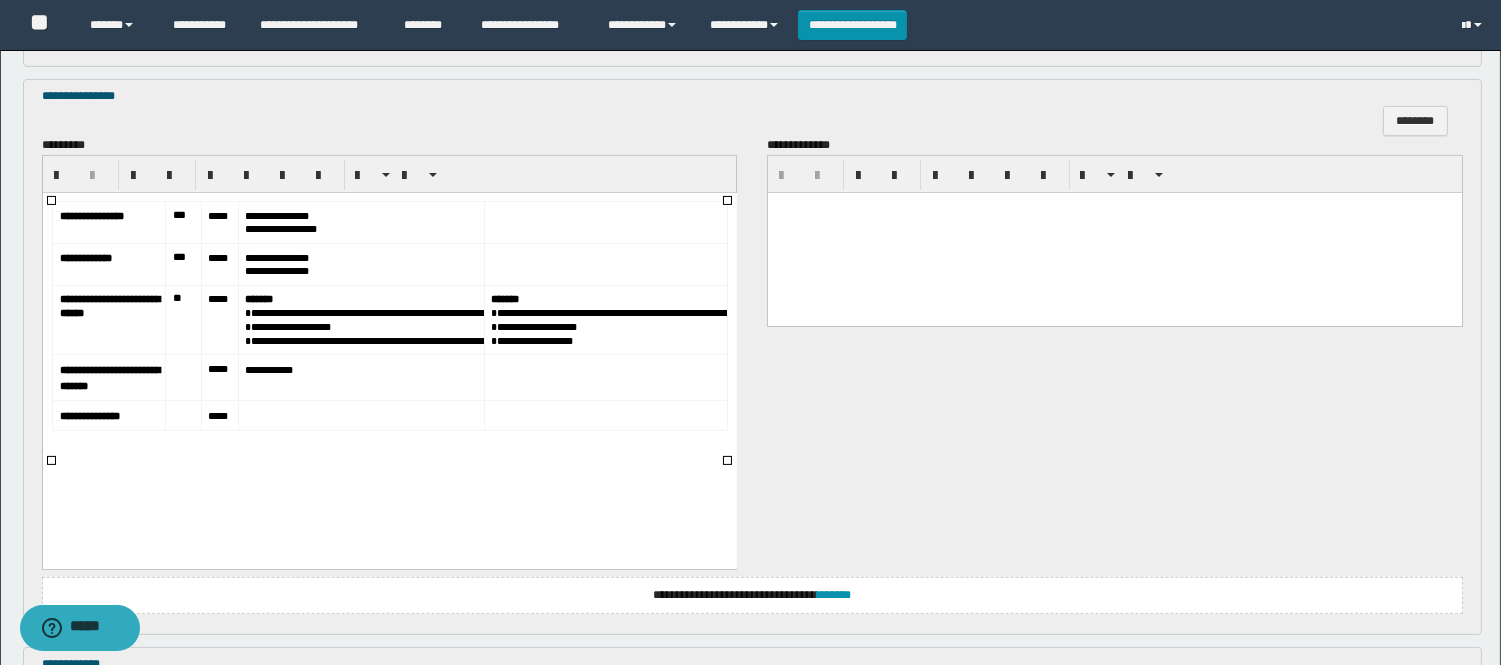click at bounding box center [182, 377] 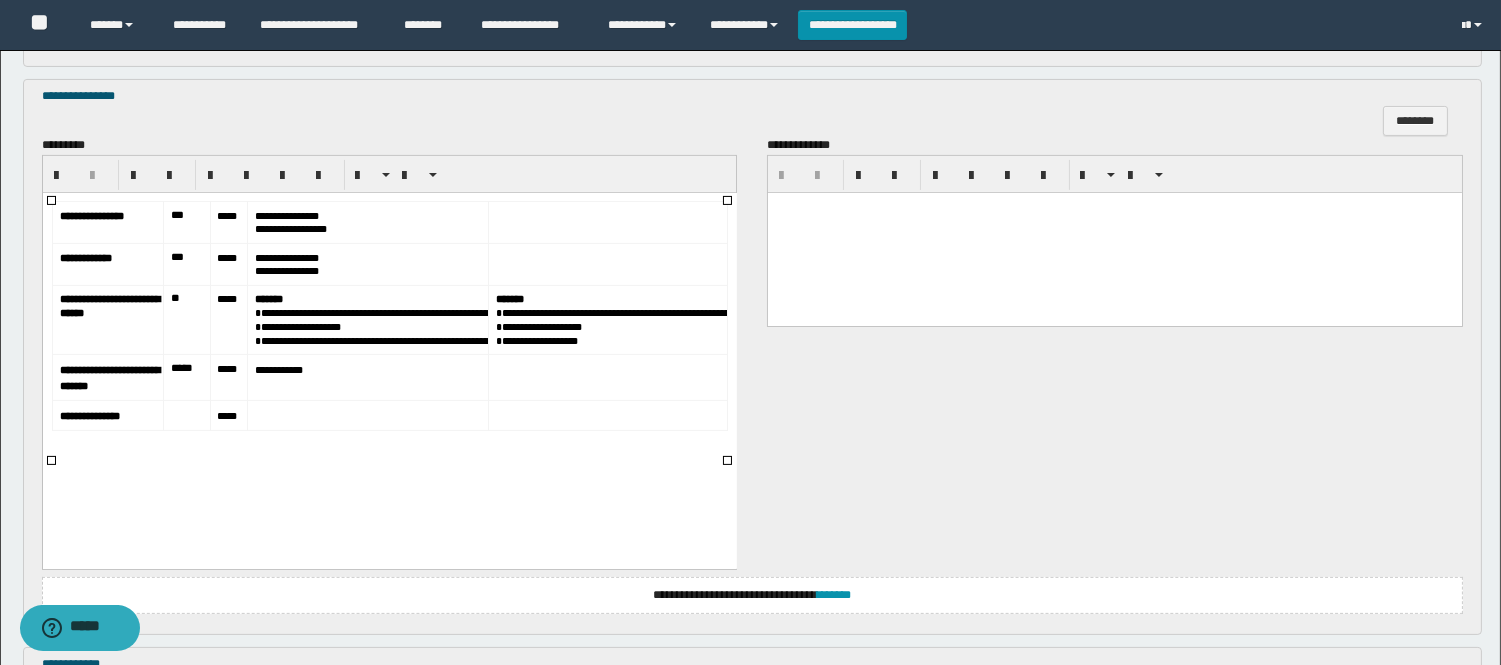 click at bounding box center [186, 415] 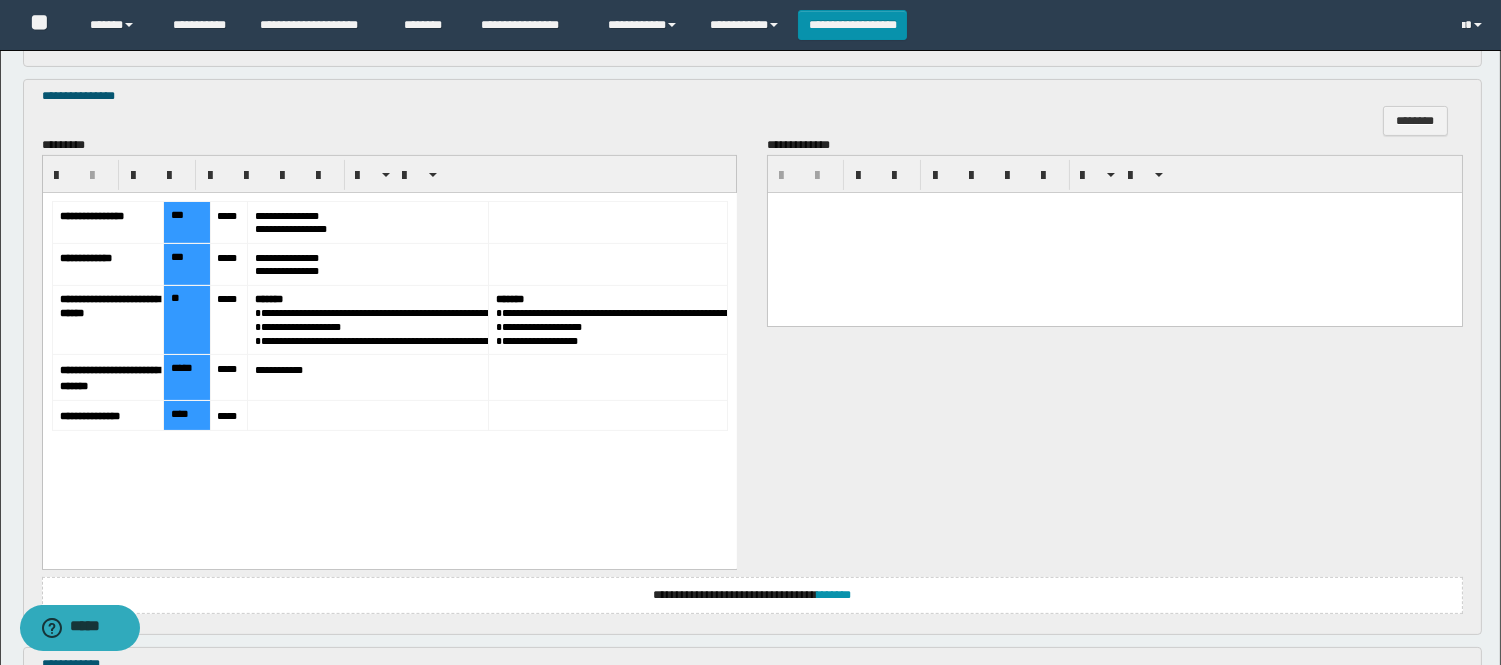 drag, startPoint x: 195, startPoint y: 215, endPoint x: 197, endPoint y: 450, distance: 235.00851 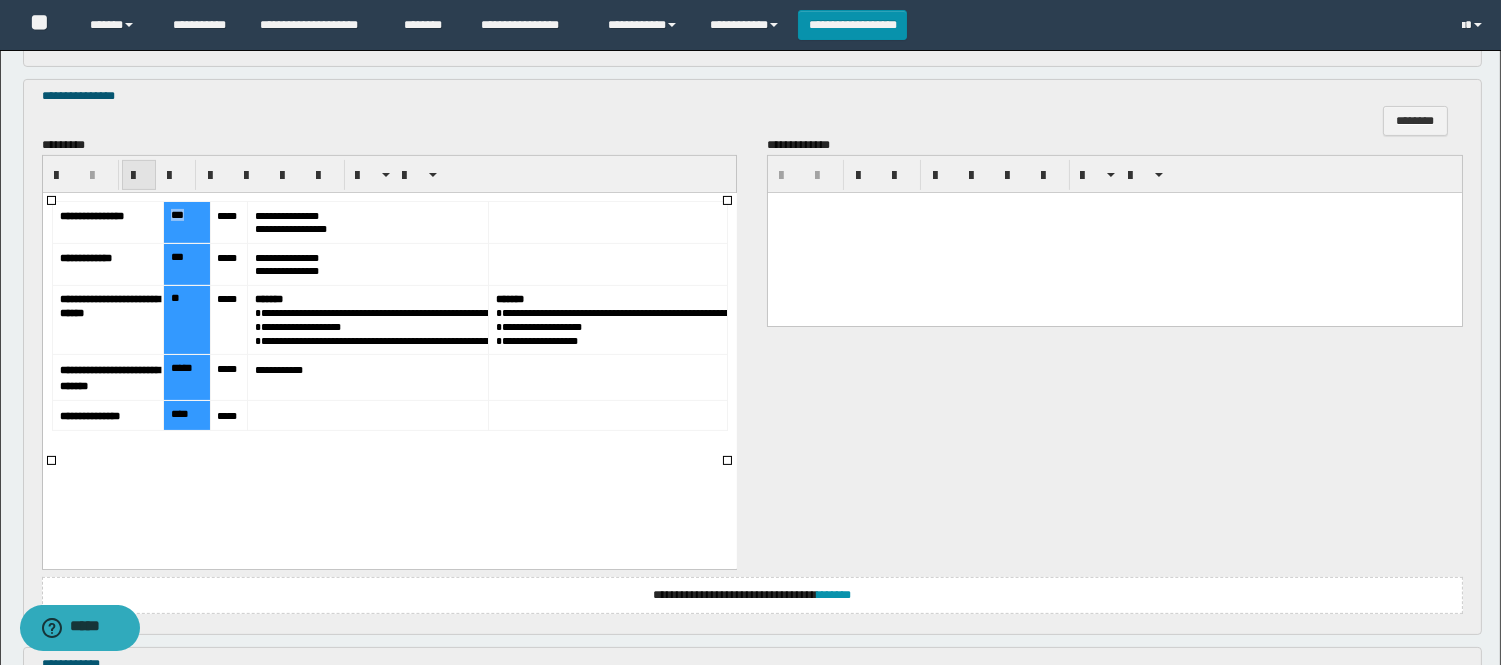 click at bounding box center (139, 176) 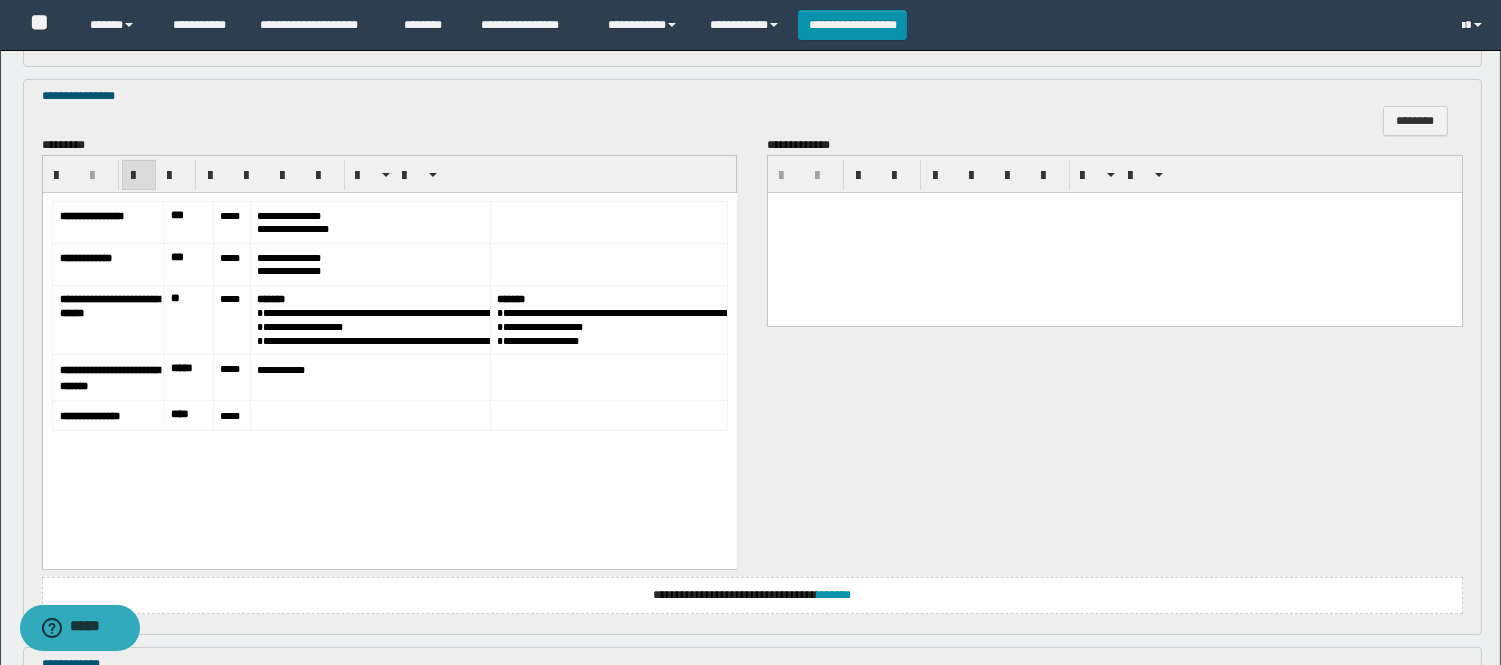 click on "**********" at bounding box center [389, 340] 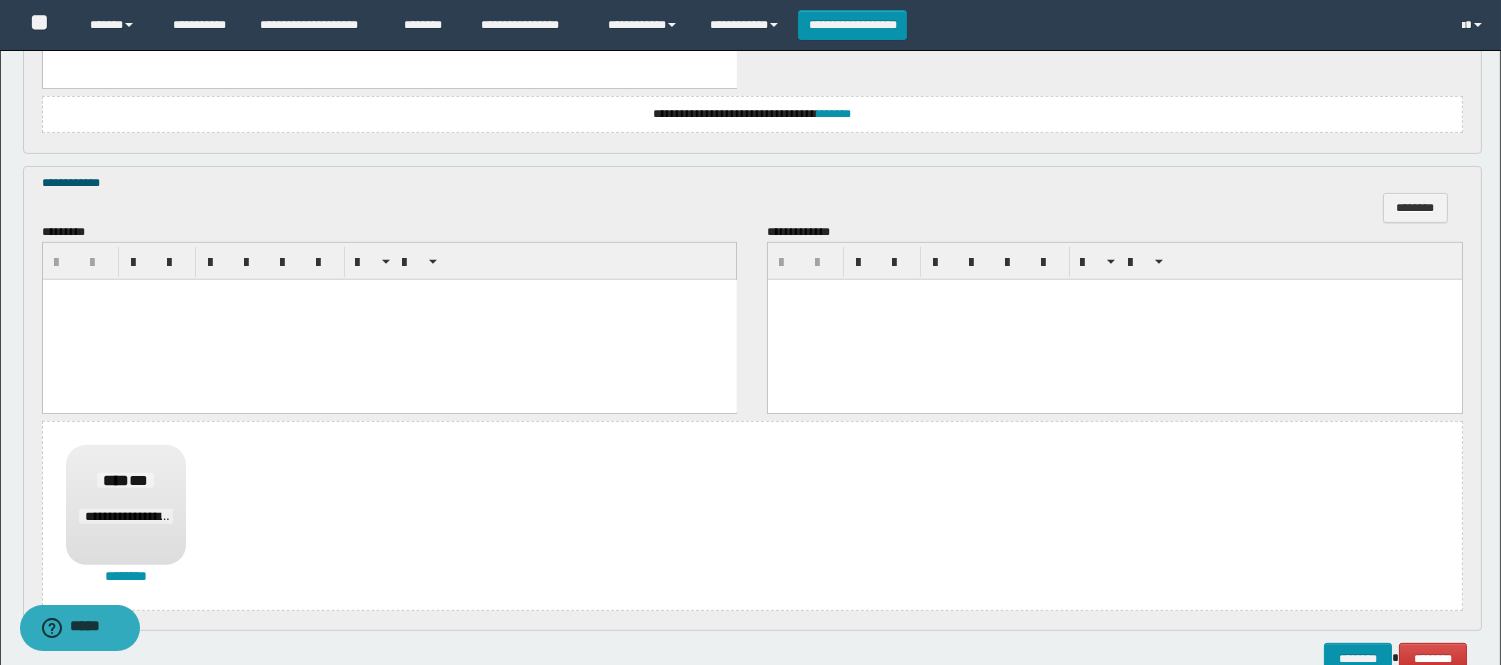 scroll, scrollTop: 1444, scrollLeft: 0, axis: vertical 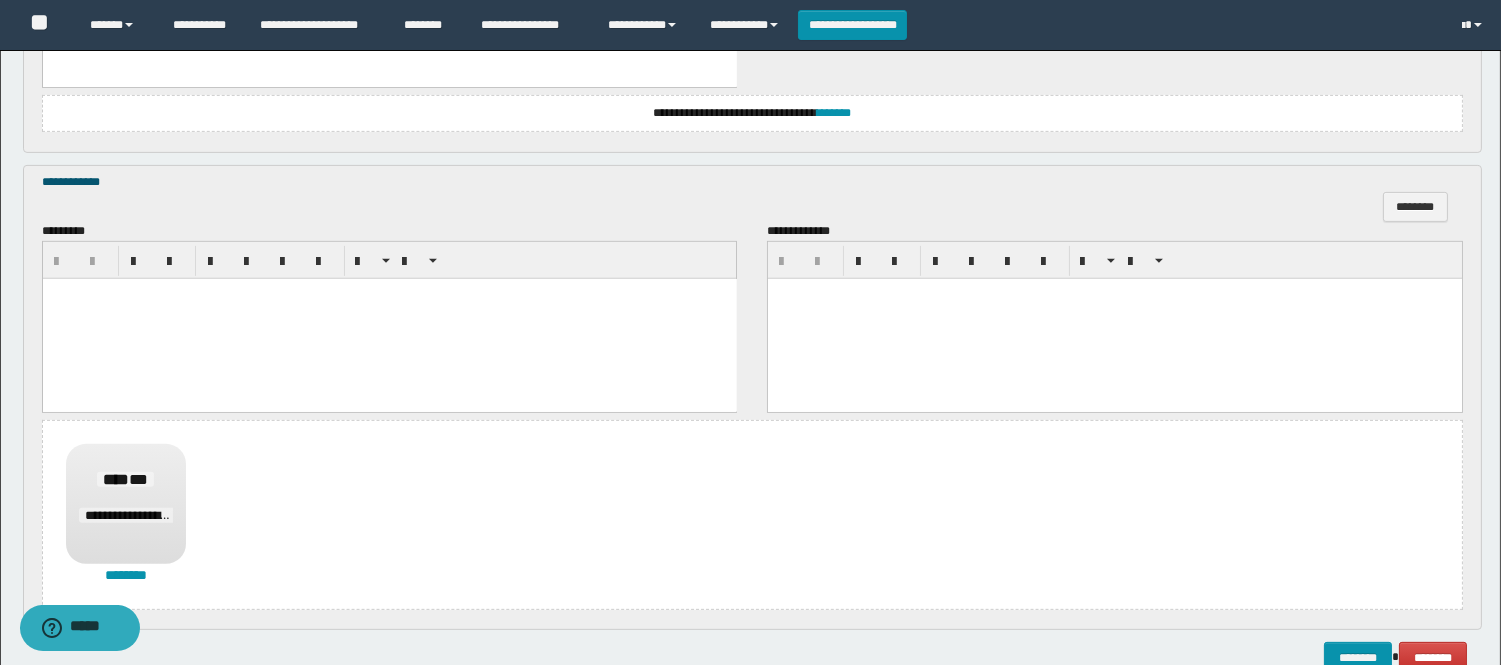click at bounding box center (1115, 318) 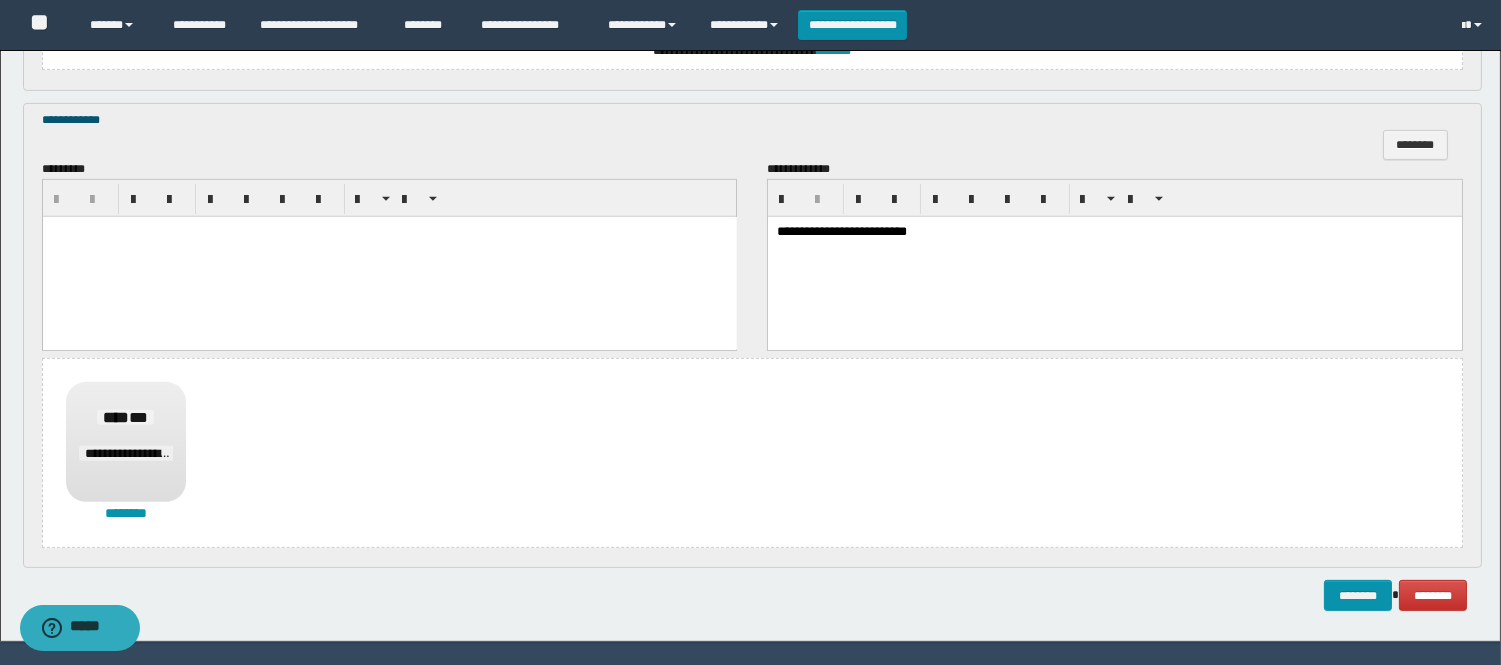 scroll, scrollTop: 1560, scrollLeft: 0, axis: vertical 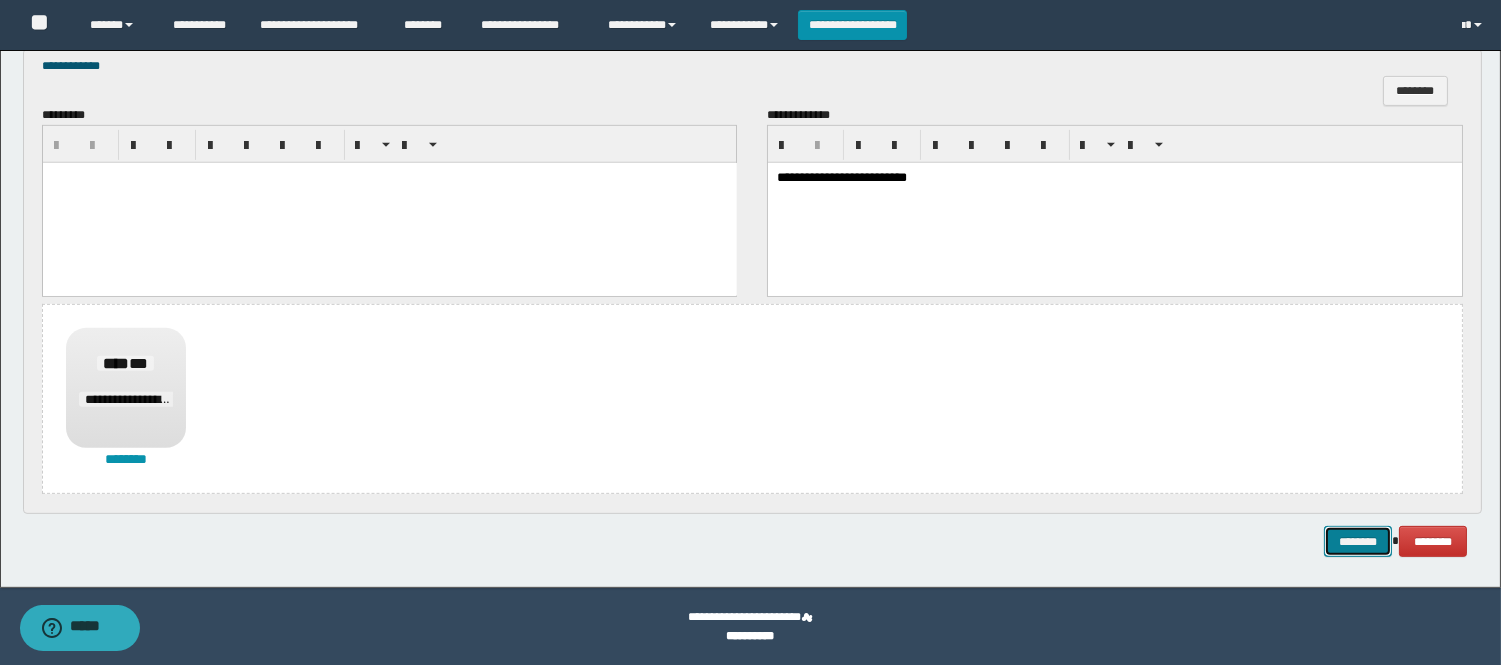 click on "********" at bounding box center [1358, 541] 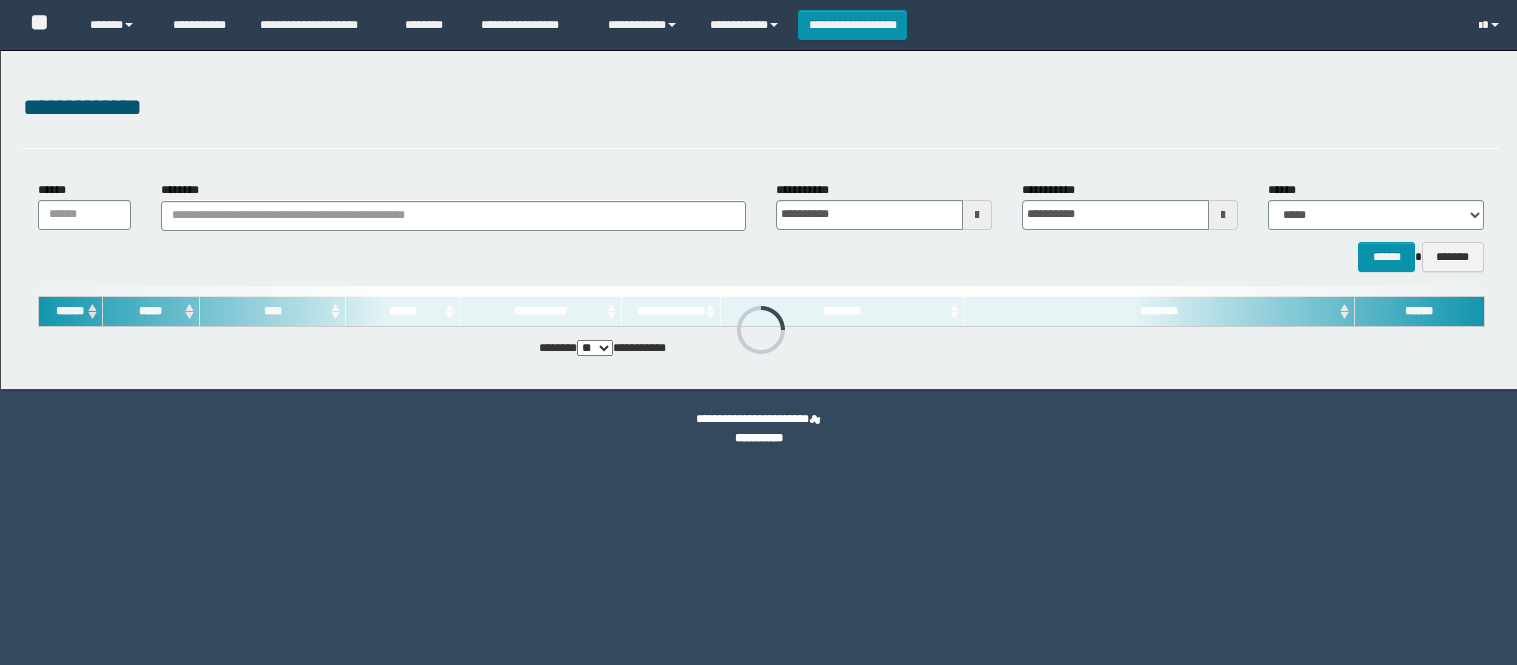 scroll, scrollTop: 0, scrollLeft: 0, axis: both 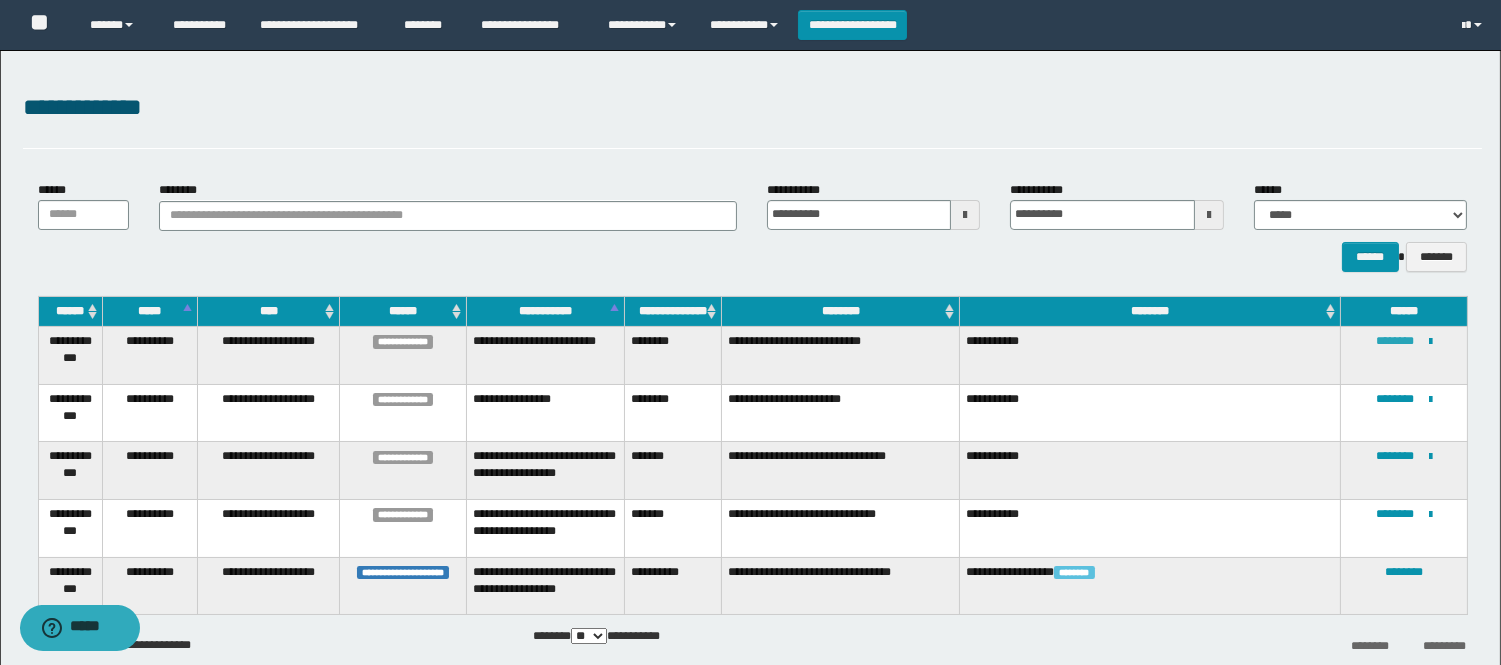click on "********" at bounding box center (1395, 341) 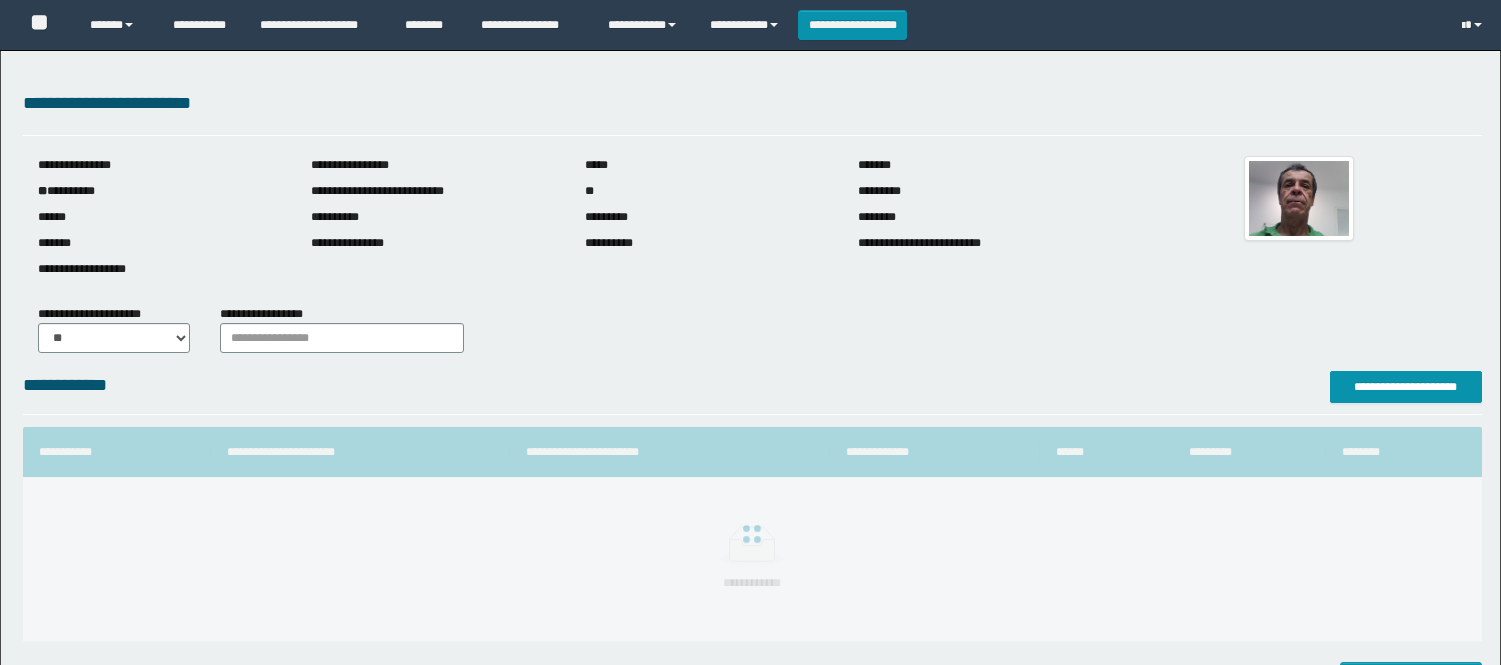 scroll, scrollTop: 0, scrollLeft: 0, axis: both 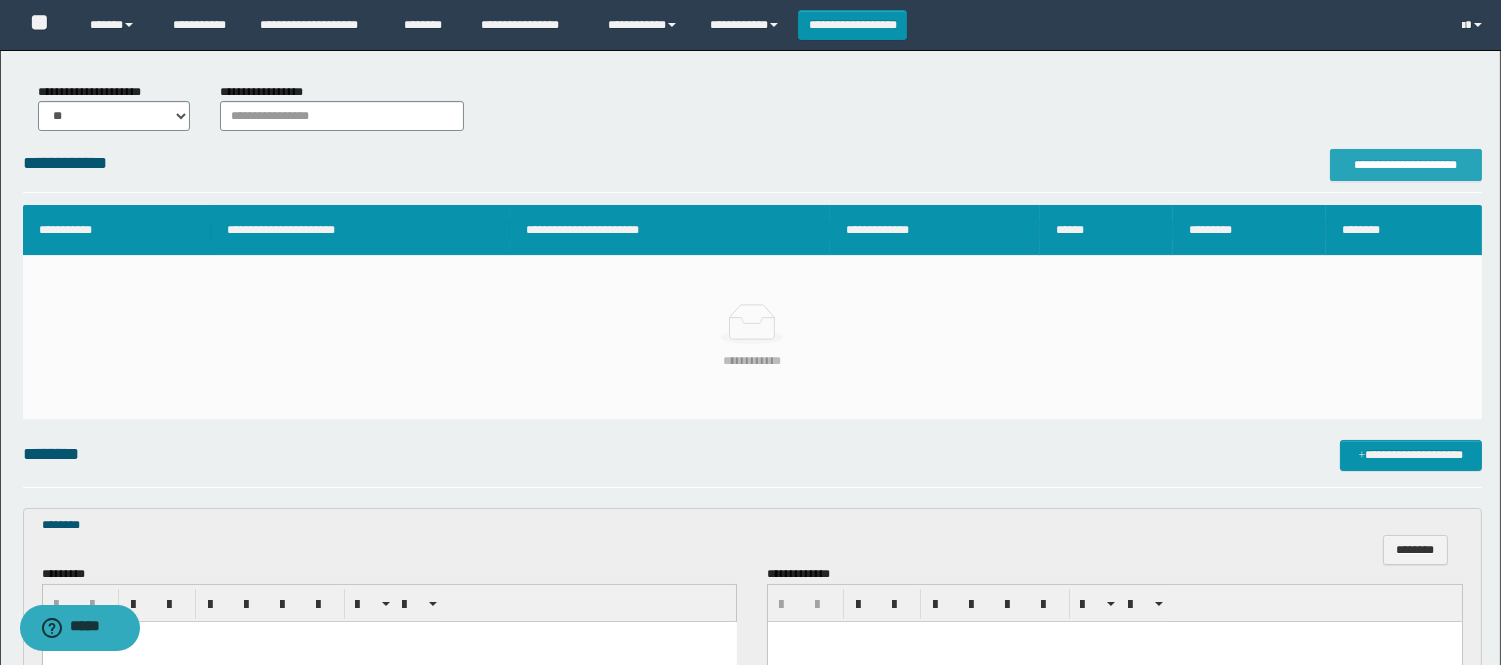 click on "**********" at bounding box center [1406, 165] 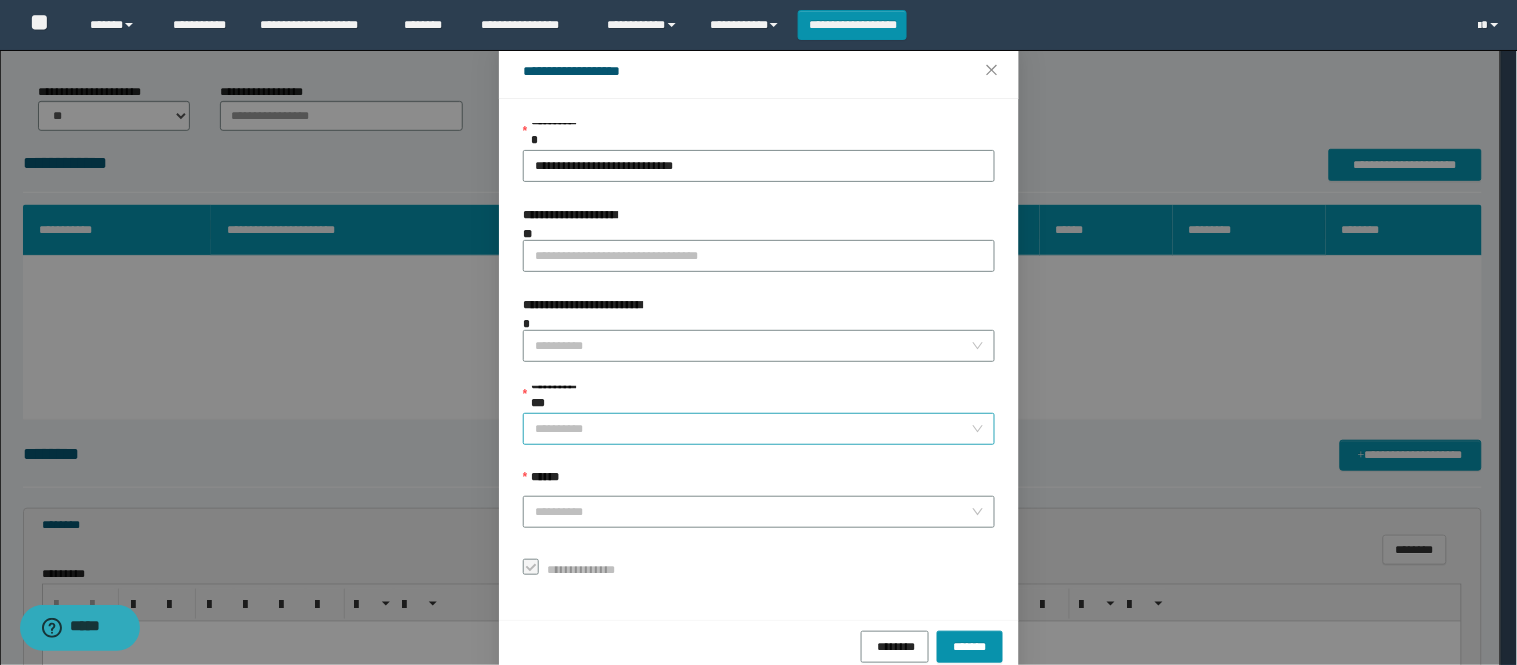scroll, scrollTop: 87, scrollLeft: 0, axis: vertical 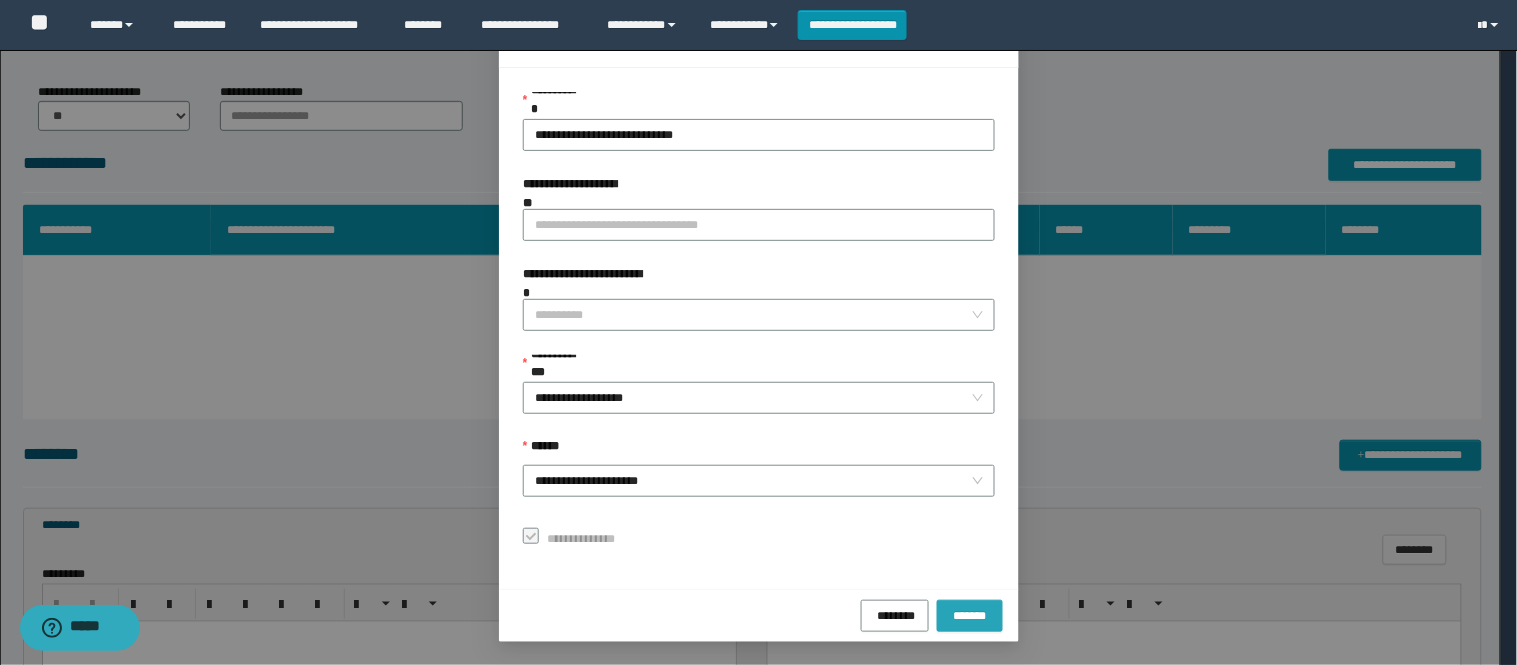 click on "*******" at bounding box center [970, 614] 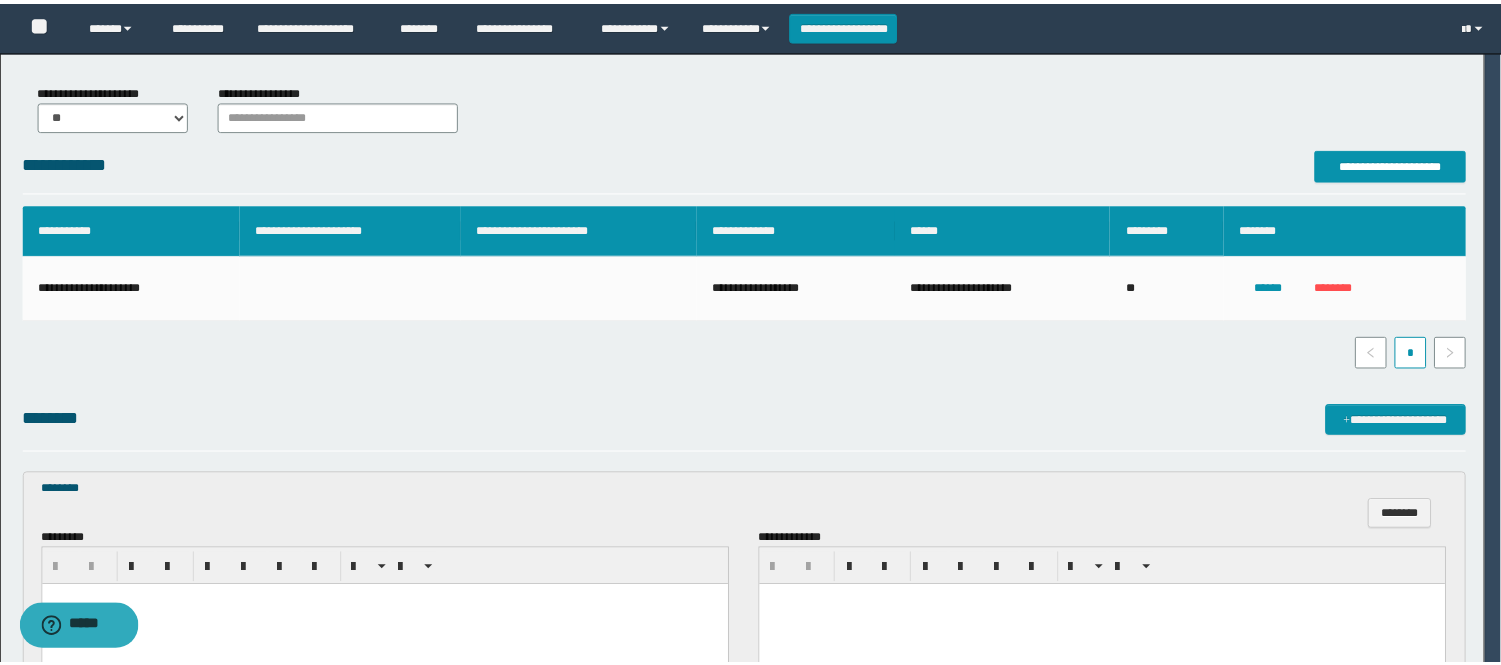 scroll, scrollTop: 41, scrollLeft: 0, axis: vertical 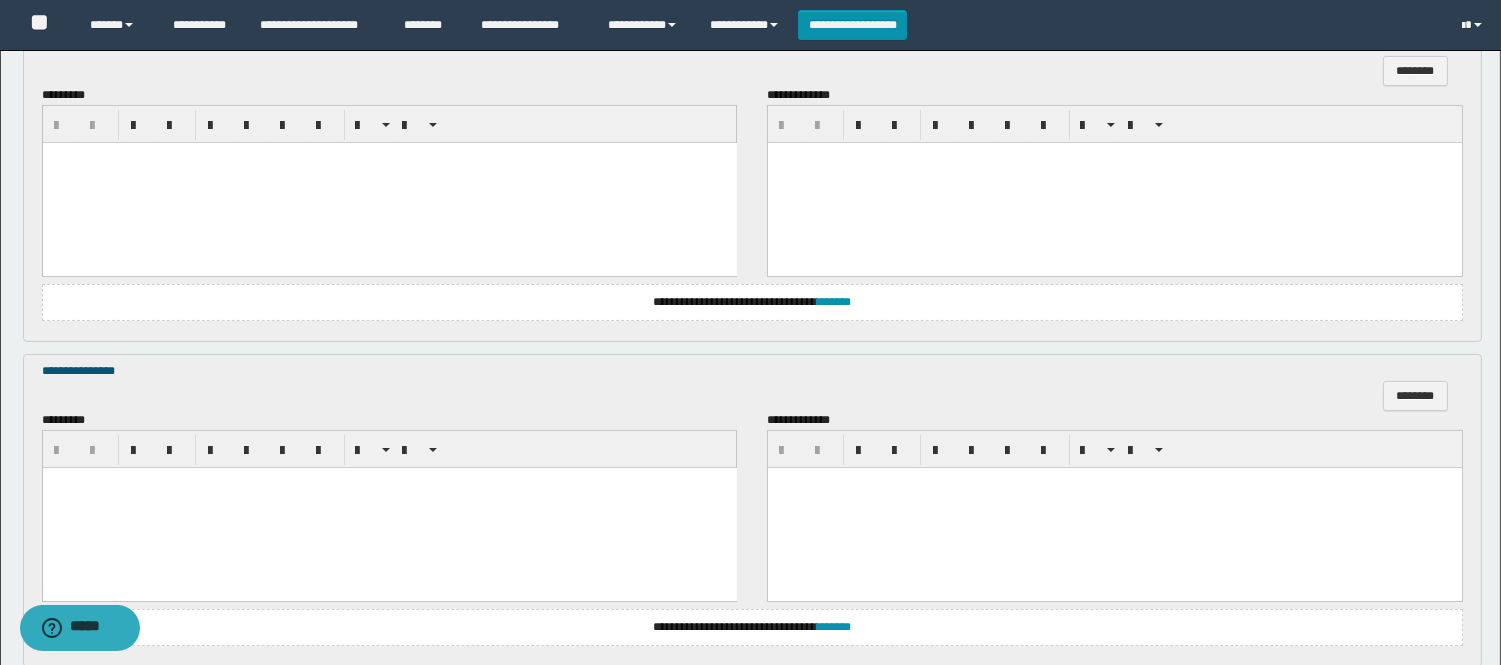 click at bounding box center (389, 182) 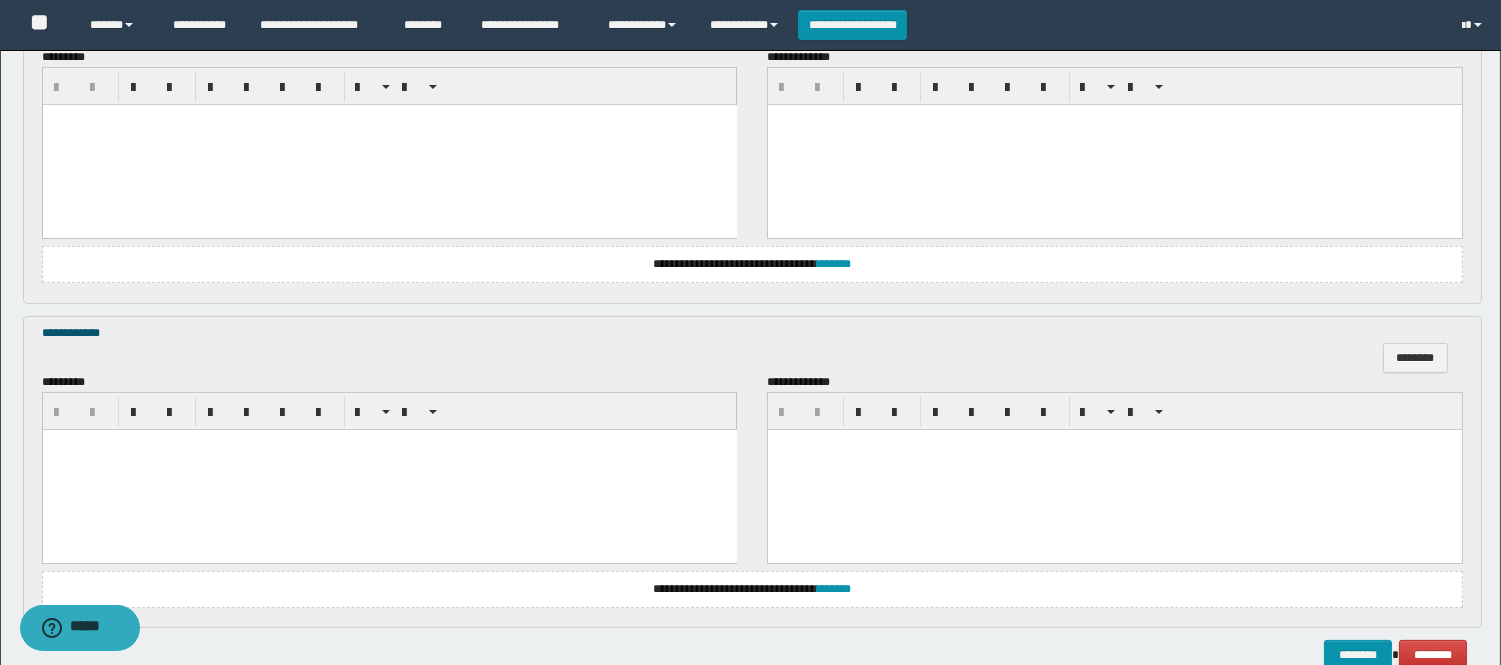 scroll, scrollTop: 1000, scrollLeft: 0, axis: vertical 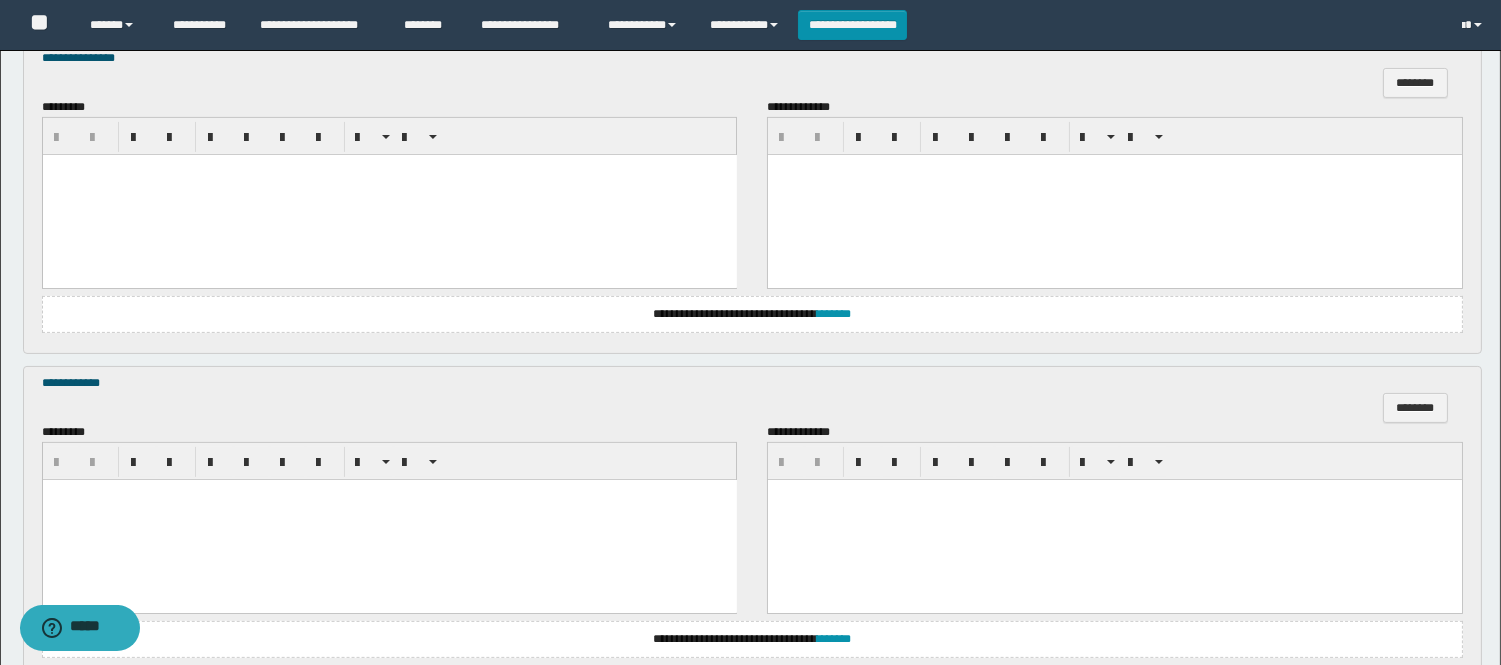 click at bounding box center [389, 194] 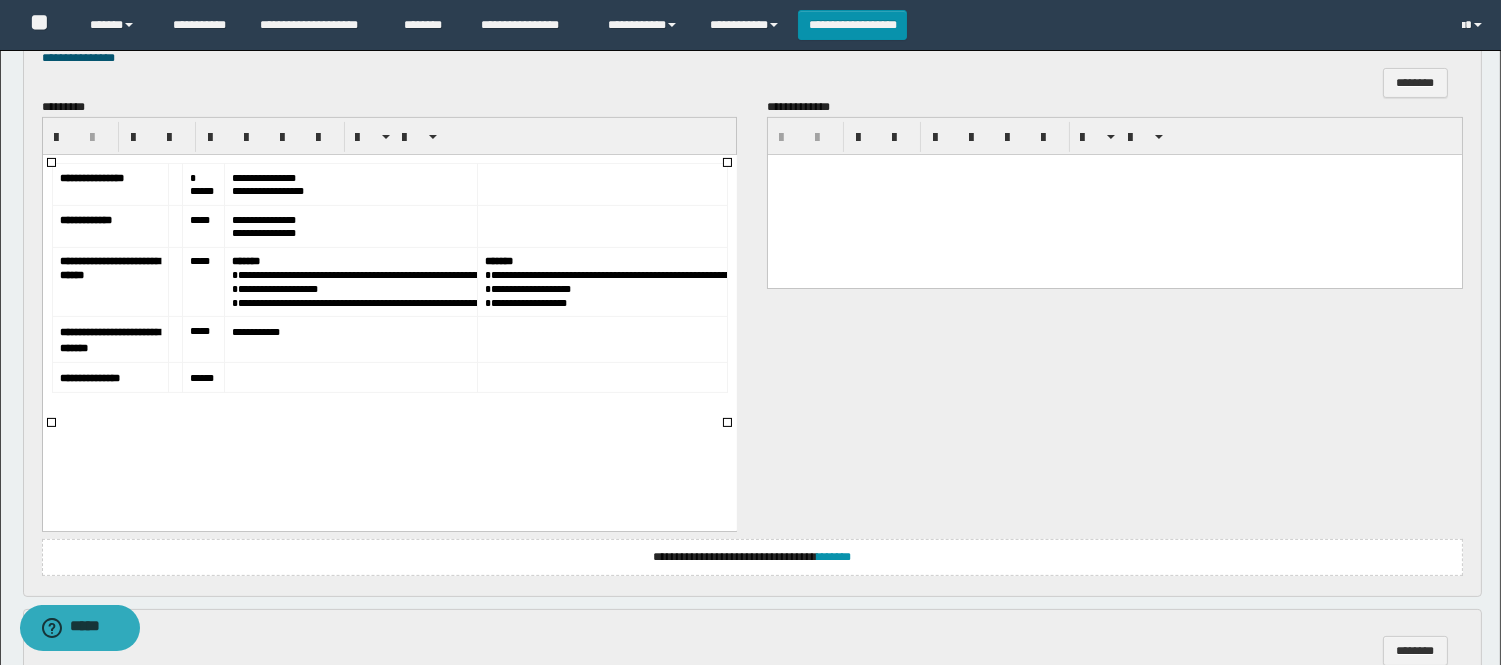 drag, startPoint x: 223, startPoint y: 187, endPoint x: 195, endPoint y: 193, distance: 28.635643 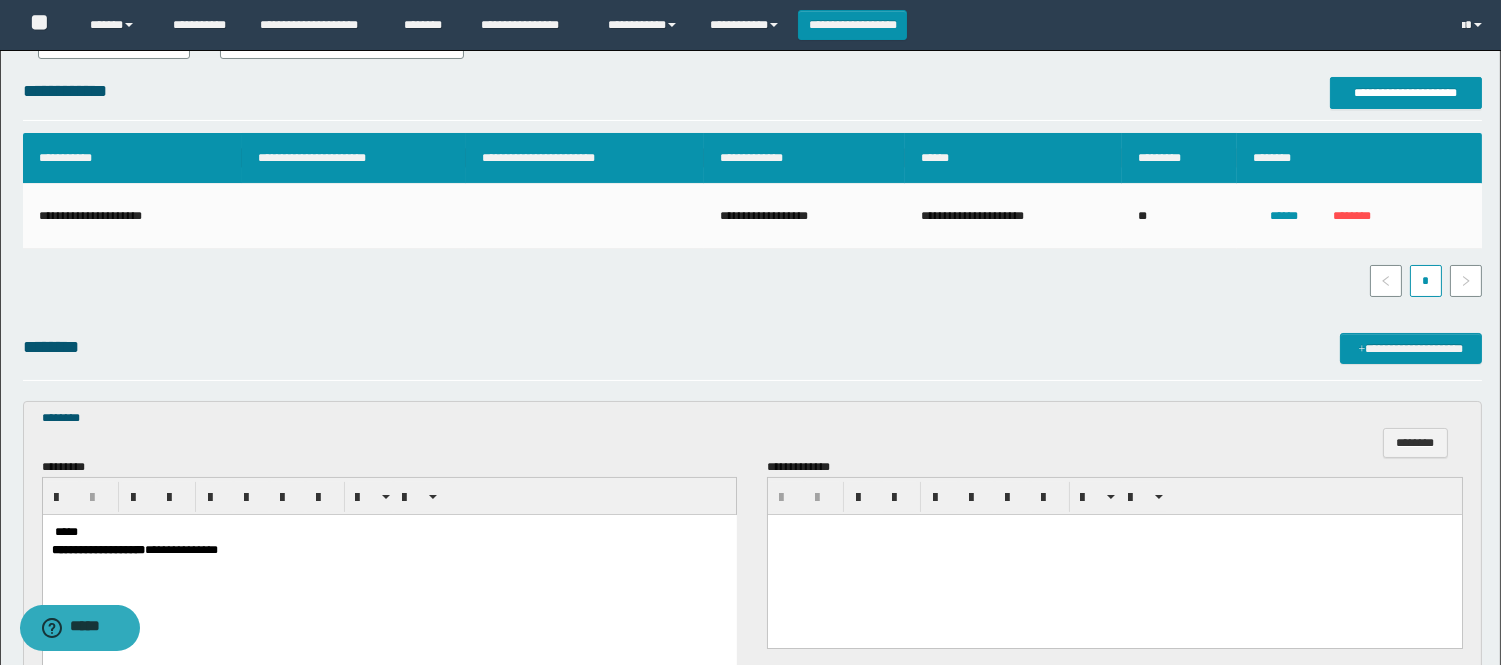 scroll, scrollTop: 333, scrollLeft: 0, axis: vertical 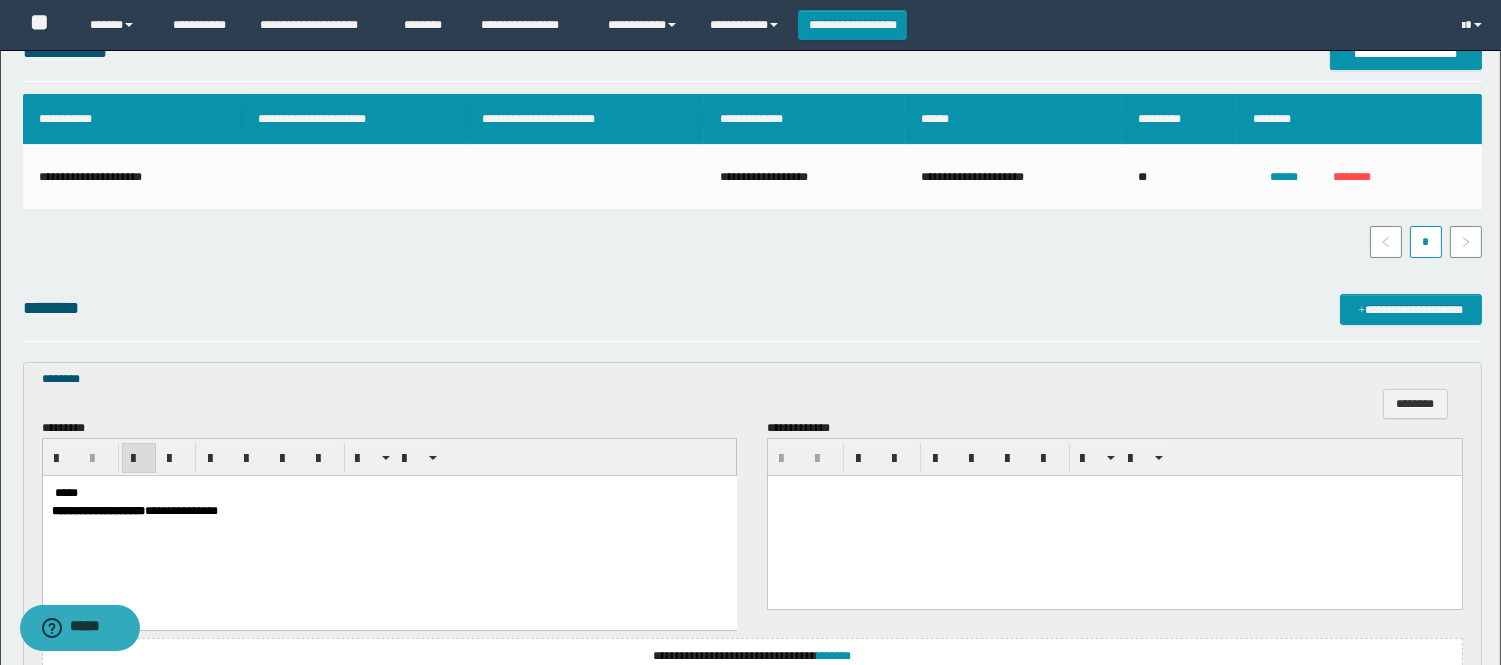 click on "*****" at bounding box center (65, 492) 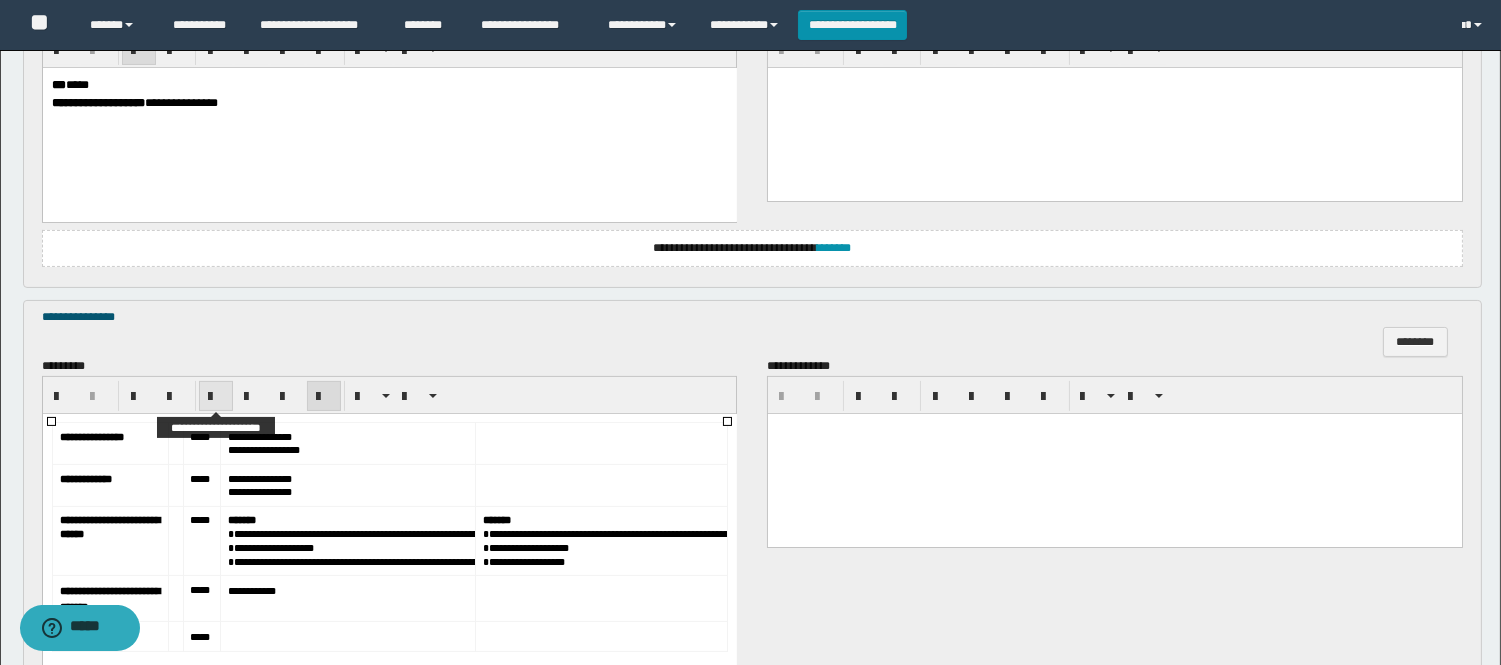 scroll, scrollTop: 777, scrollLeft: 0, axis: vertical 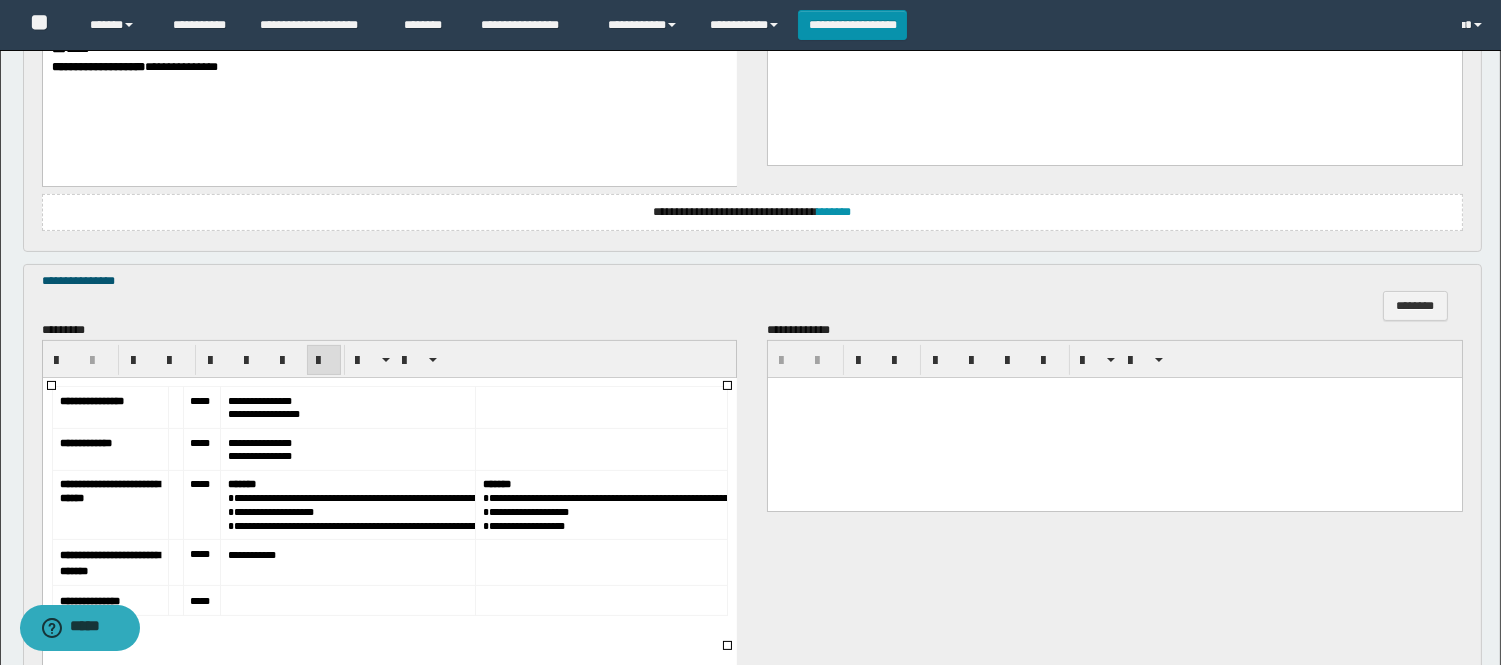 click at bounding box center (175, 407) 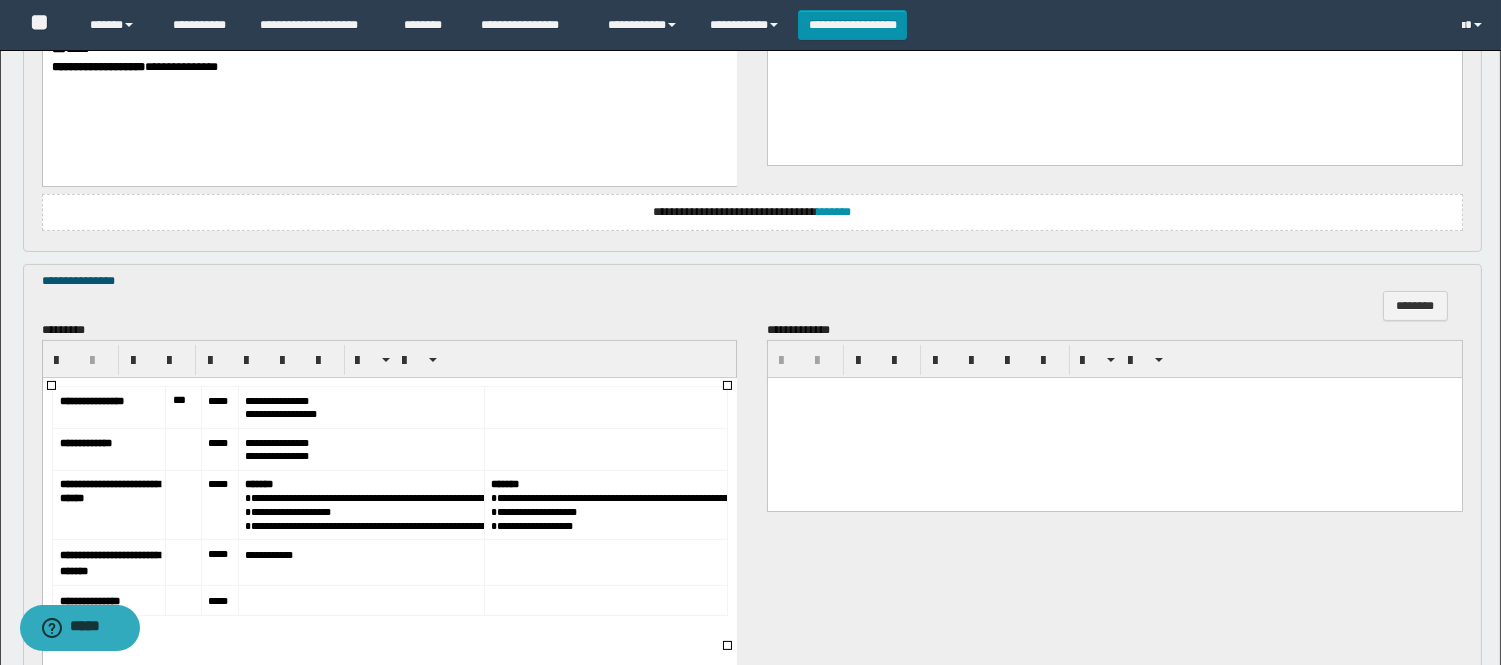 click at bounding box center [182, 448] 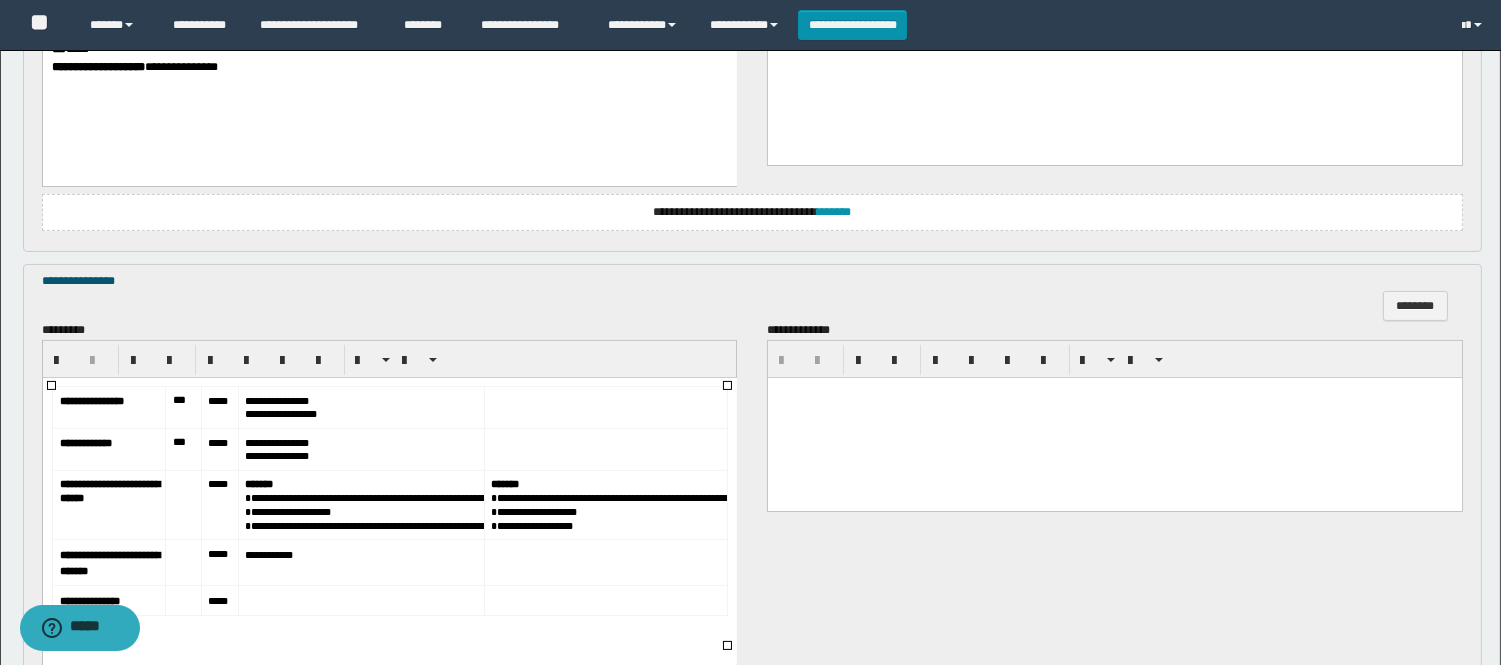 click at bounding box center (182, 504) 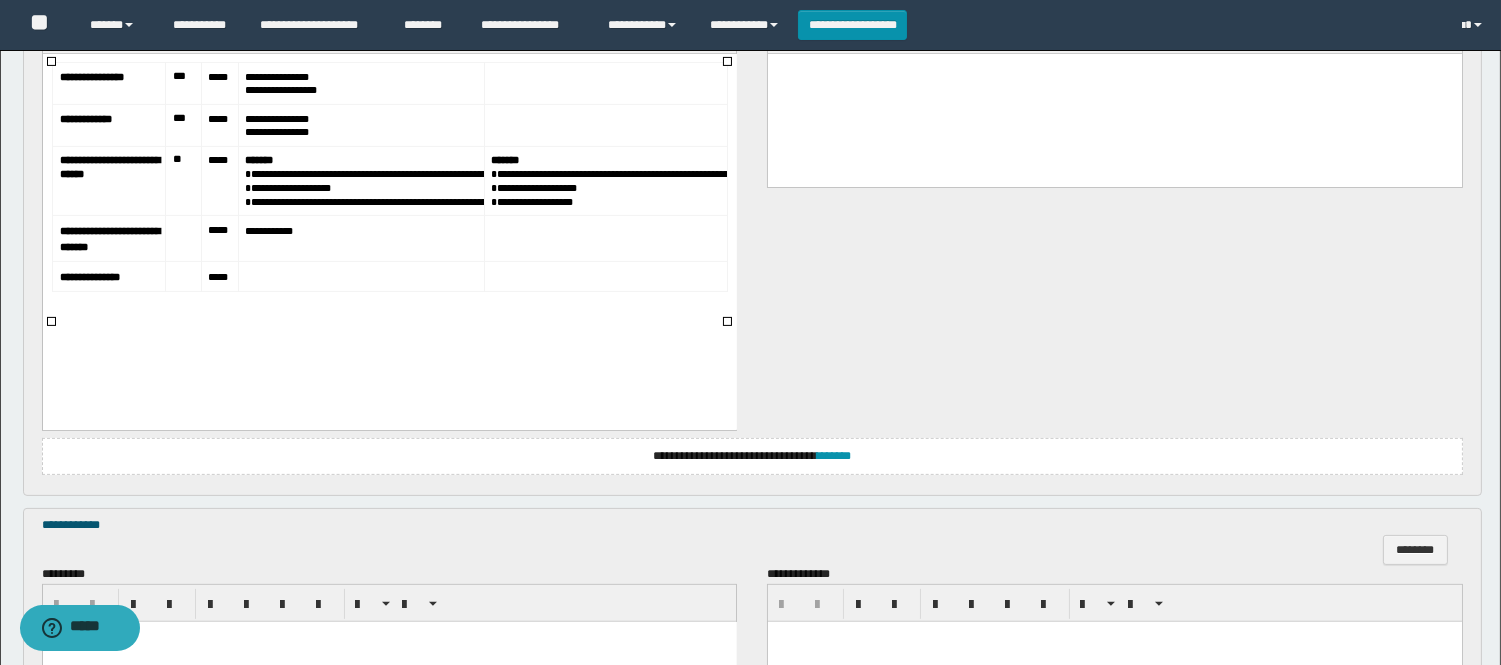 scroll, scrollTop: 1111, scrollLeft: 0, axis: vertical 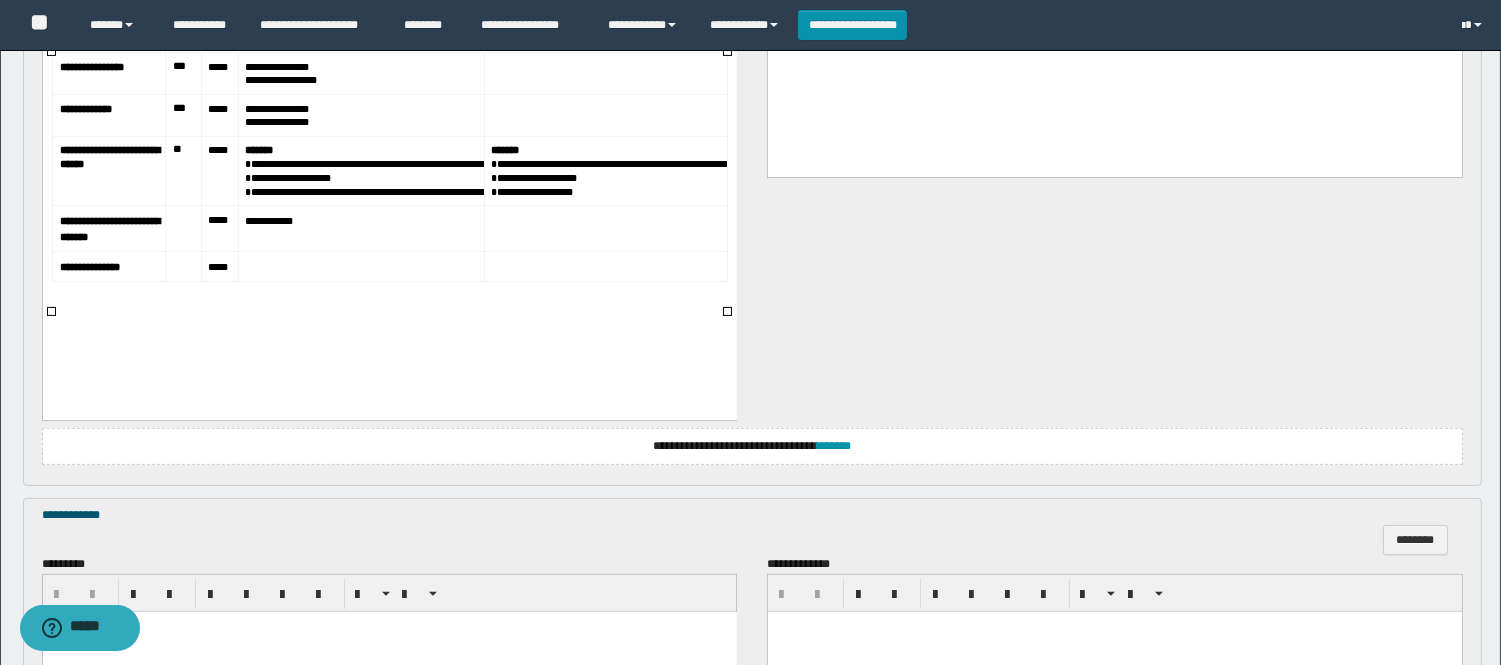 click at bounding box center [182, 228] 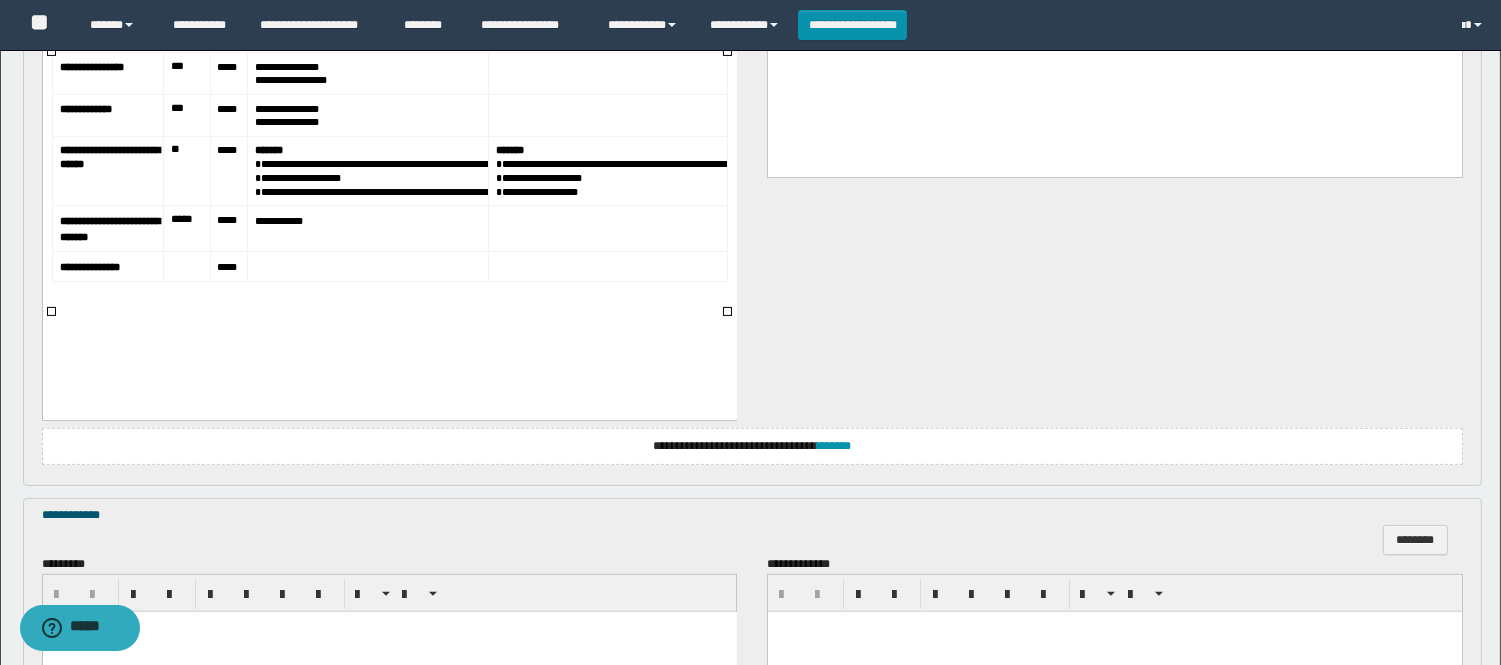click at bounding box center (186, 266) 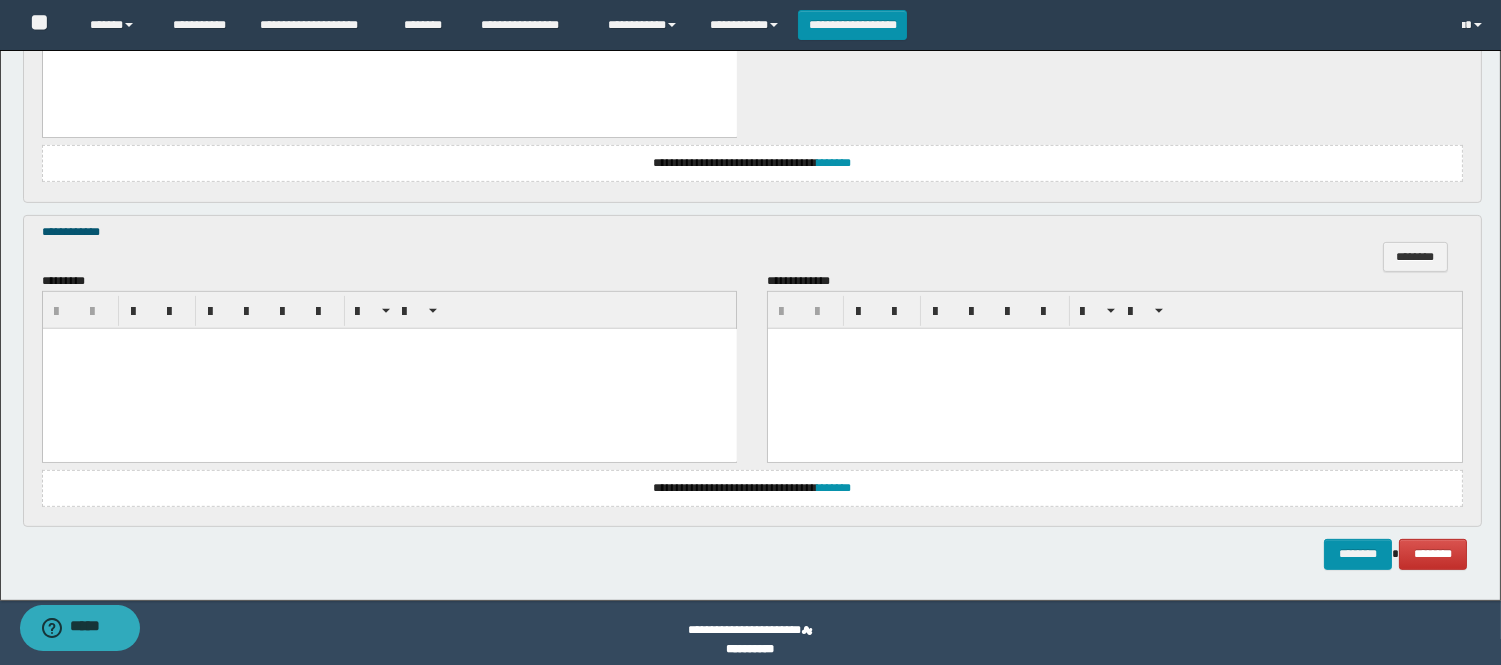 scroll, scrollTop: 1406, scrollLeft: 0, axis: vertical 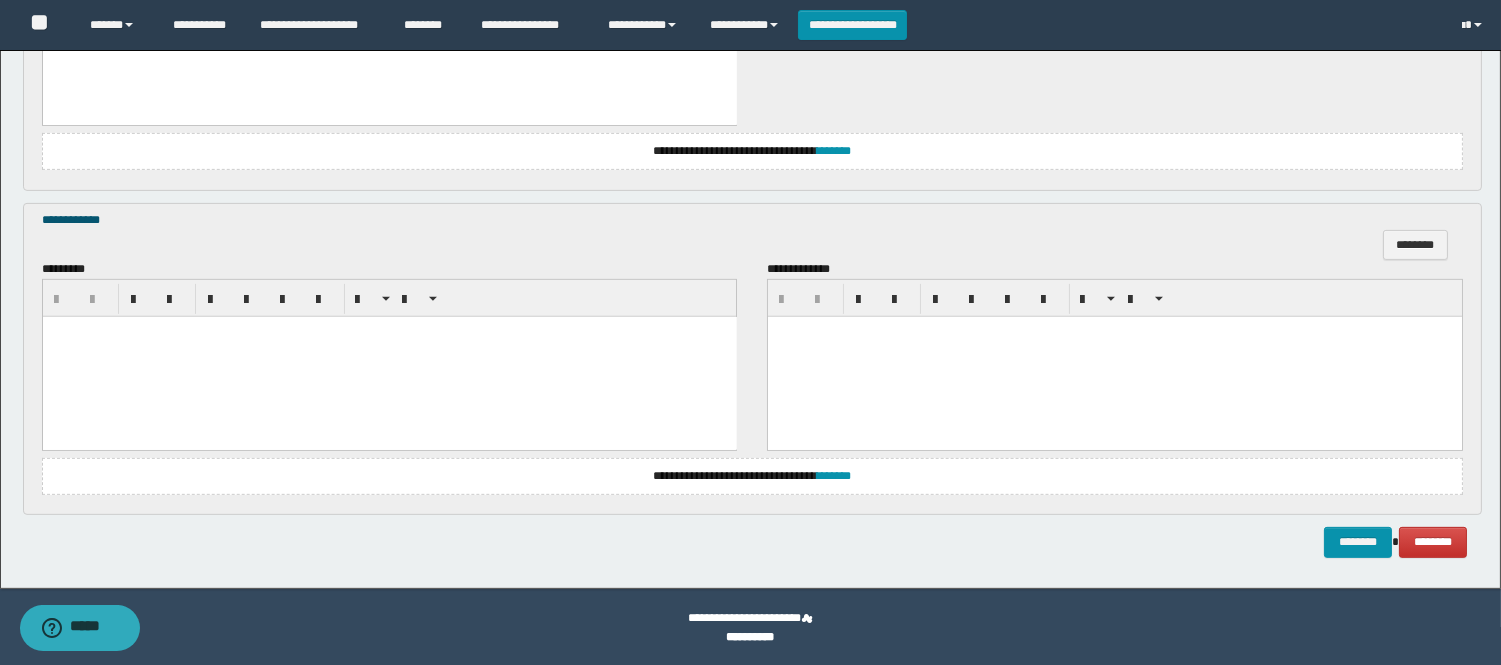 click on "**********" at bounding box center (752, 476) 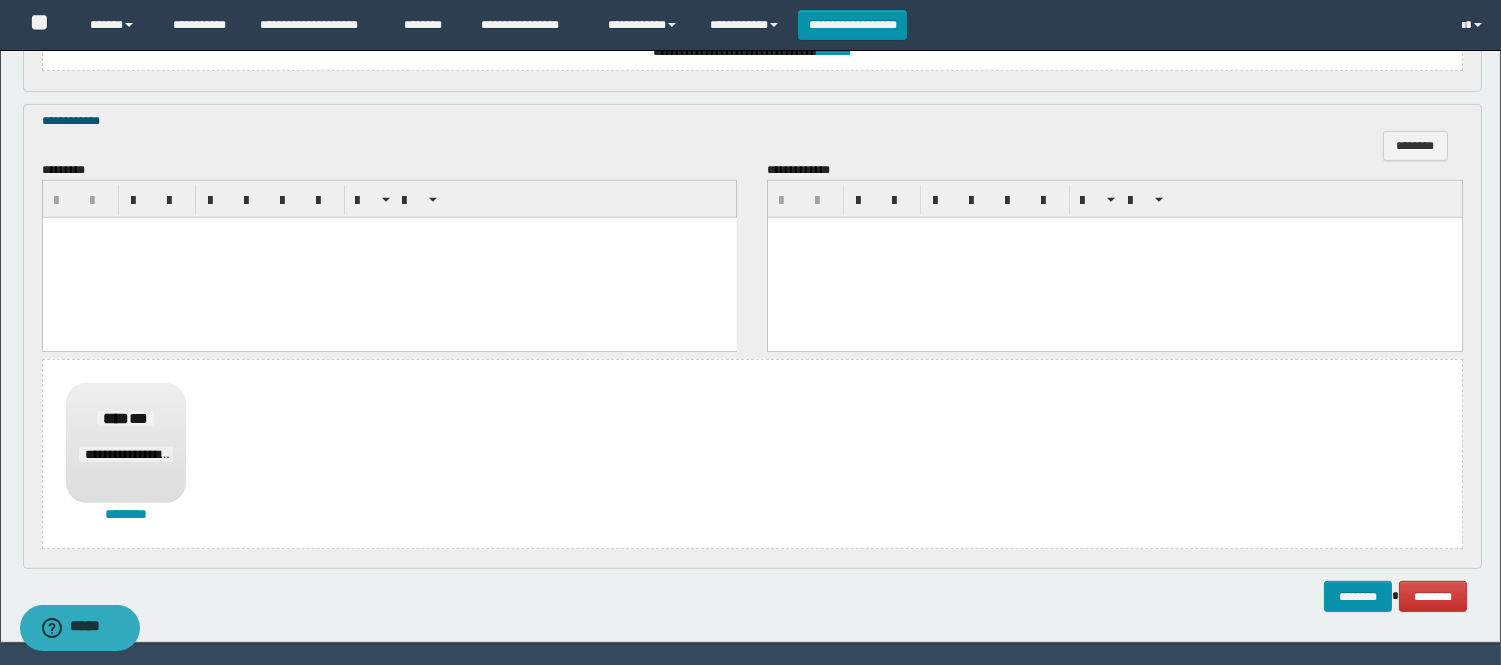 scroll, scrollTop: 1555, scrollLeft: 0, axis: vertical 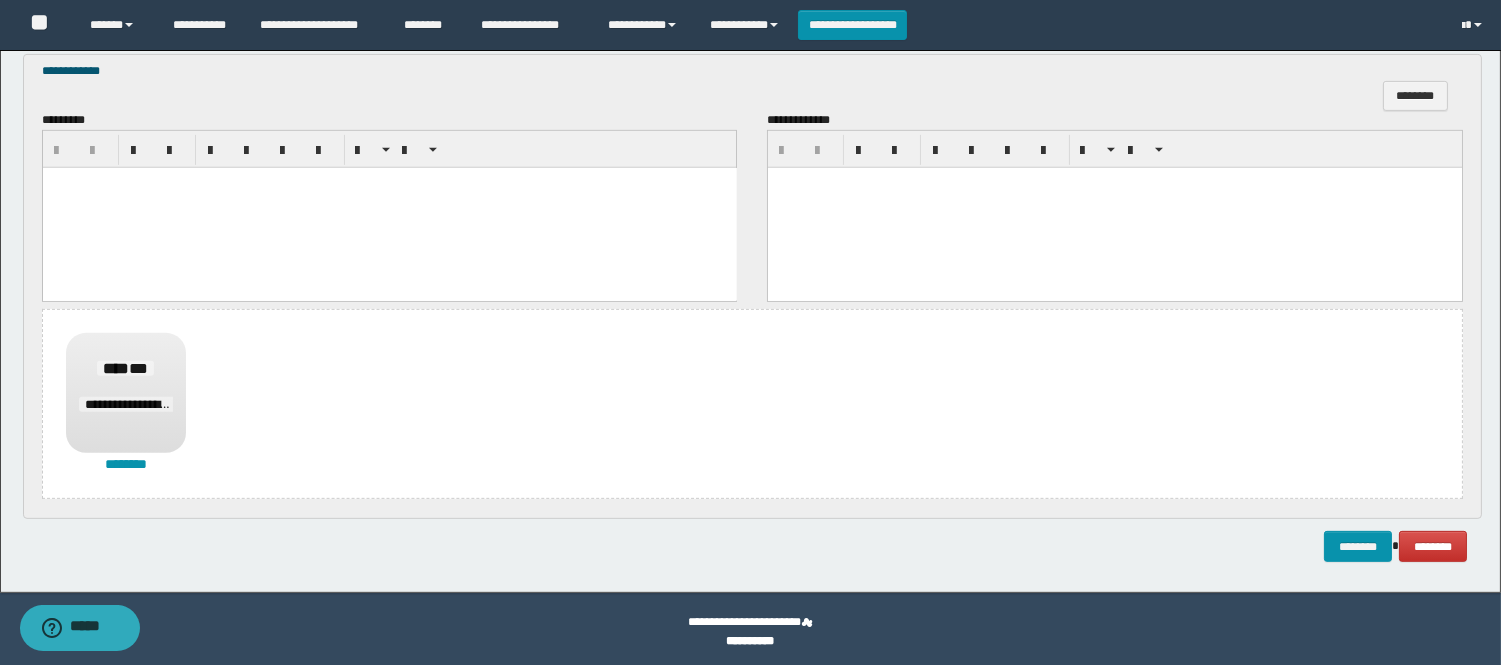 click at bounding box center (1115, 207) 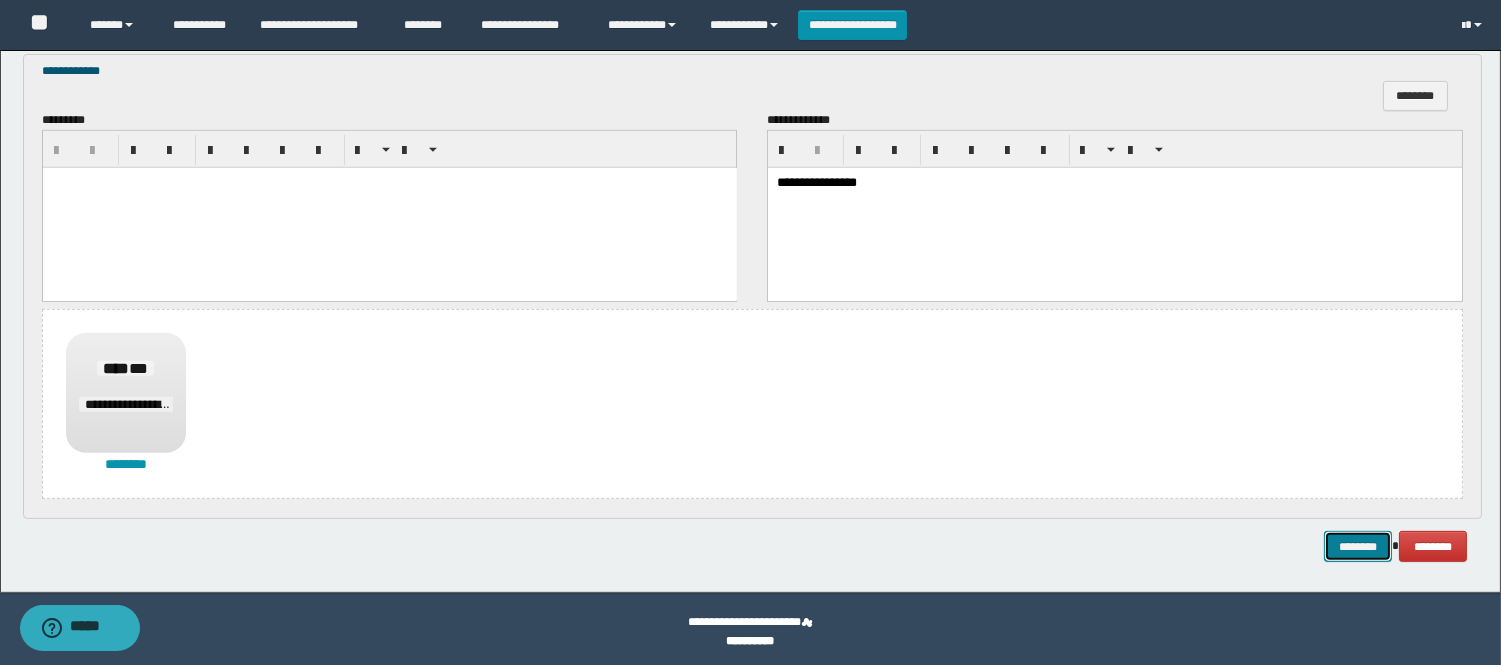 click on "********" at bounding box center (1358, 546) 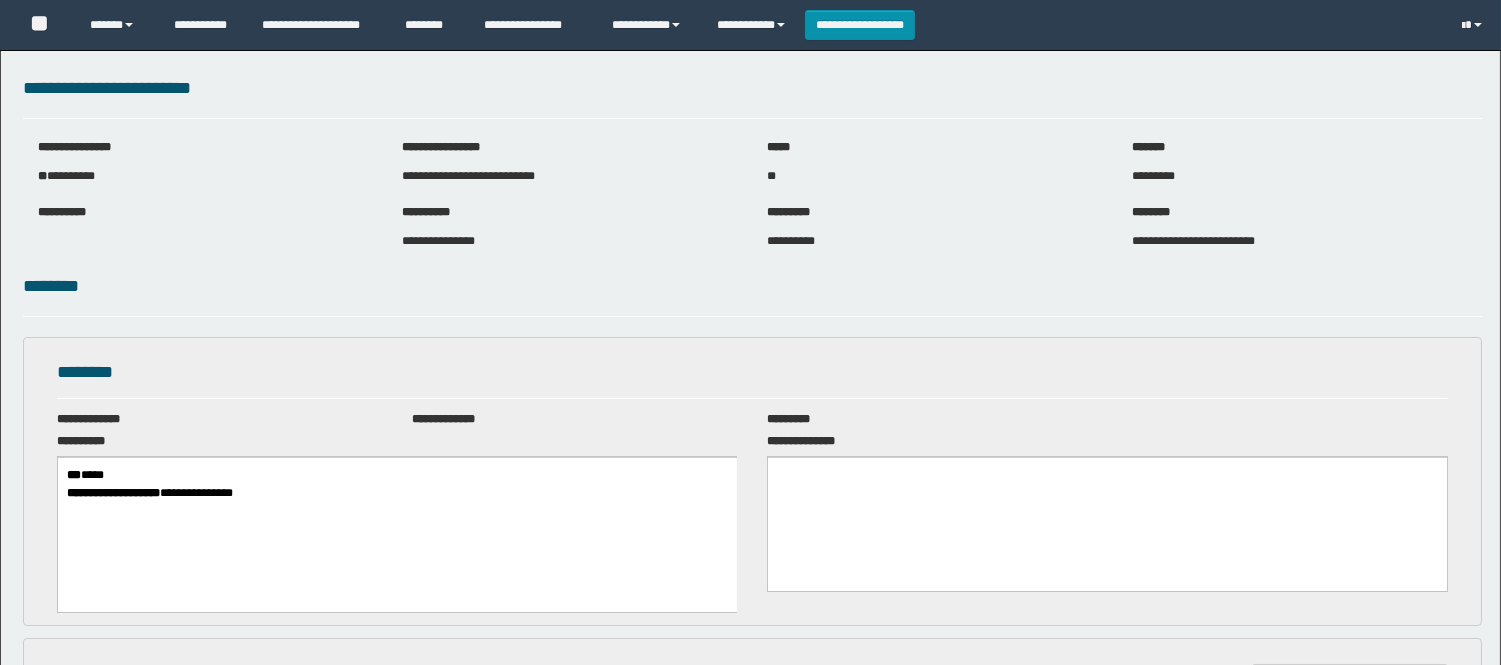 scroll, scrollTop: 0, scrollLeft: 0, axis: both 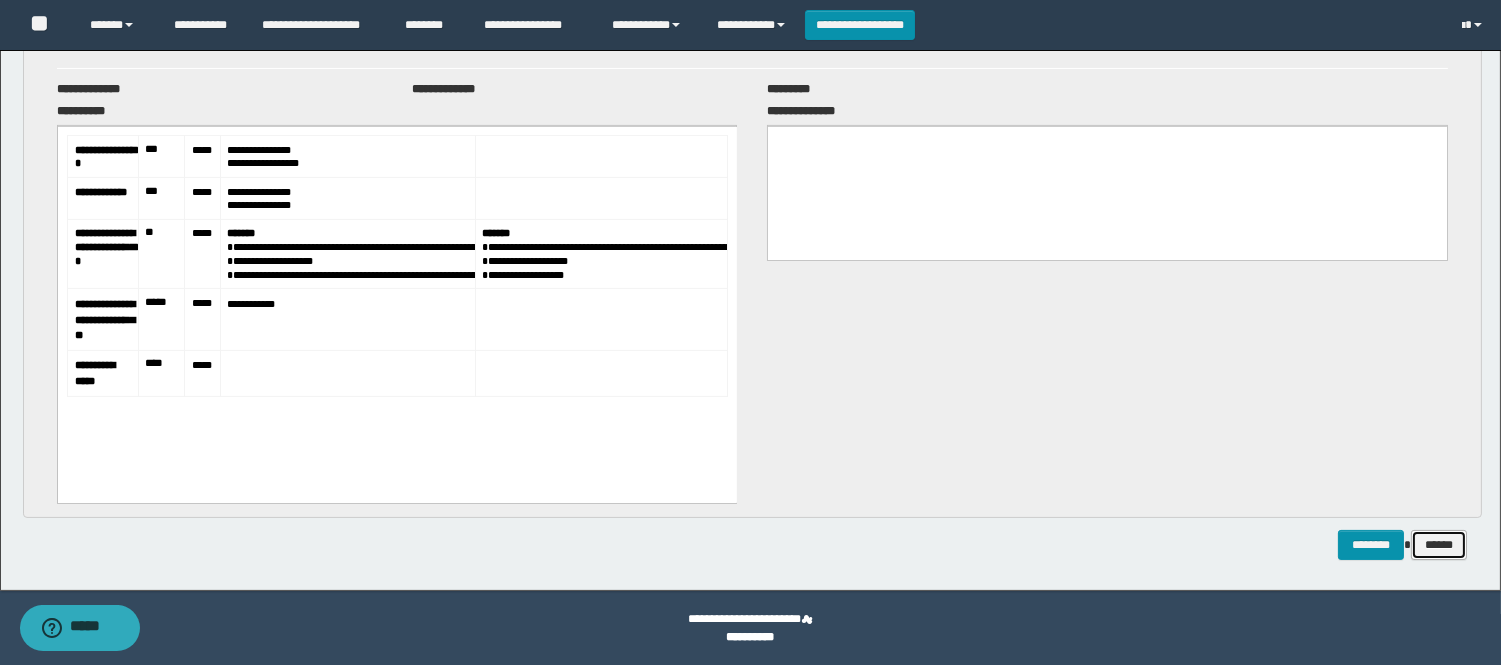 click on "******" at bounding box center (1439, 545) 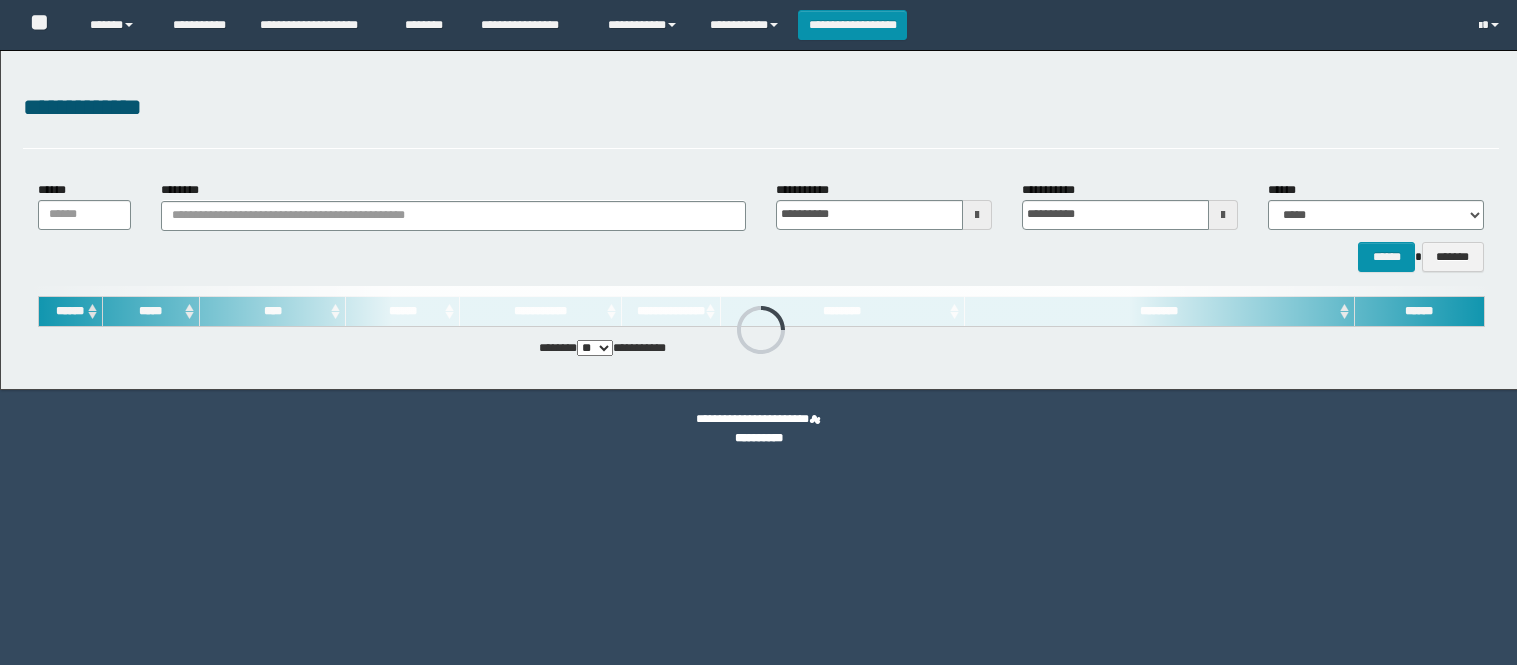 scroll, scrollTop: 0, scrollLeft: 0, axis: both 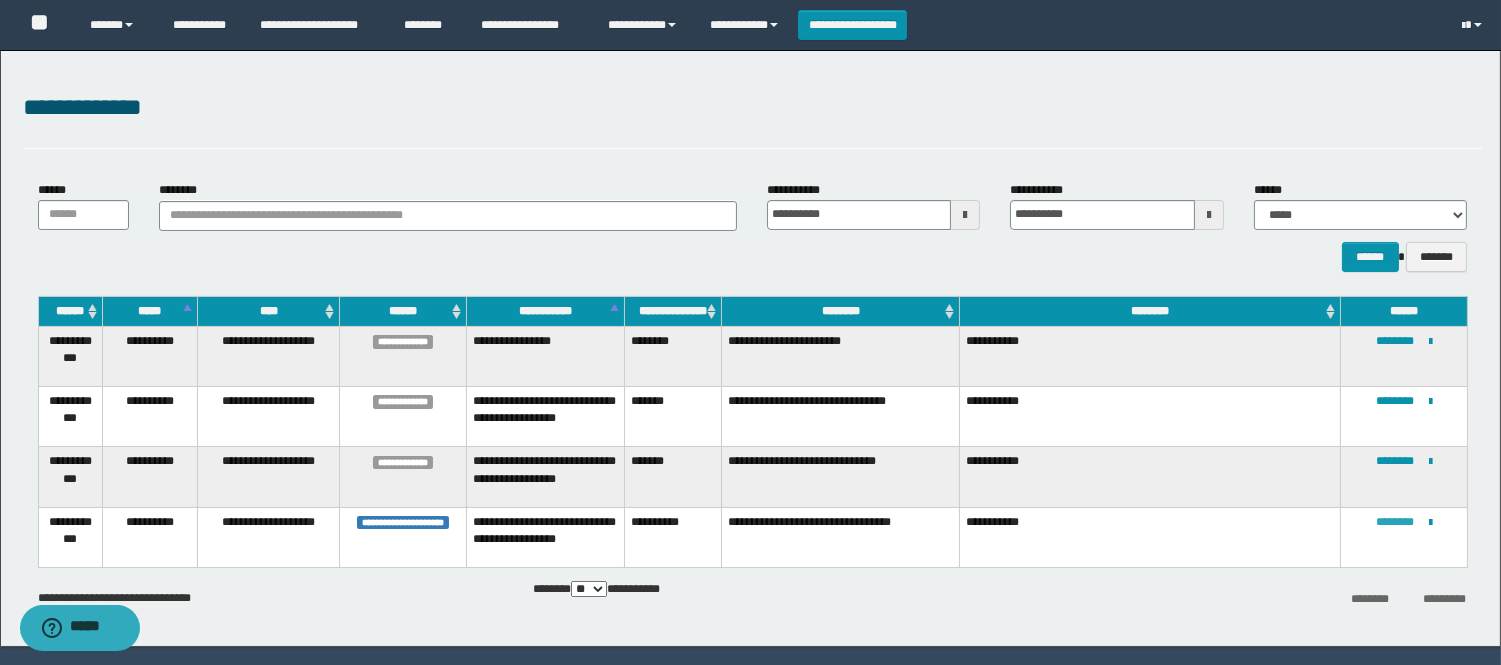 click on "********" at bounding box center (1395, 522) 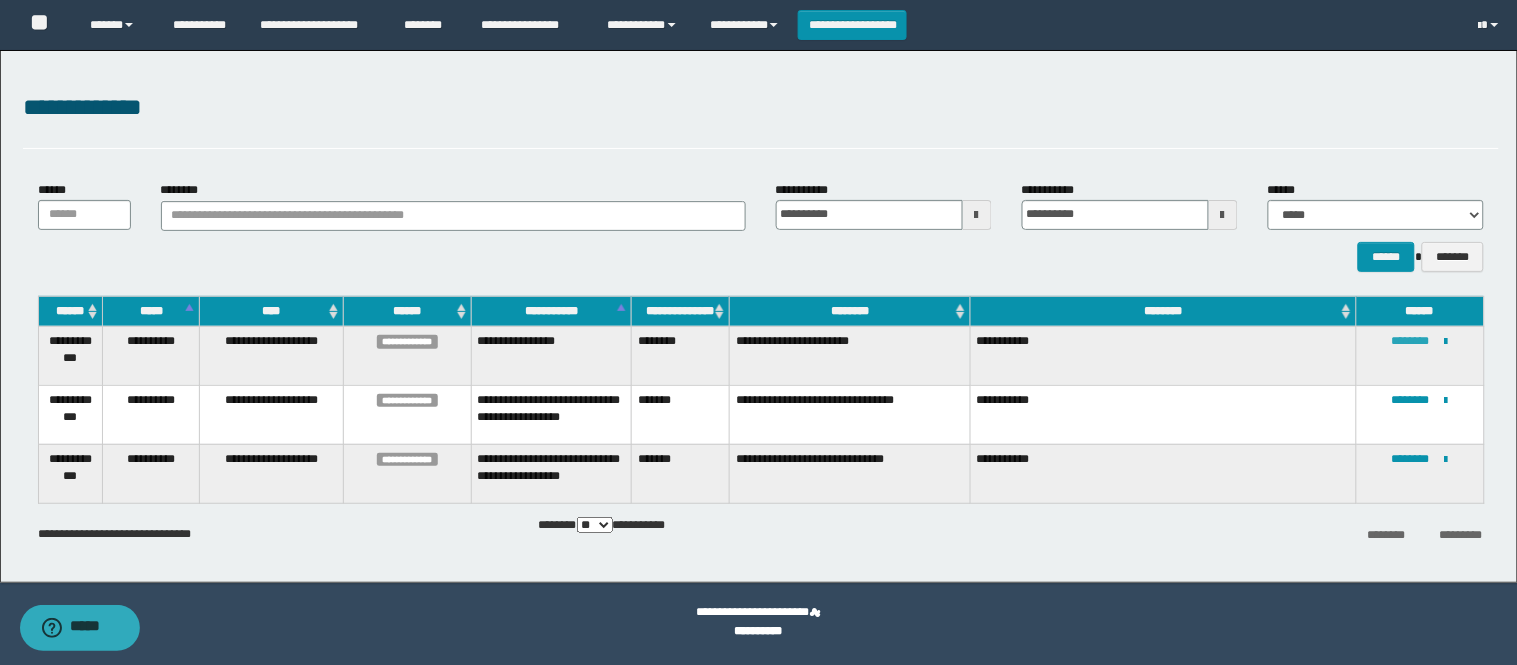 click on "********" at bounding box center [1411, 341] 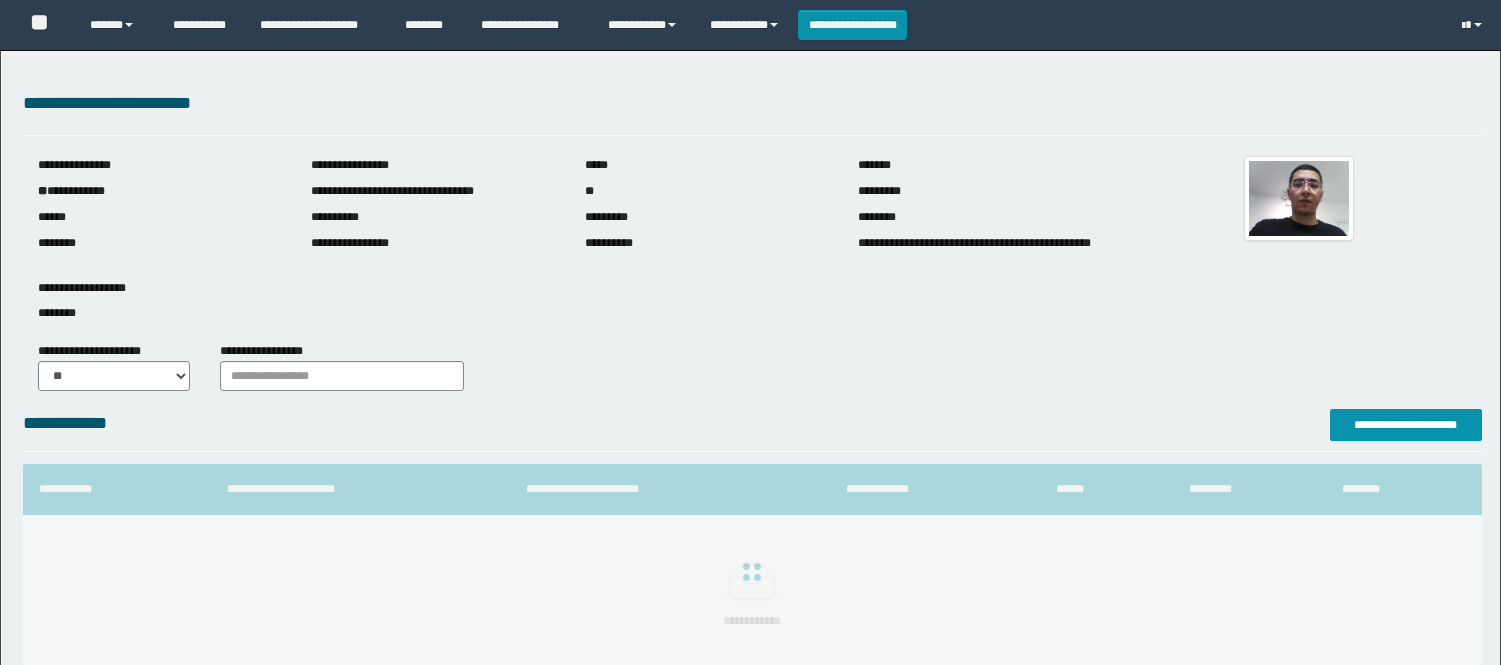 scroll, scrollTop: 0, scrollLeft: 0, axis: both 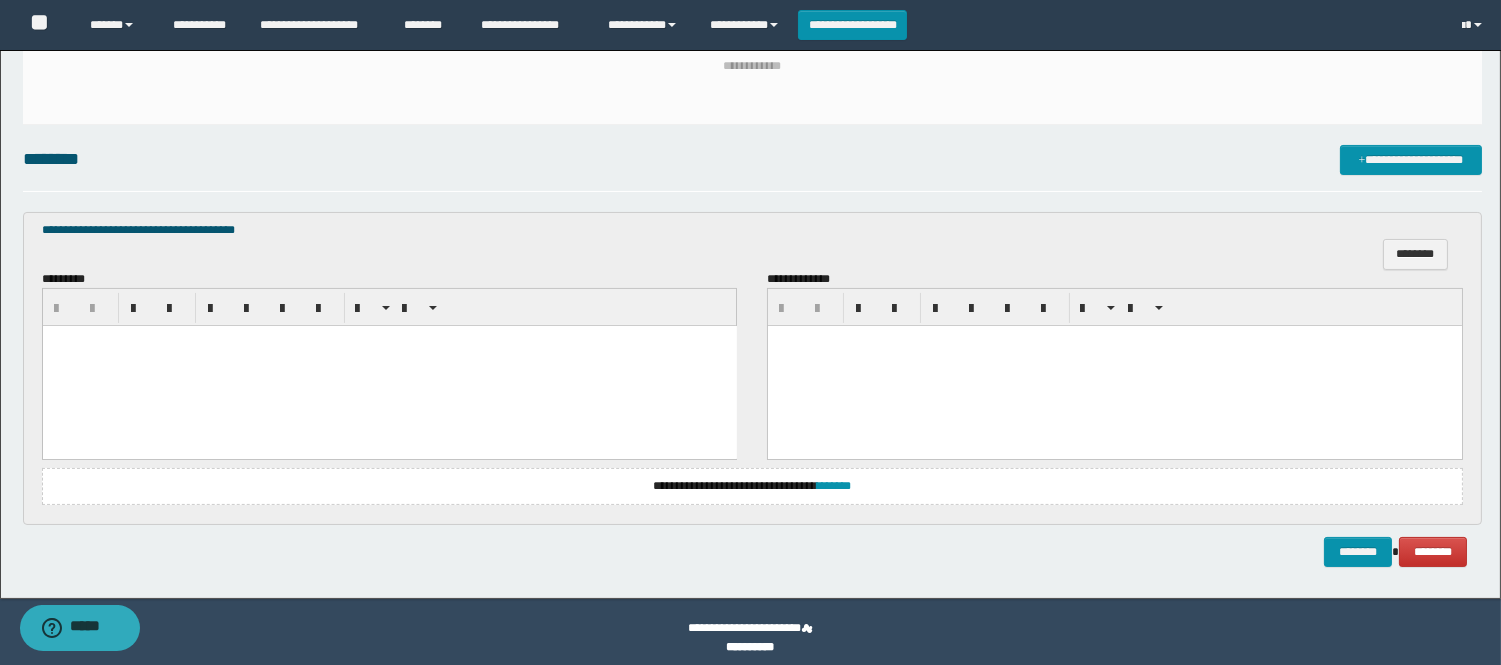 click at bounding box center [389, 366] 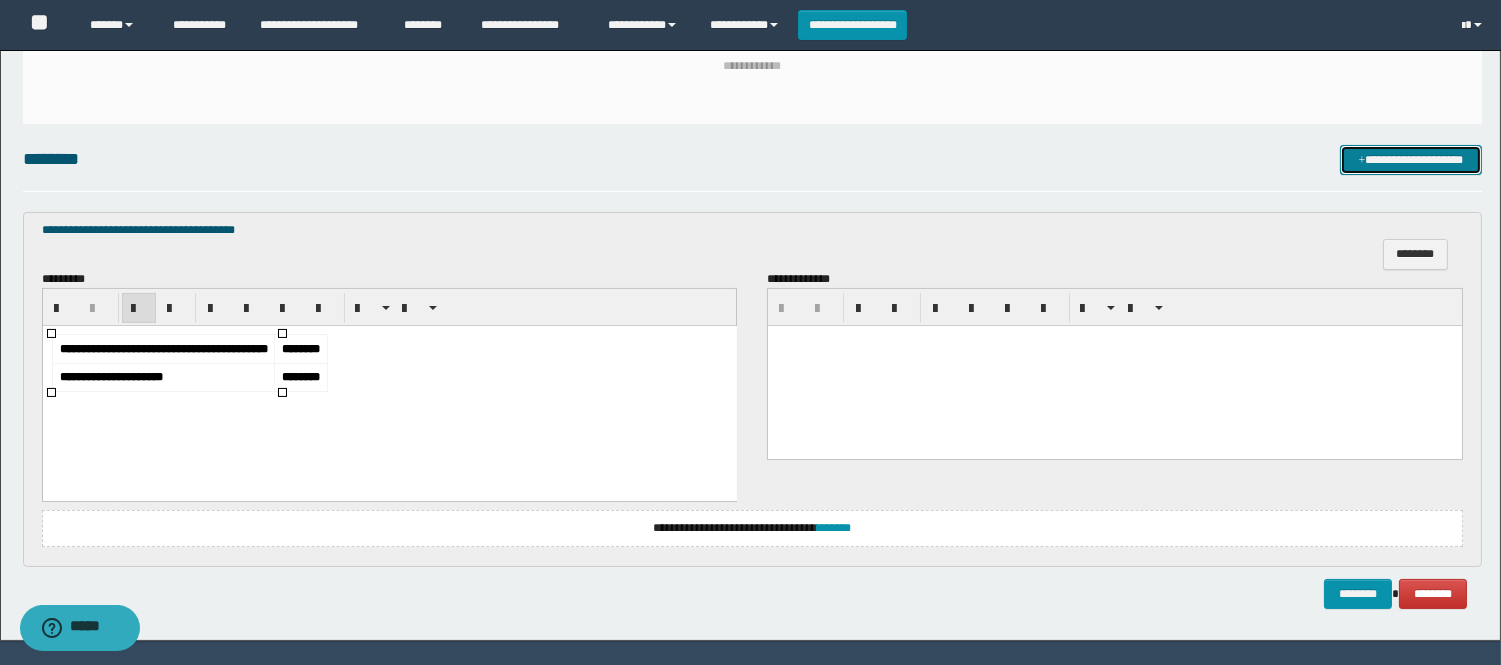click at bounding box center (1362, 161) 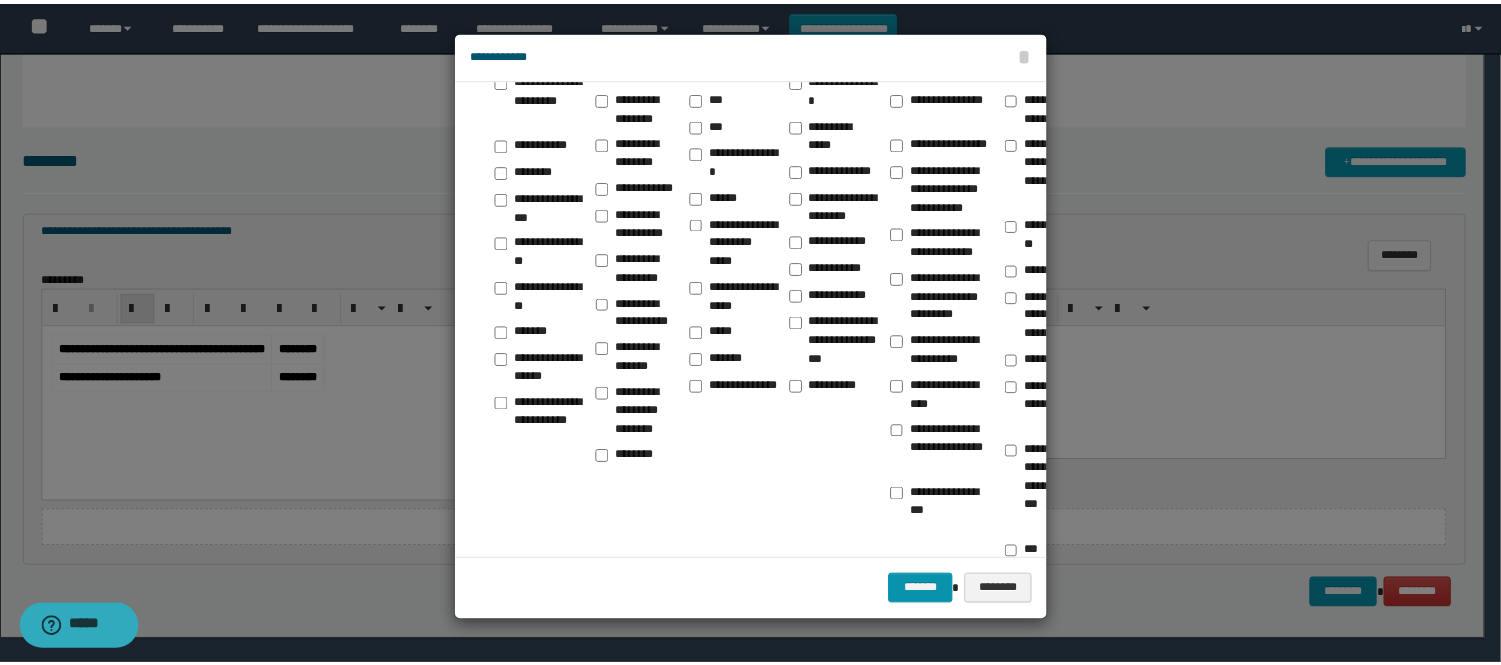 scroll, scrollTop: 111, scrollLeft: 0, axis: vertical 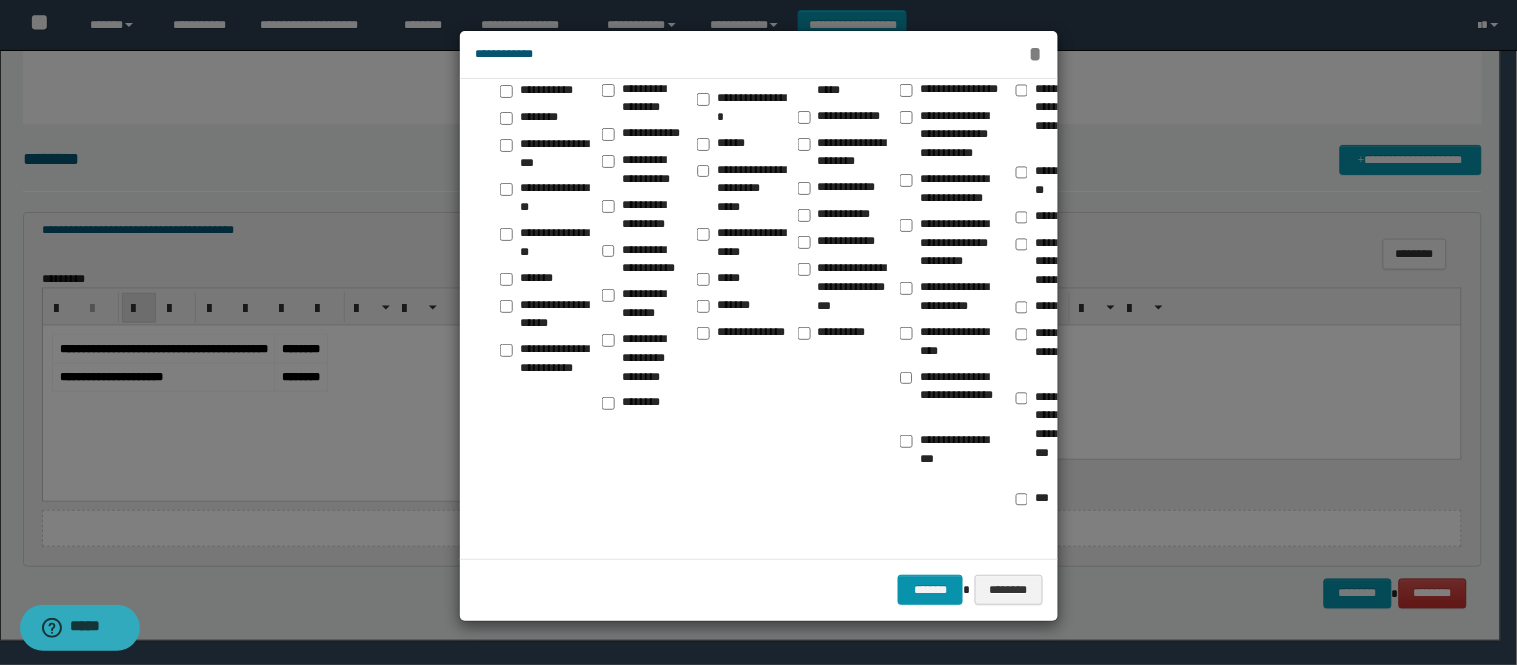 click on "*" at bounding box center (1035, 54) 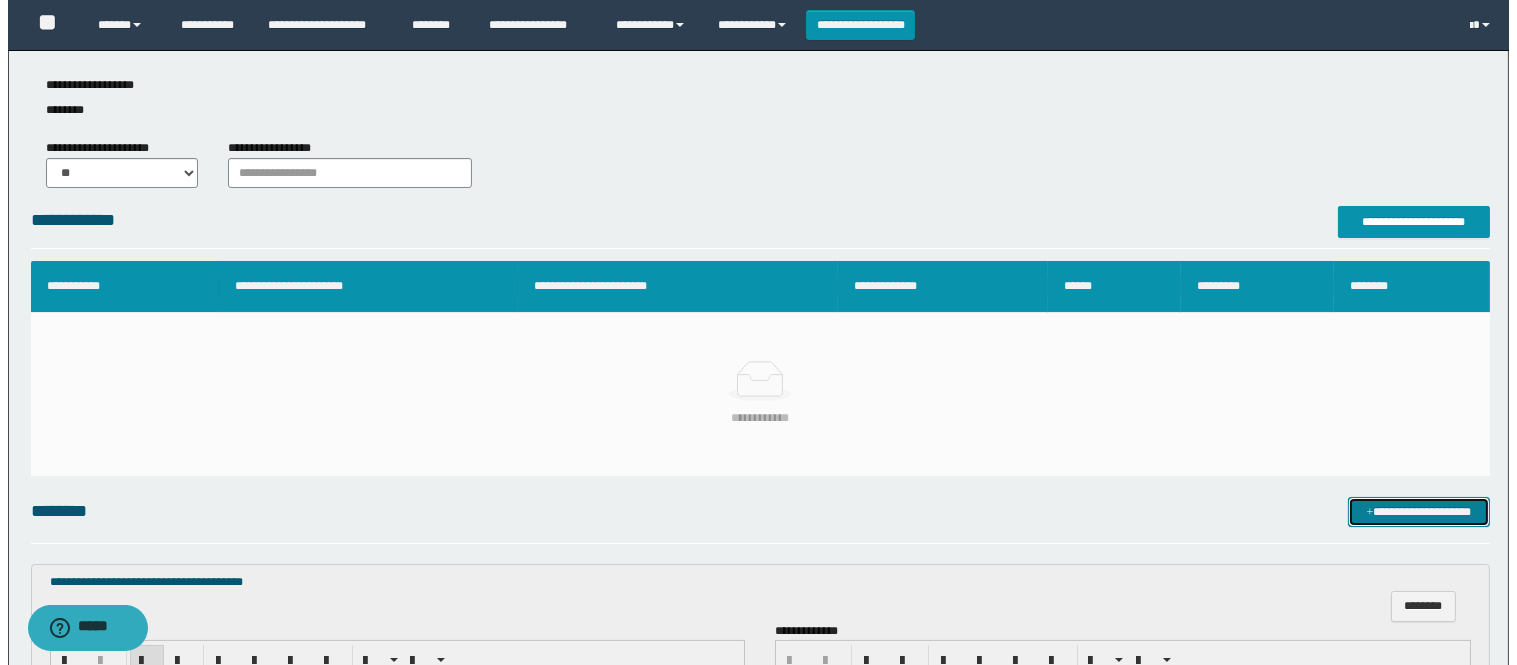 scroll, scrollTop: 111, scrollLeft: 0, axis: vertical 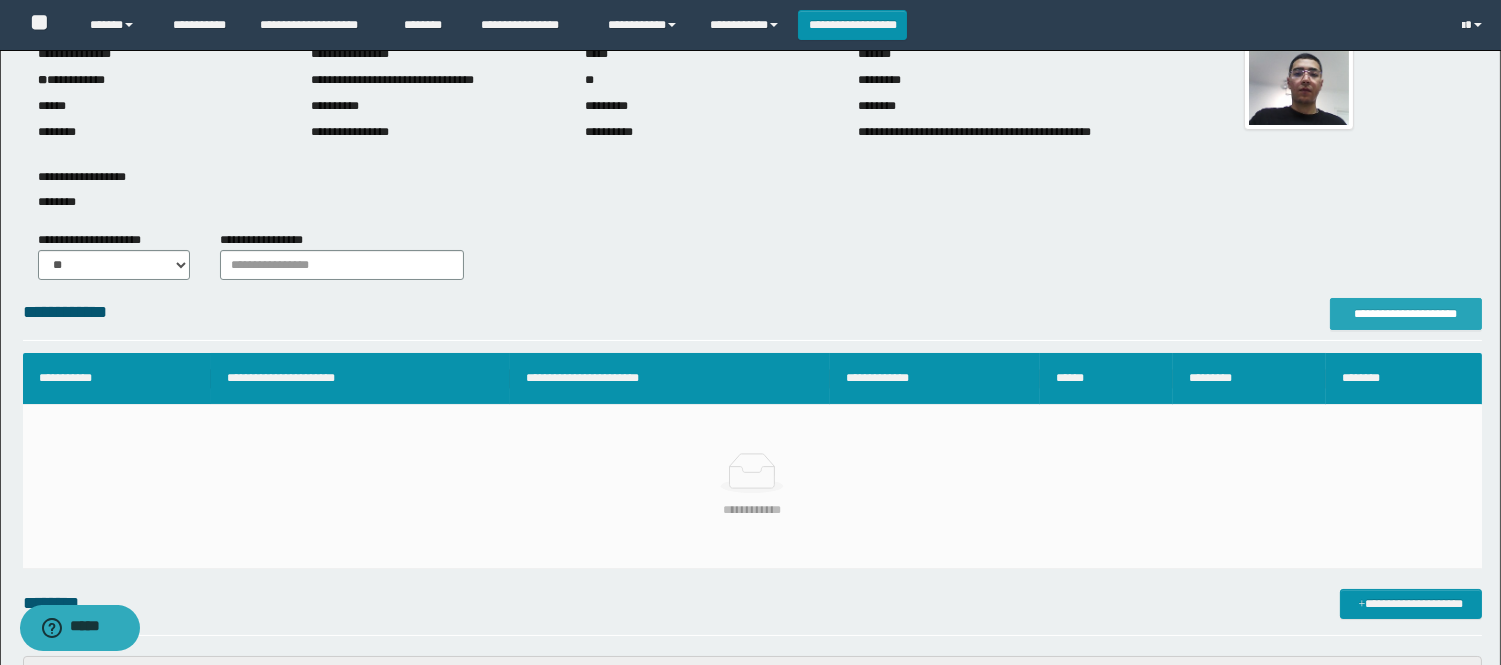 click on "**********" at bounding box center (1406, 314) 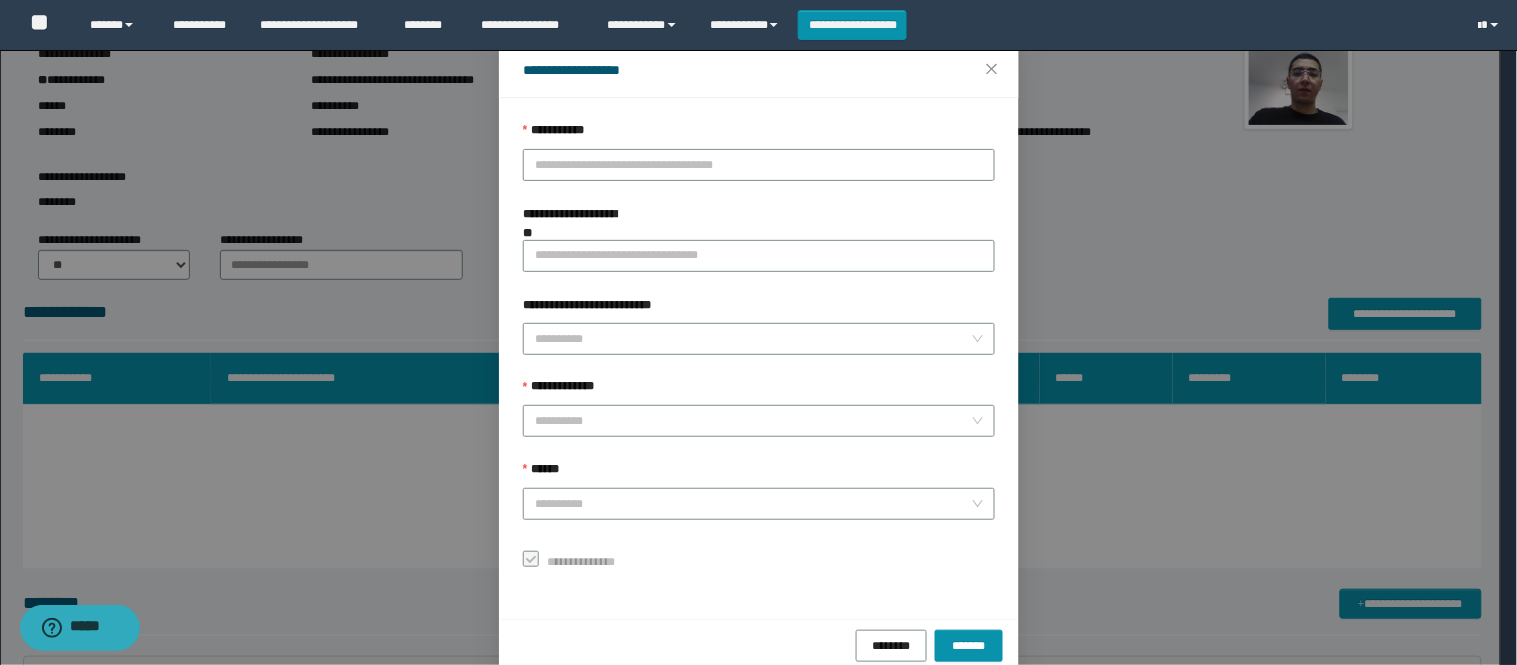 scroll, scrollTop: 87, scrollLeft: 0, axis: vertical 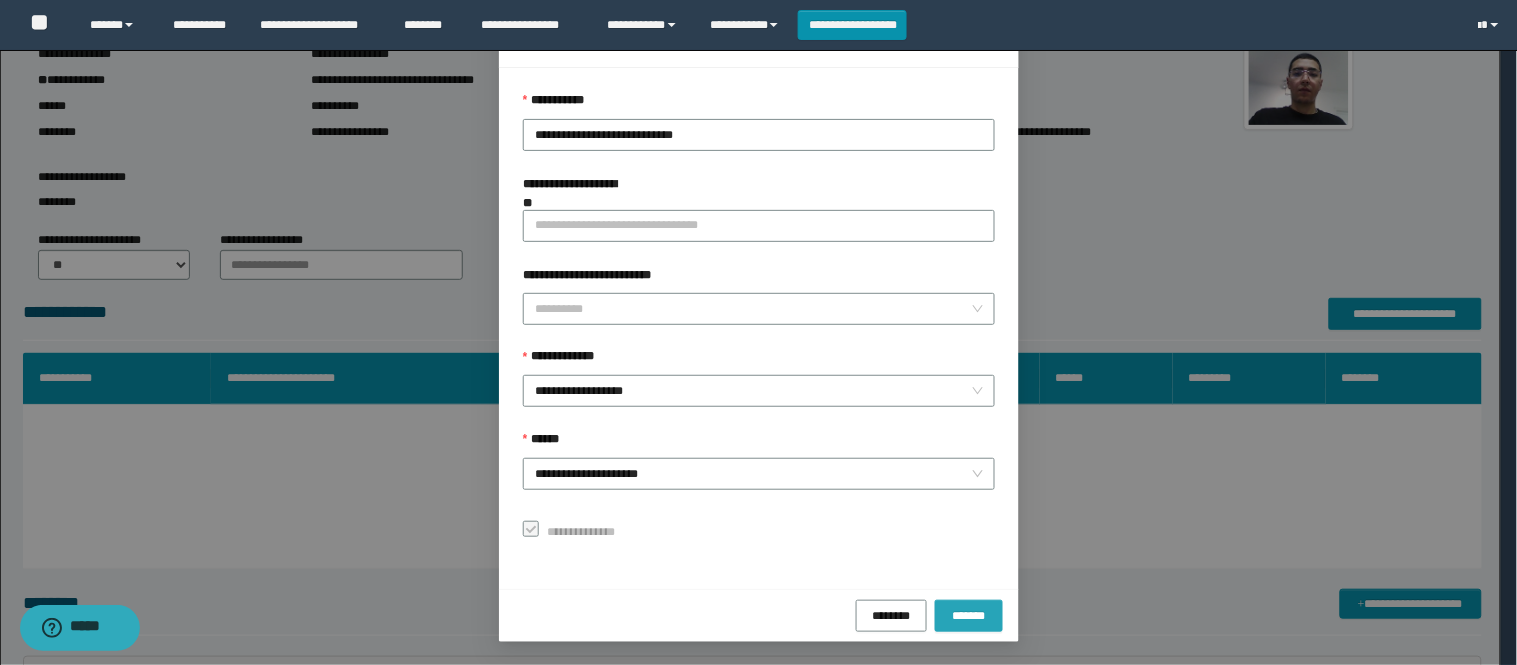click on "*******" at bounding box center (969, 615) 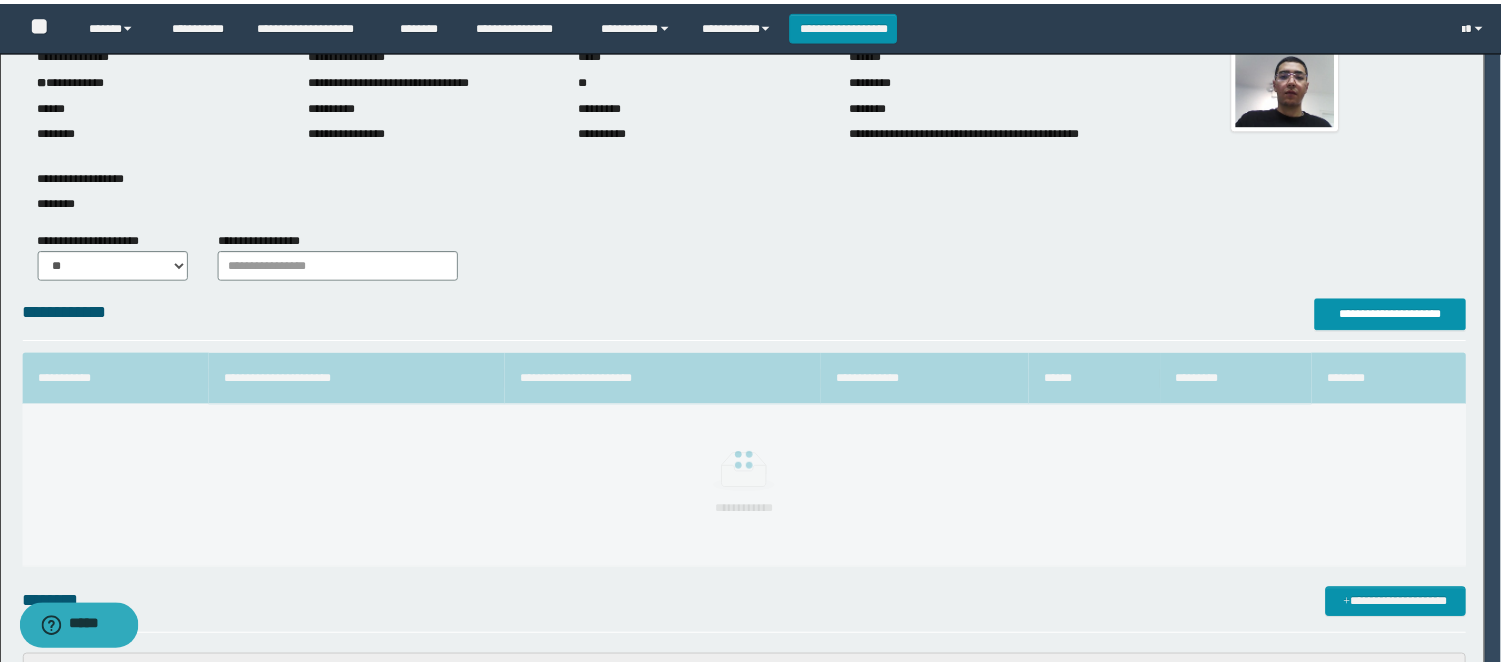 scroll, scrollTop: 41, scrollLeft: 0, axis: vertical 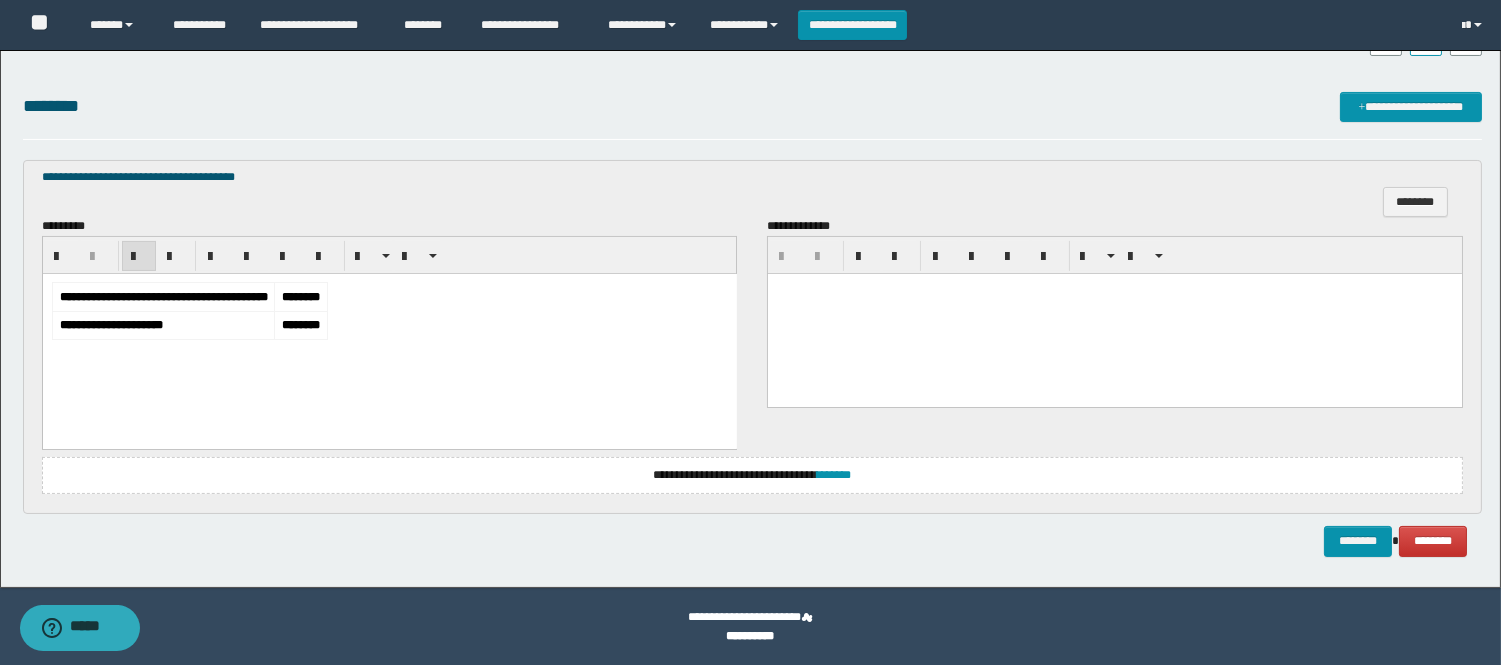 click on "********" at bounding box center (300, 324) 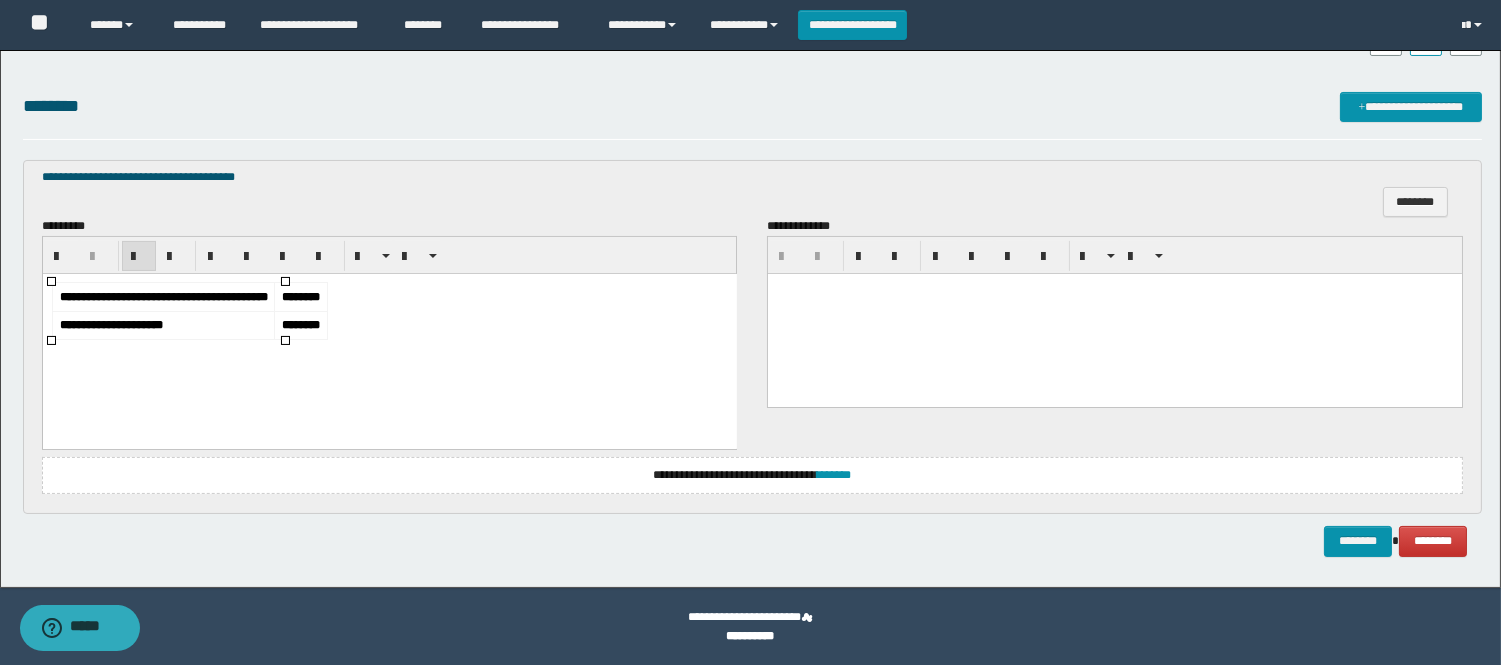 click on "**********" at bounding box center [389, 335] 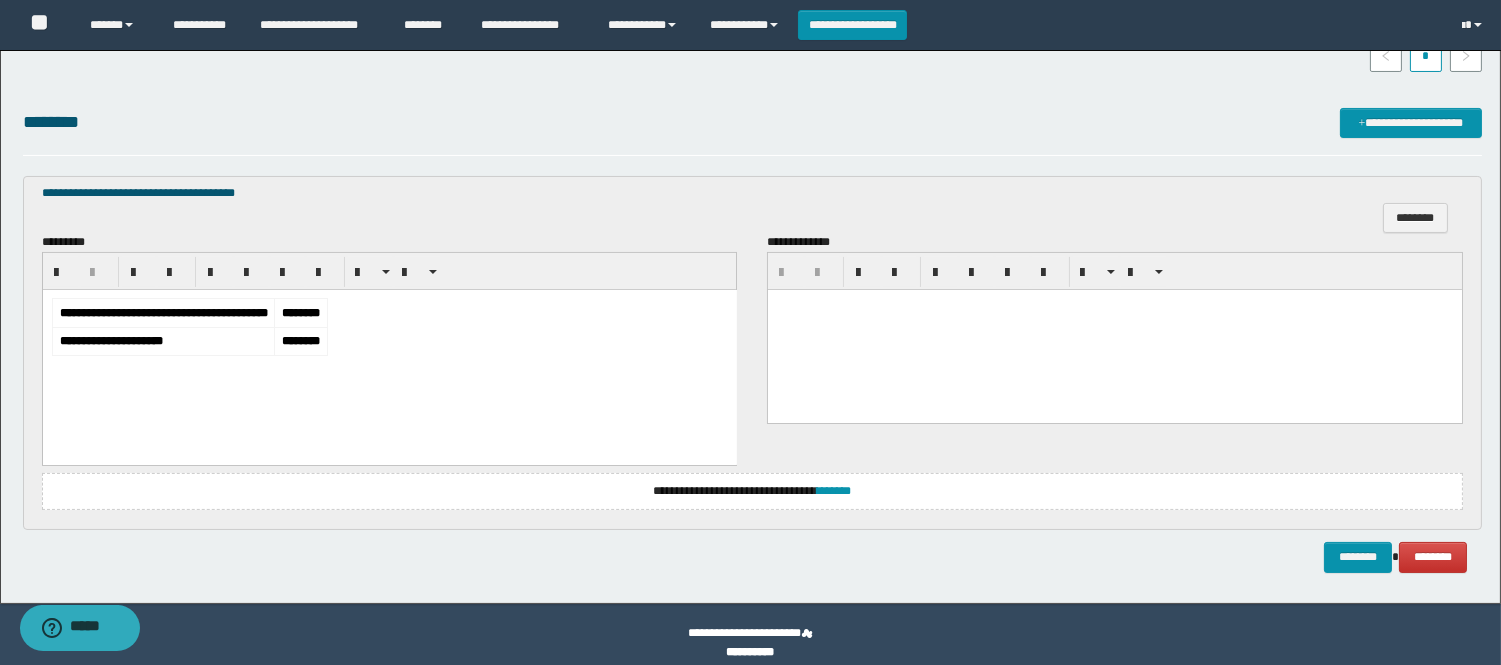 scroll, scrollTop: 573, scrollLeft: 0, axis: vertical 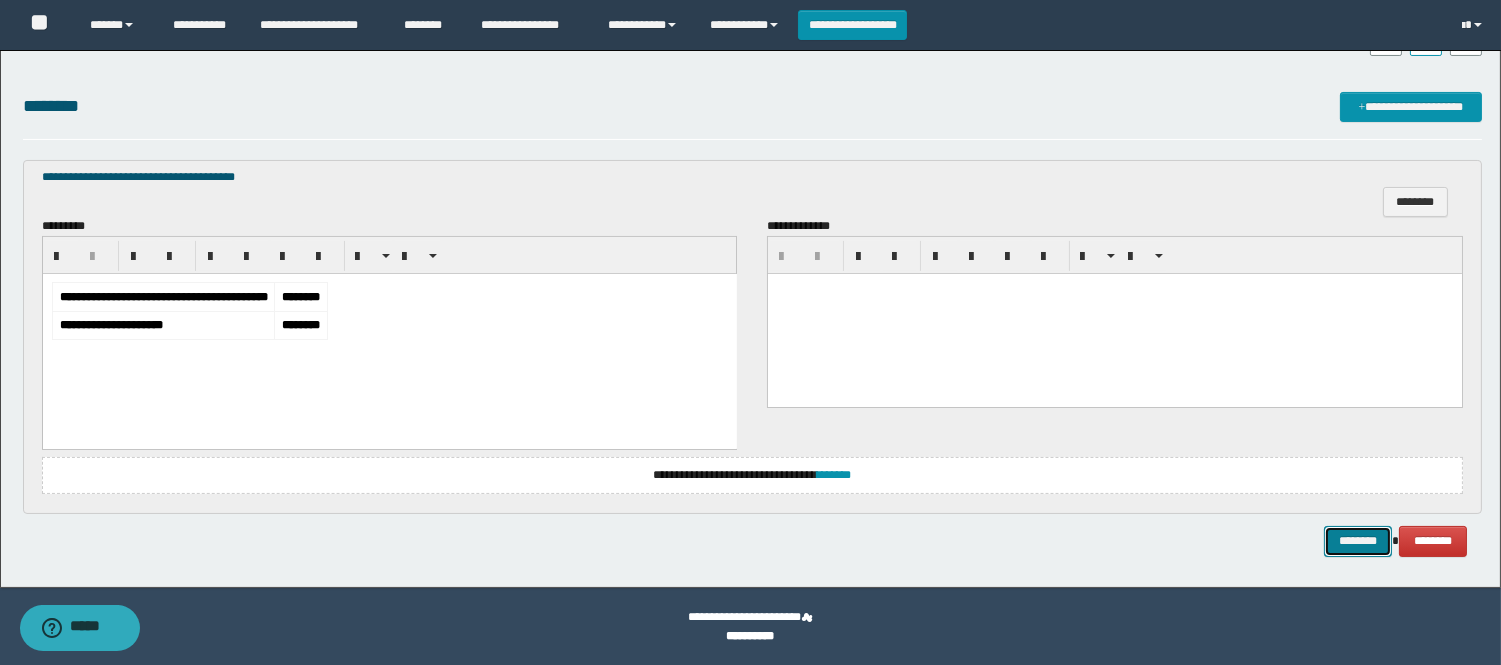 drag, startPoint x: 1337, startPoint y: 540, endPoint x: 708, endPoint y: 217, distance: 707.0856 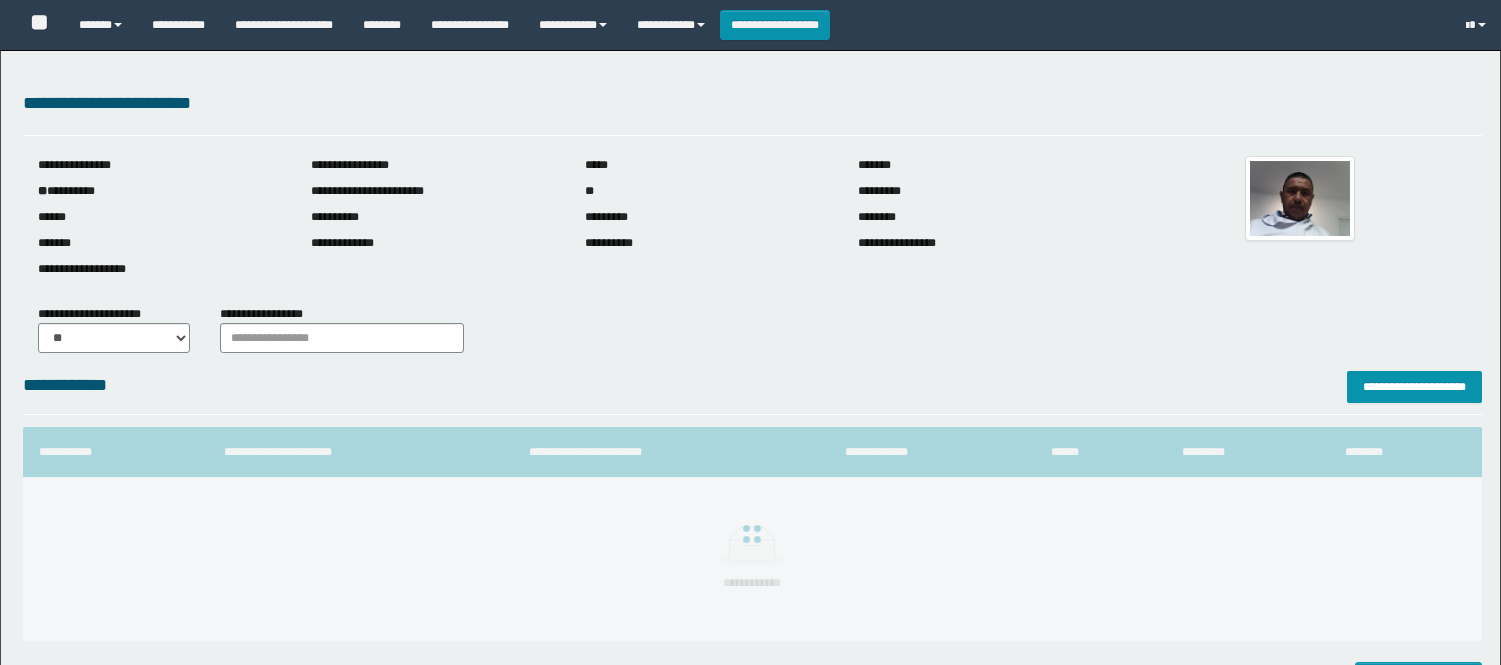 scroll, scrollTop: 0, scrollLeft: 0, axis: both 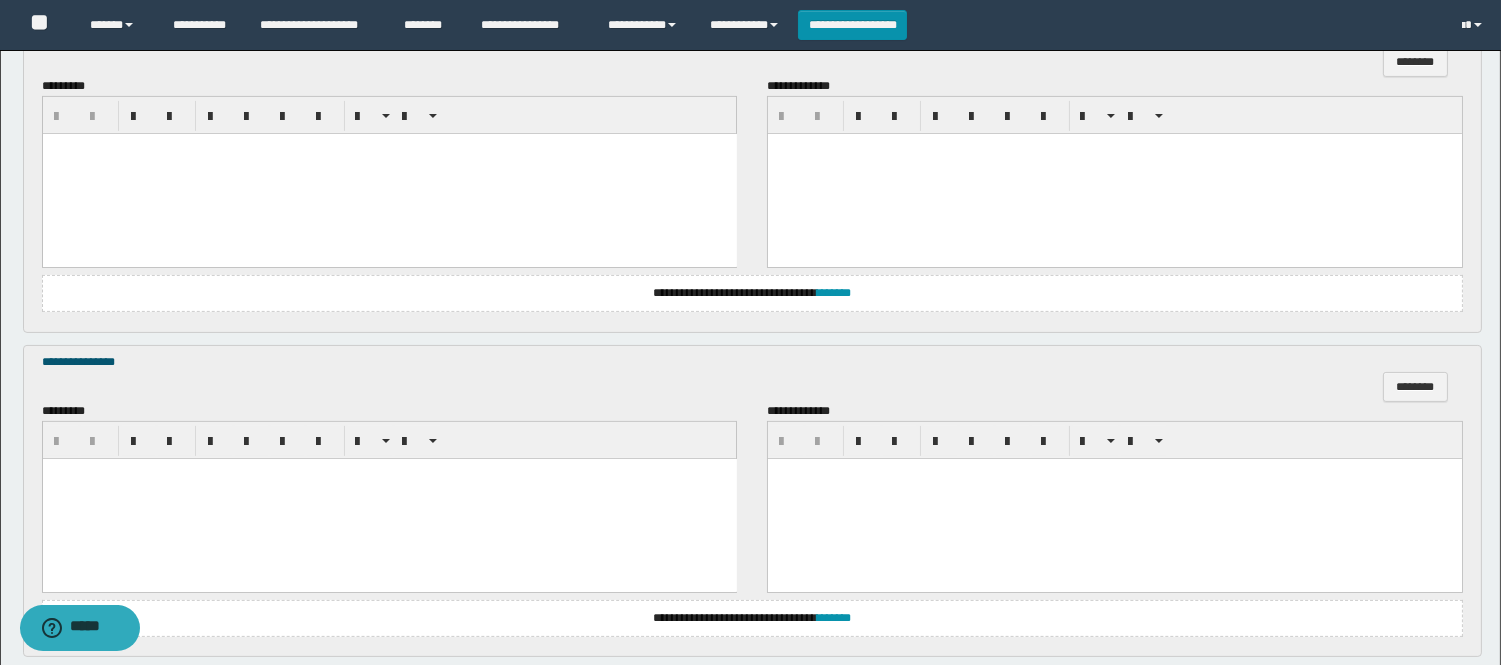 click on "**********" at bounding box center [752, 293] 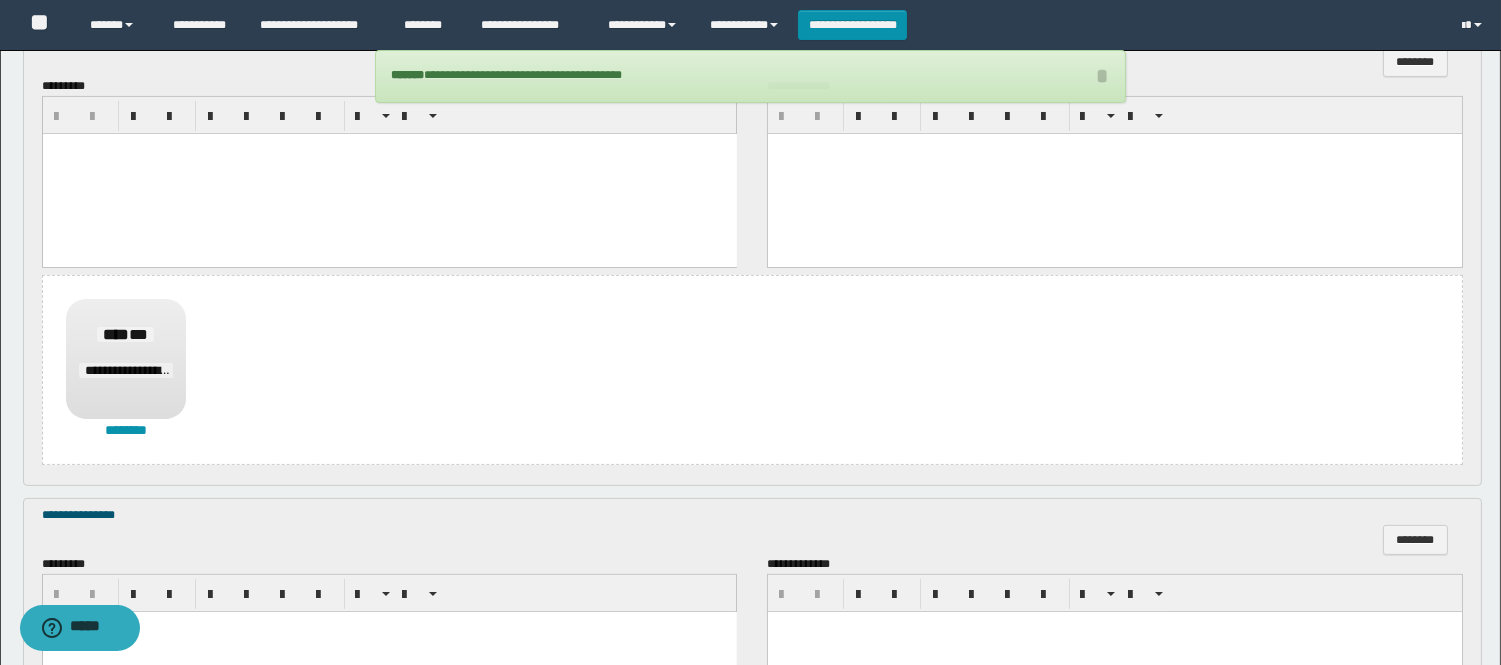 click at bounding box center (1115, 173) 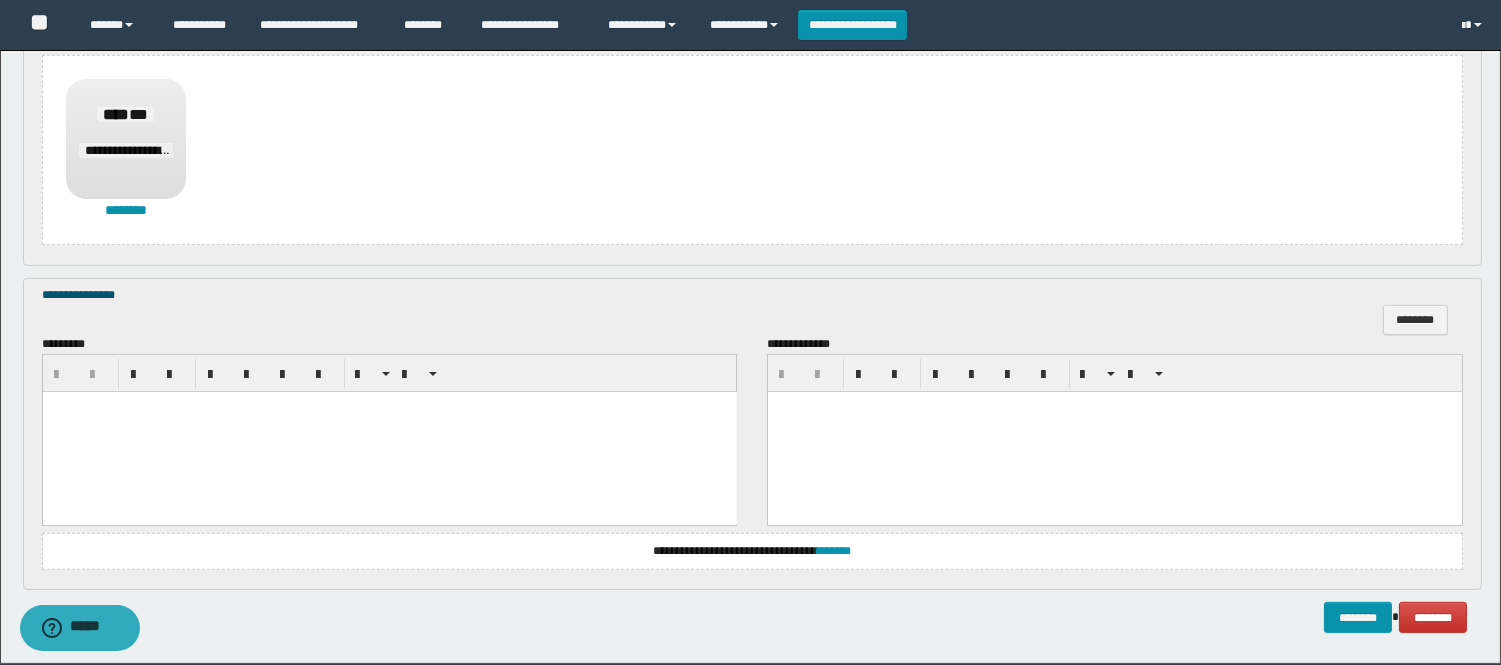 scroll, scrollTop: 1222, scrollLeft: 0, axis: vertical 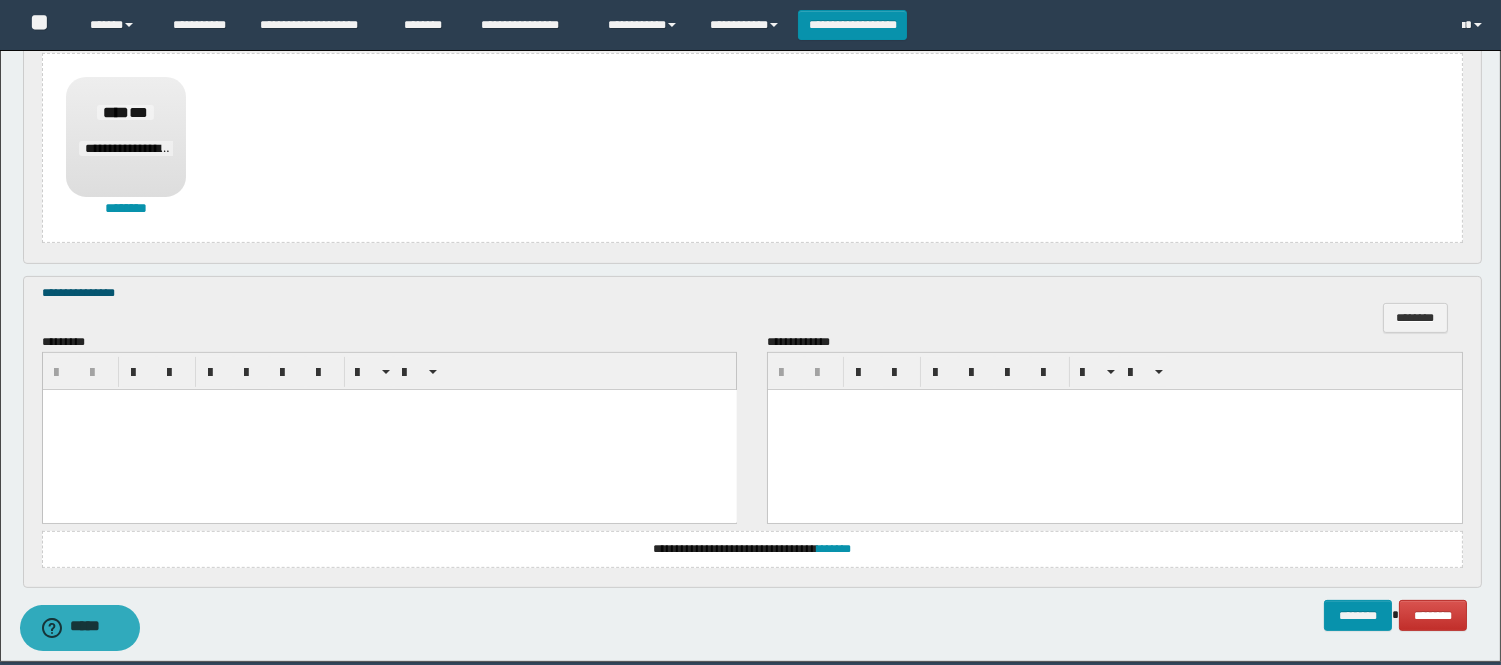 click at bounding box center [389, 429] 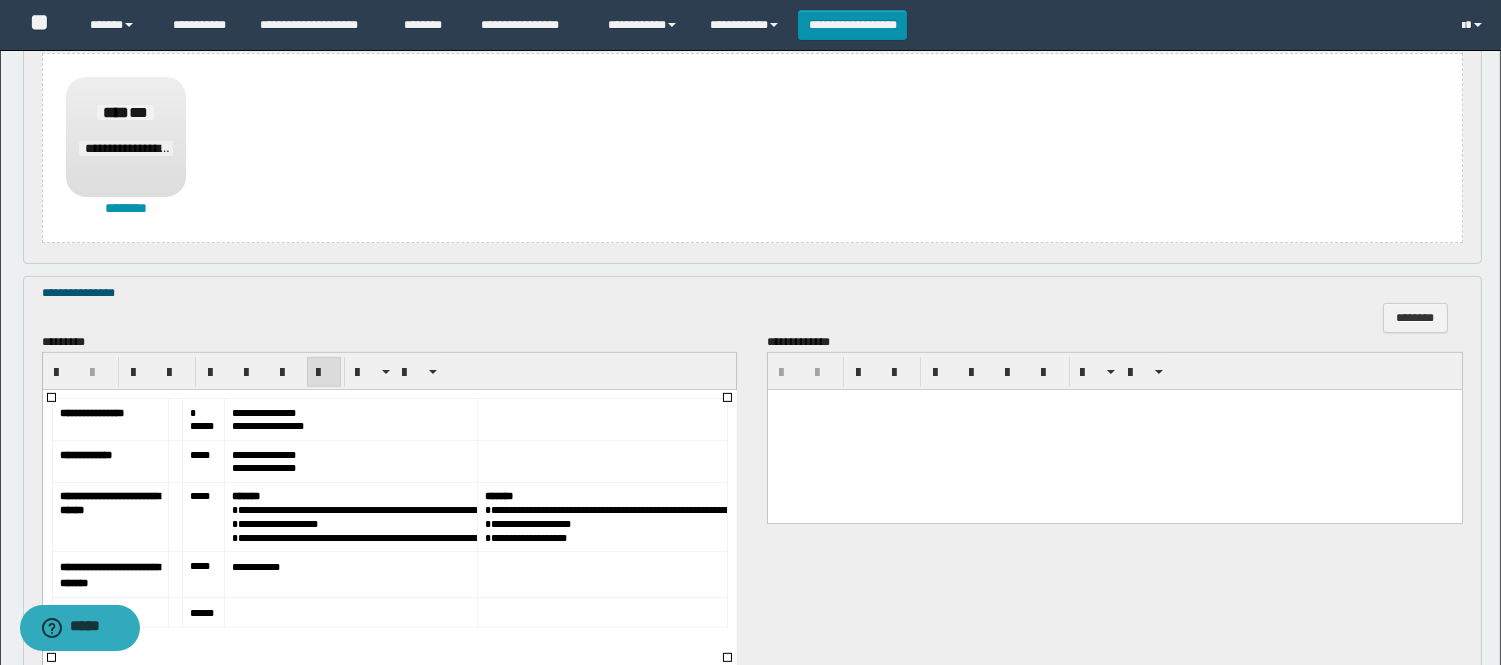 click on "*****" at bounding box center [201, 419] 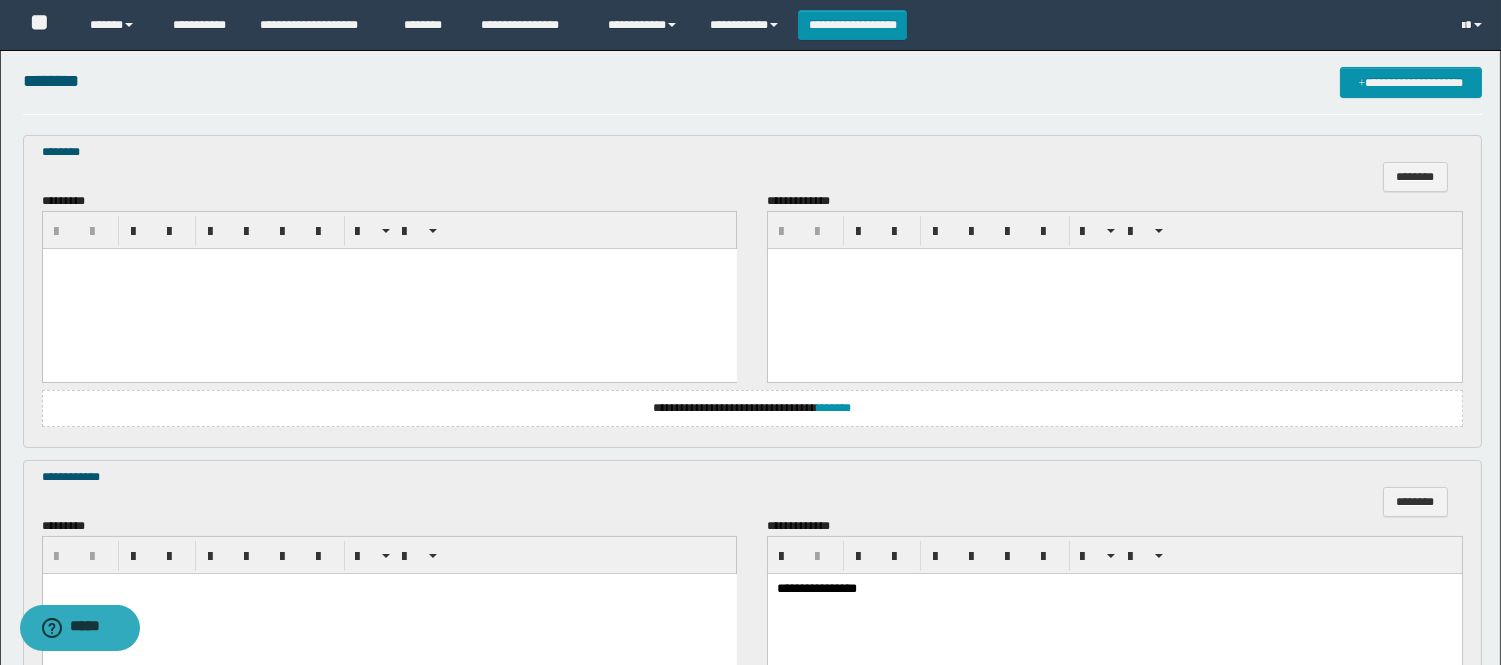 scroll, scrollTop: 555, scrollLeft: 0, axis: vertical 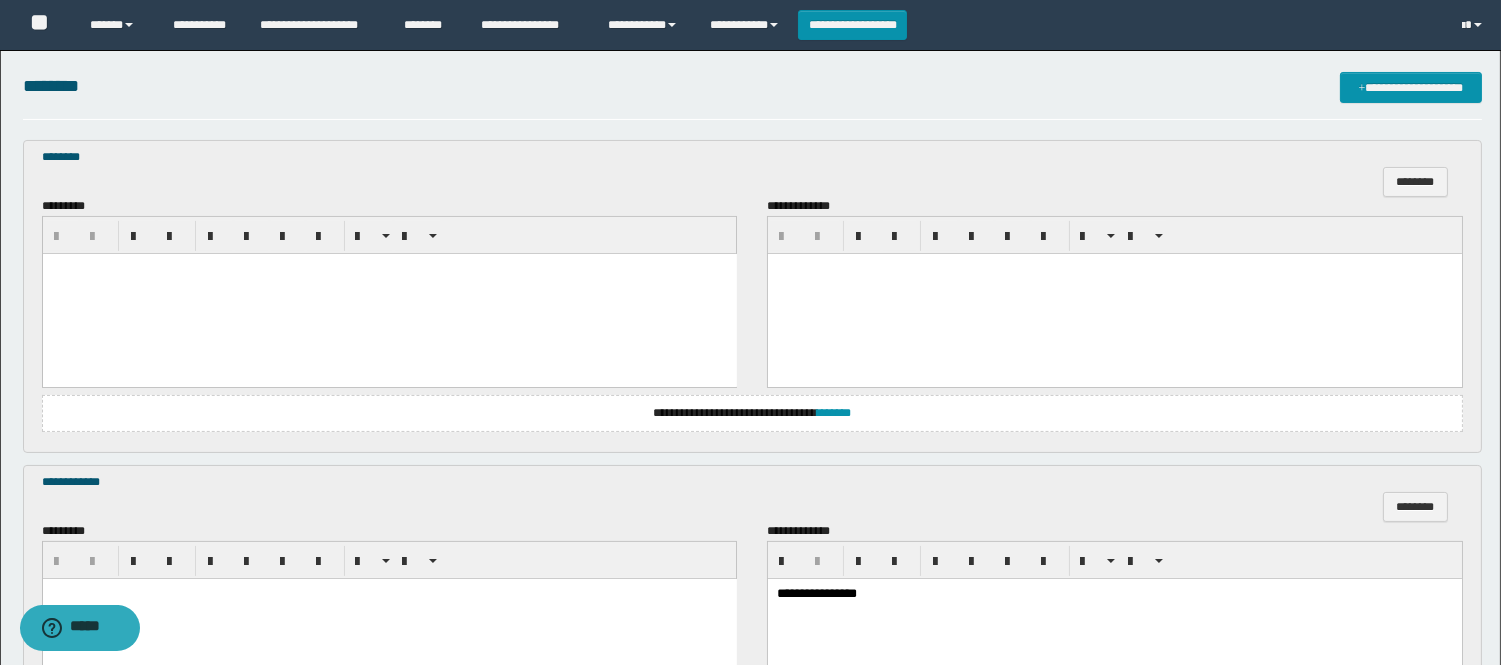 click at bounding box center [389, 293] 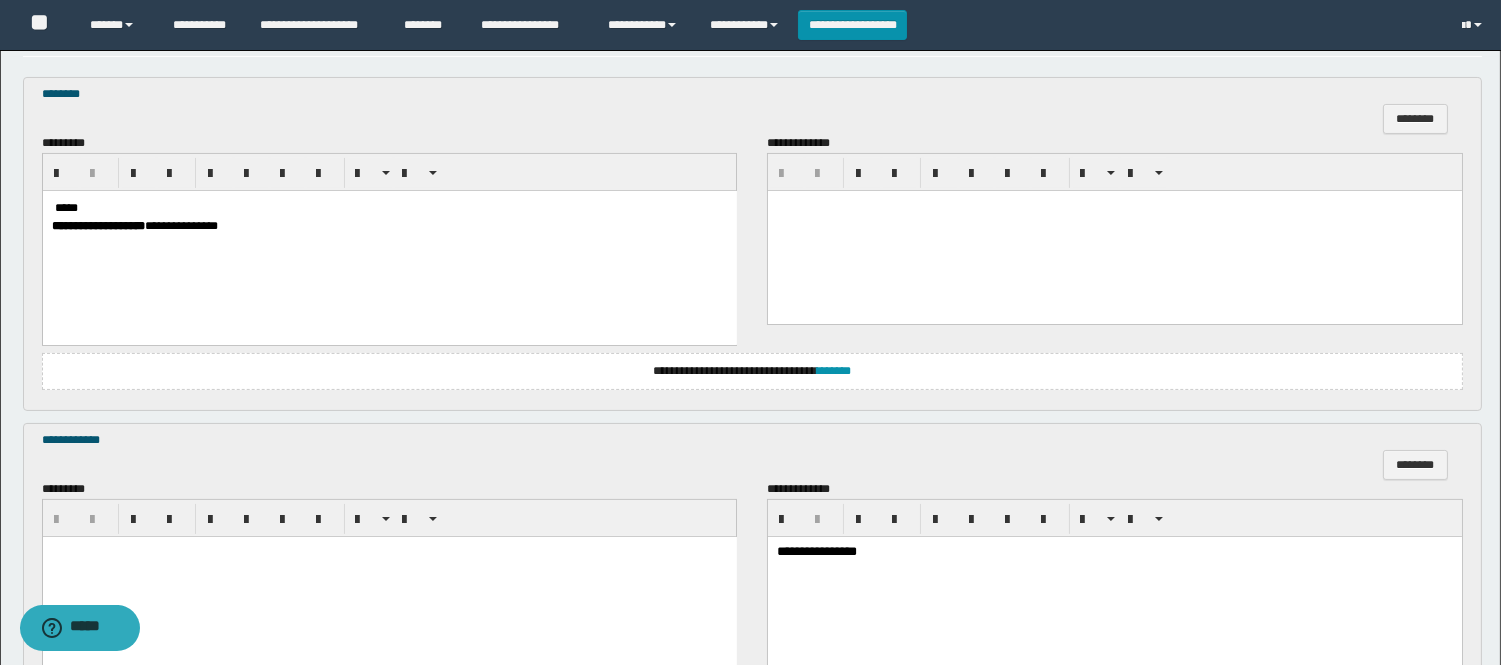 scroll, scrollTop: 555, scrollLeft: 0, axis: vertical 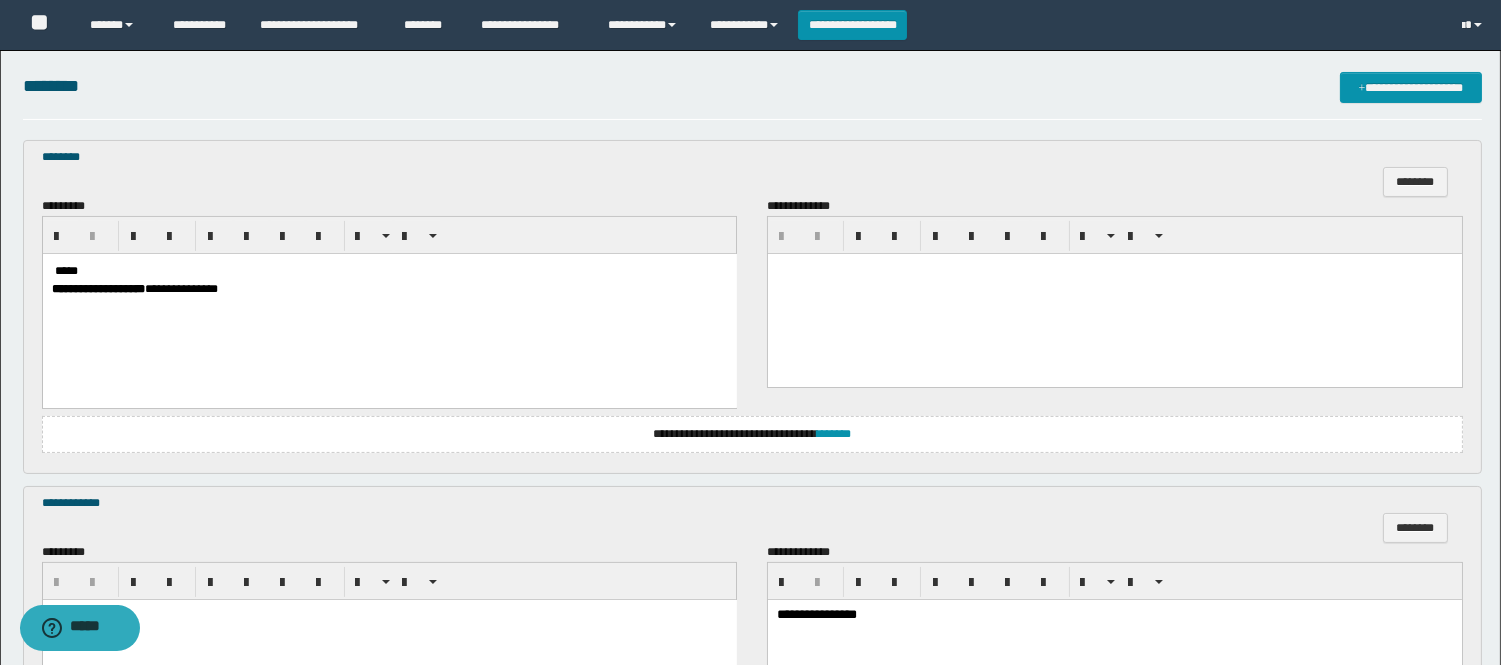 click on "*****" at bounding box center (65, 270) 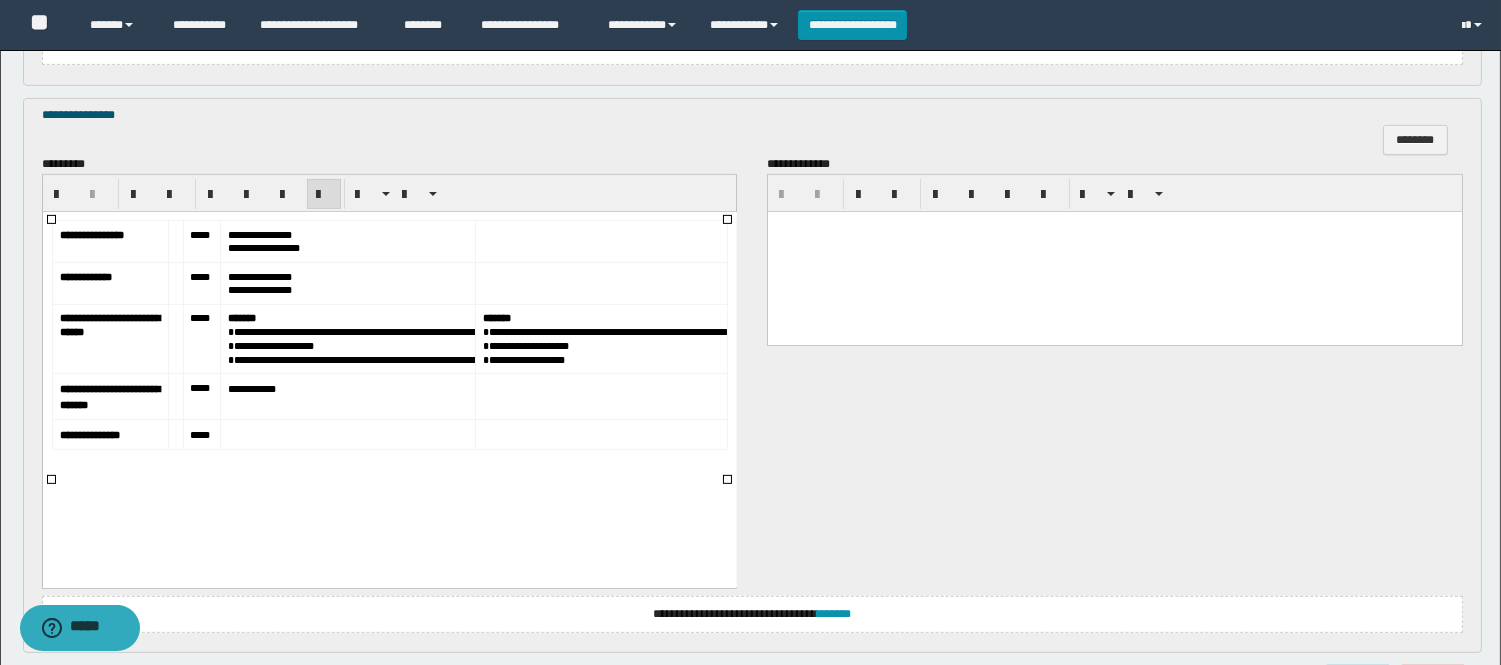 scroll, scrollTop: 1444, scrollLeft: 0, axis: vertical 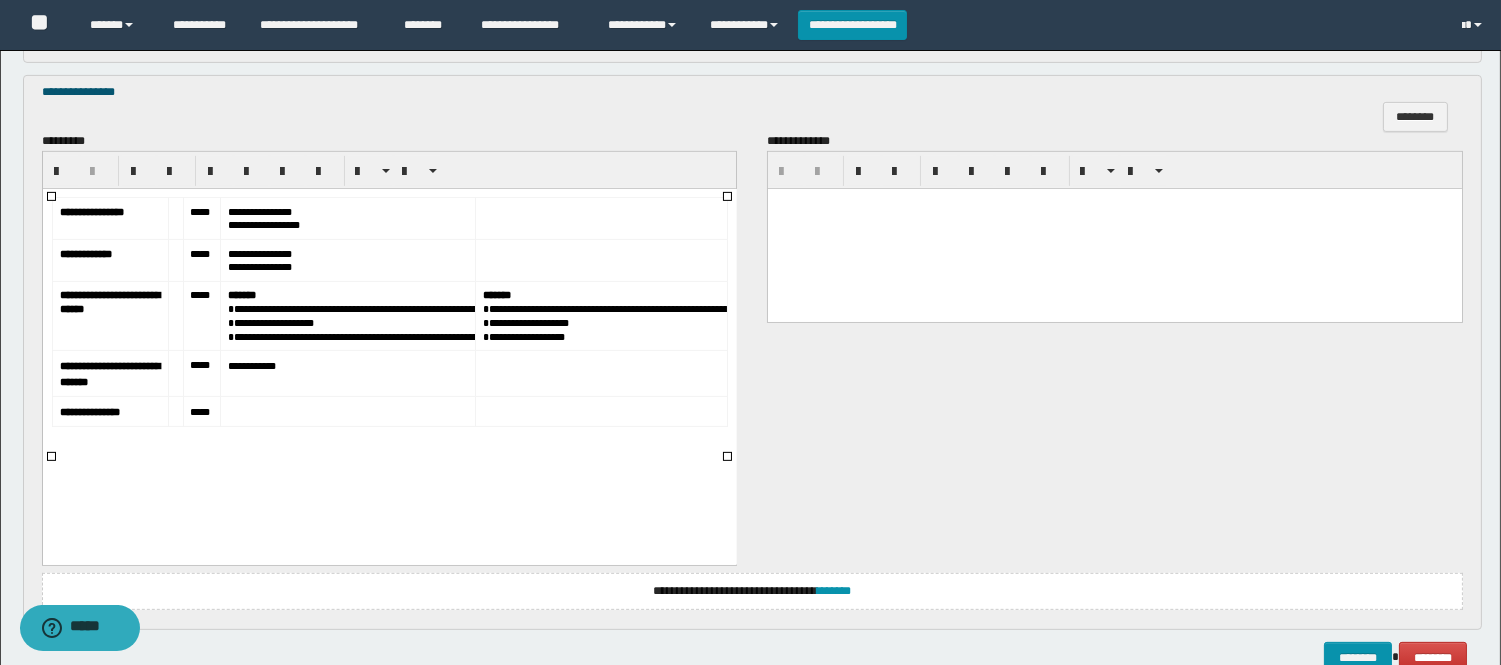 click at bounding box center (175, 218) 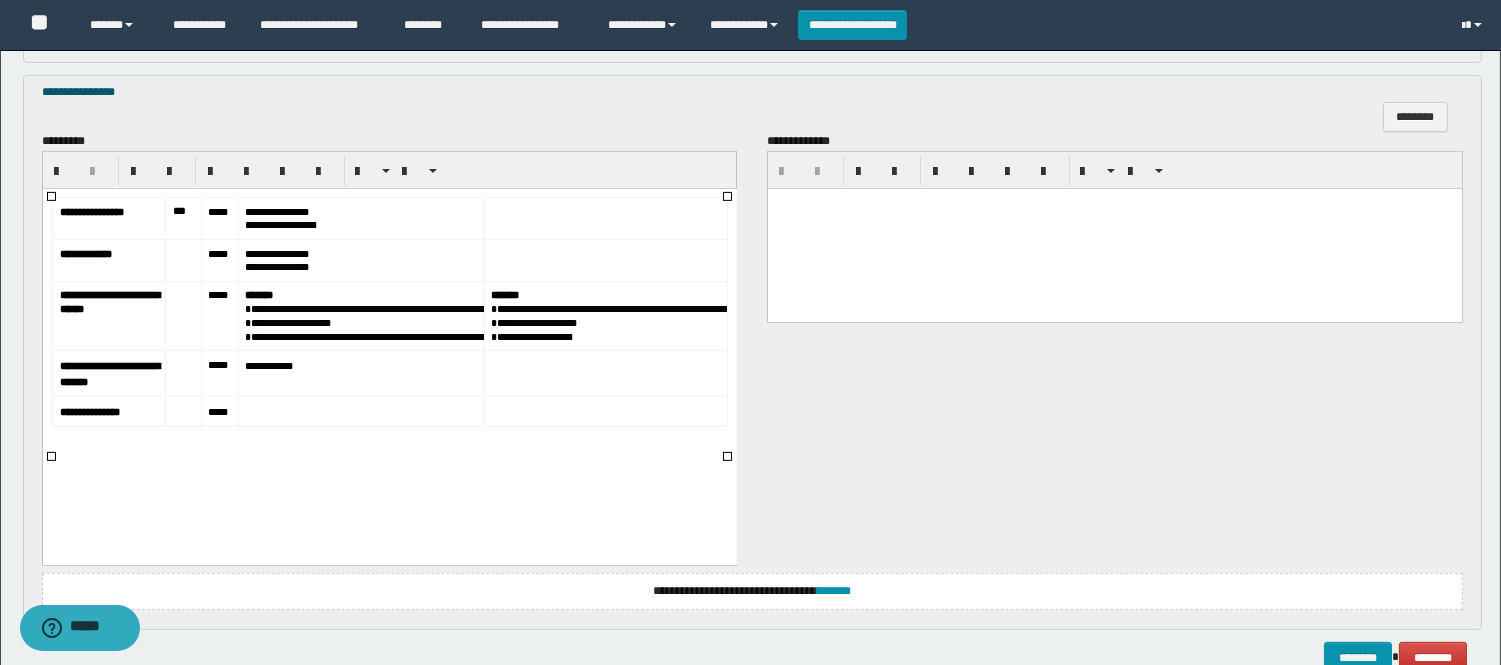 click at bounding box center [182, 259] 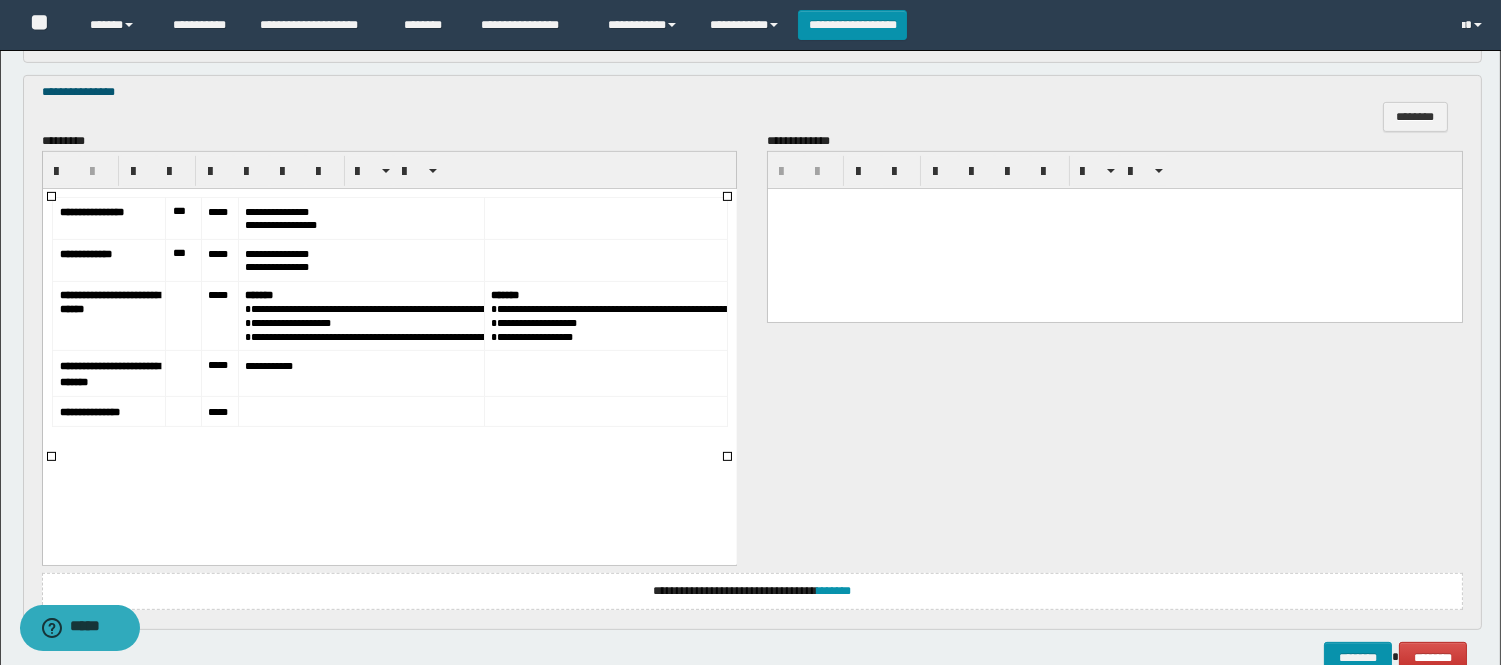 click at bounding box center [182, 315] 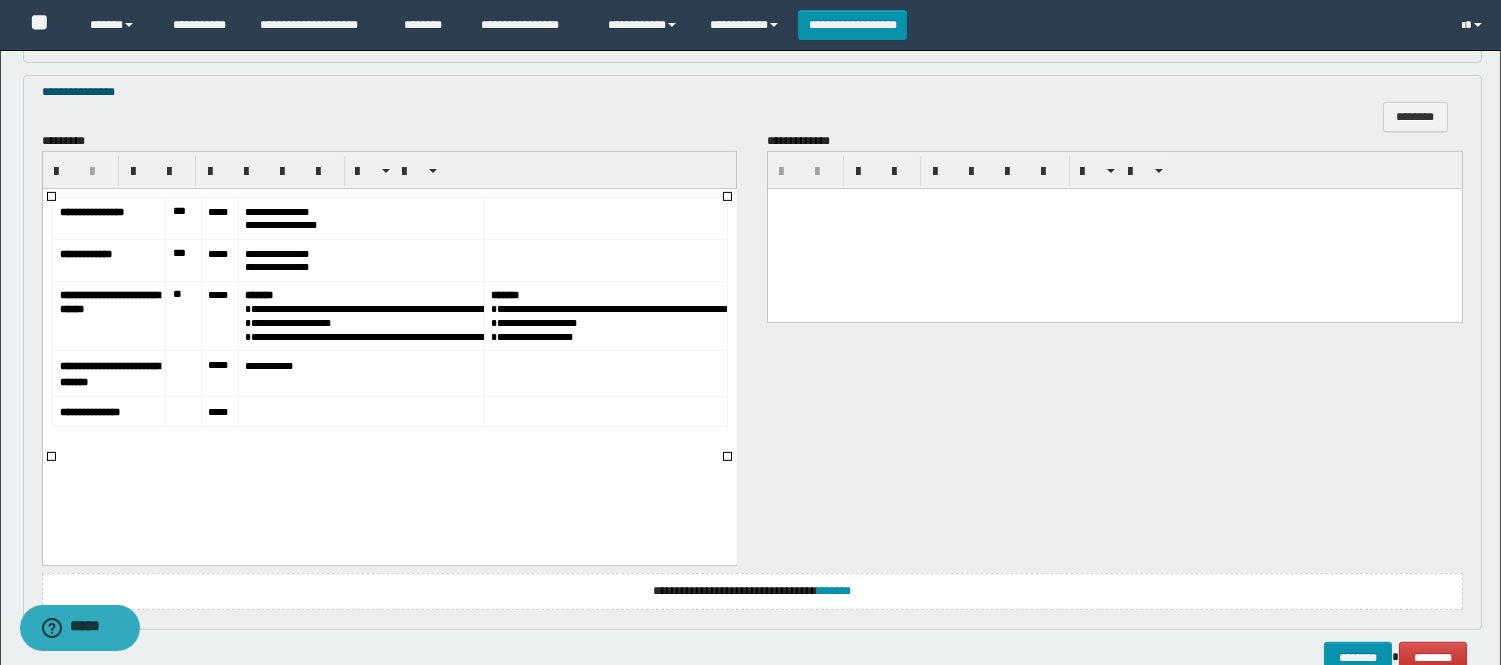 click at bounding box center [182, 373] 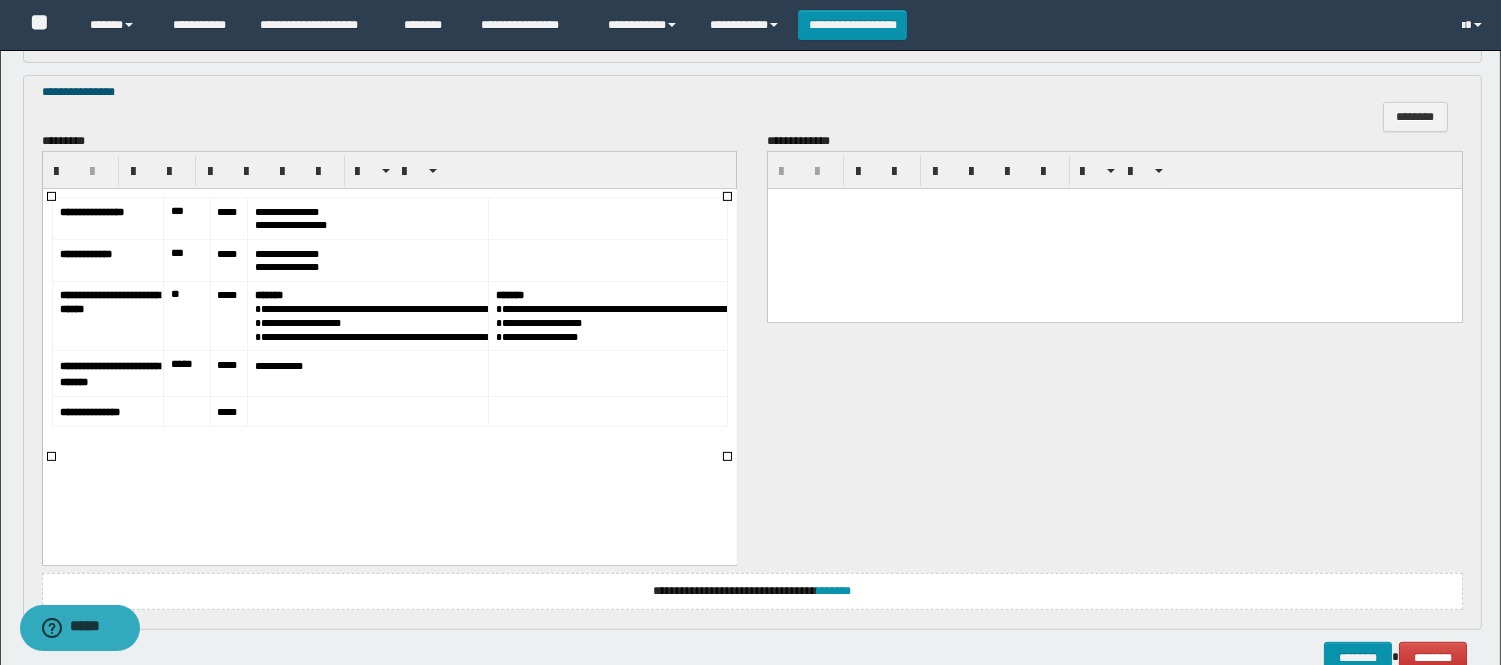 click at bounding box center [186, 411] 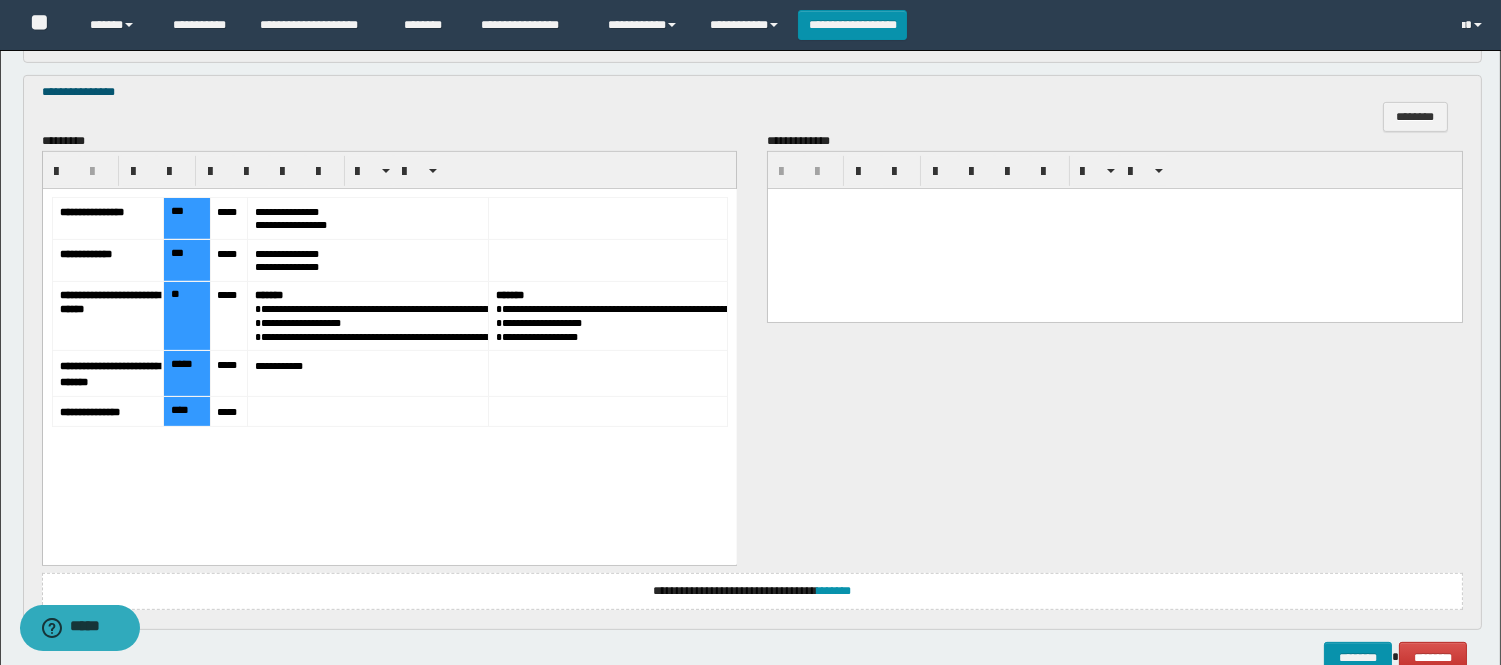 drag, startPoint x: 199, startPoint y: 213, endPoint x: 206, endPoint y: 443, distance: 230.10649 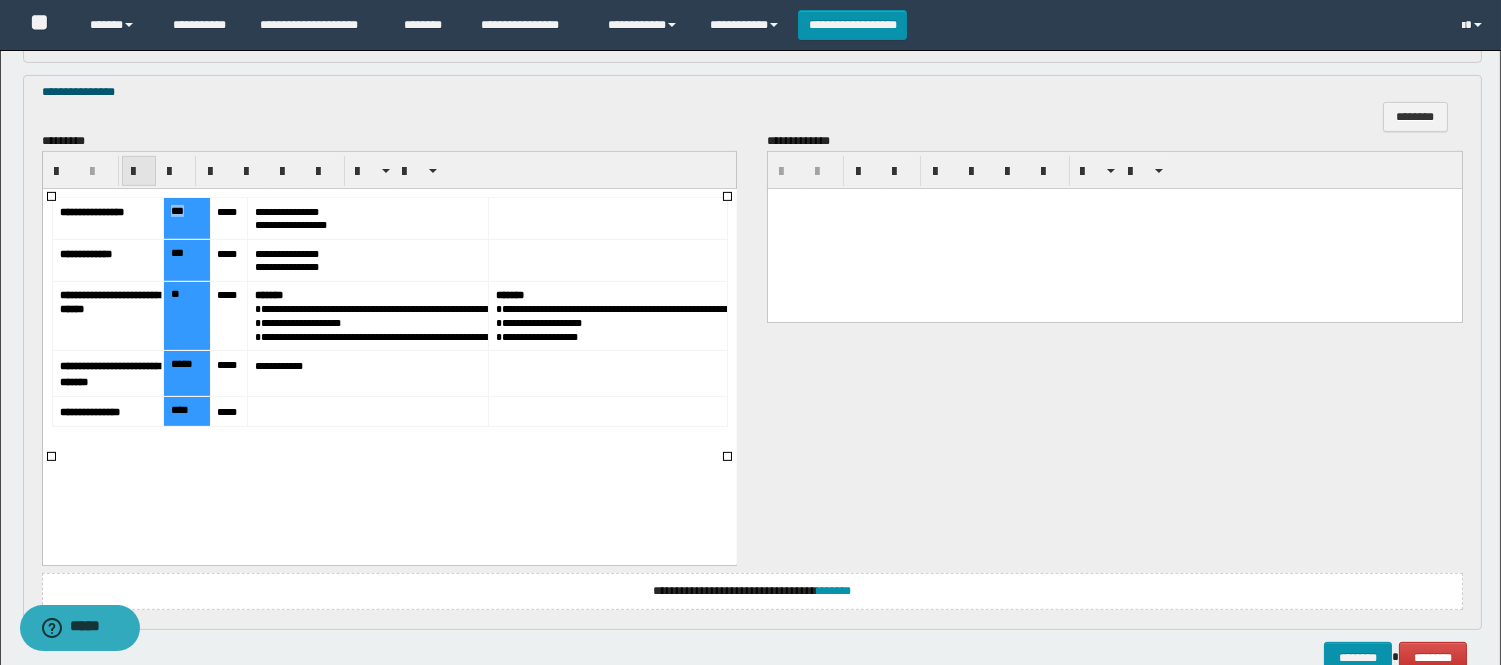 click at bounding box center (139, 172) 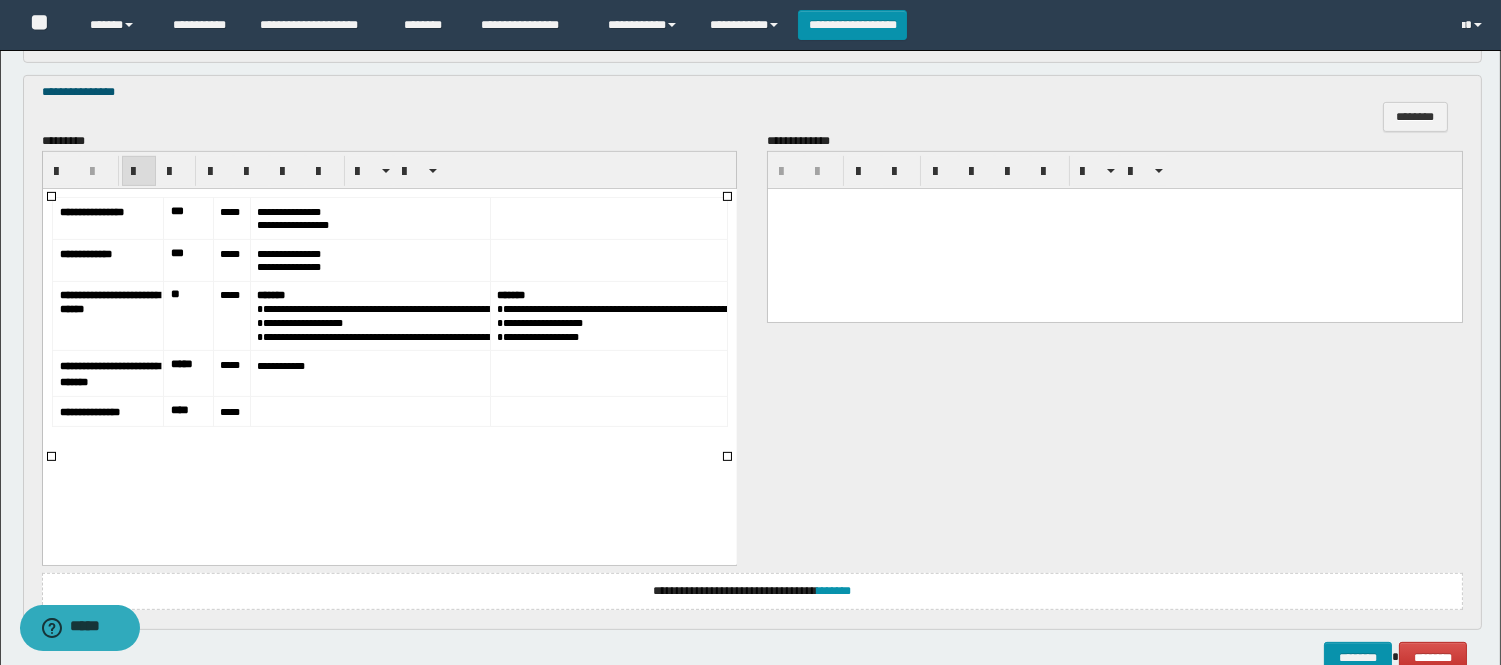 click on "**********" at bounding box center (389, 336) 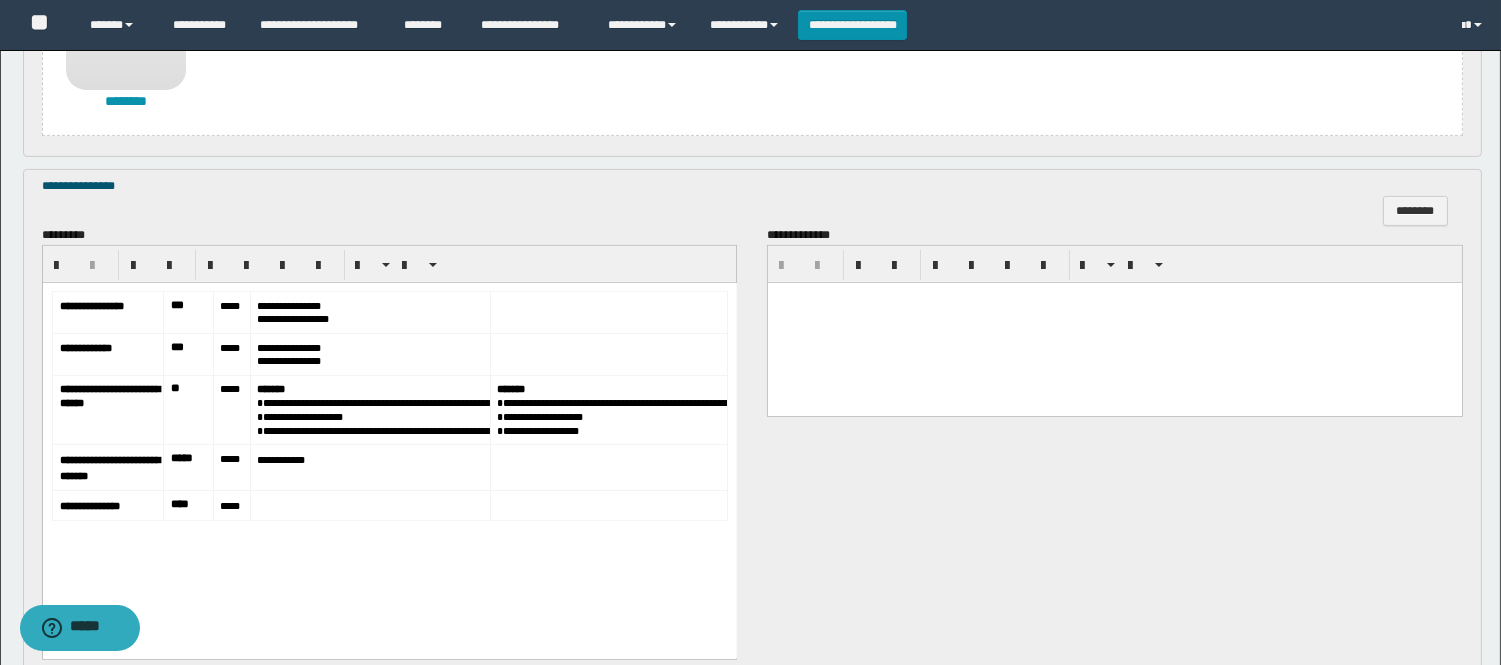 scroll, scrollTop: 1560, scrollLeft: 0, axis: vertical 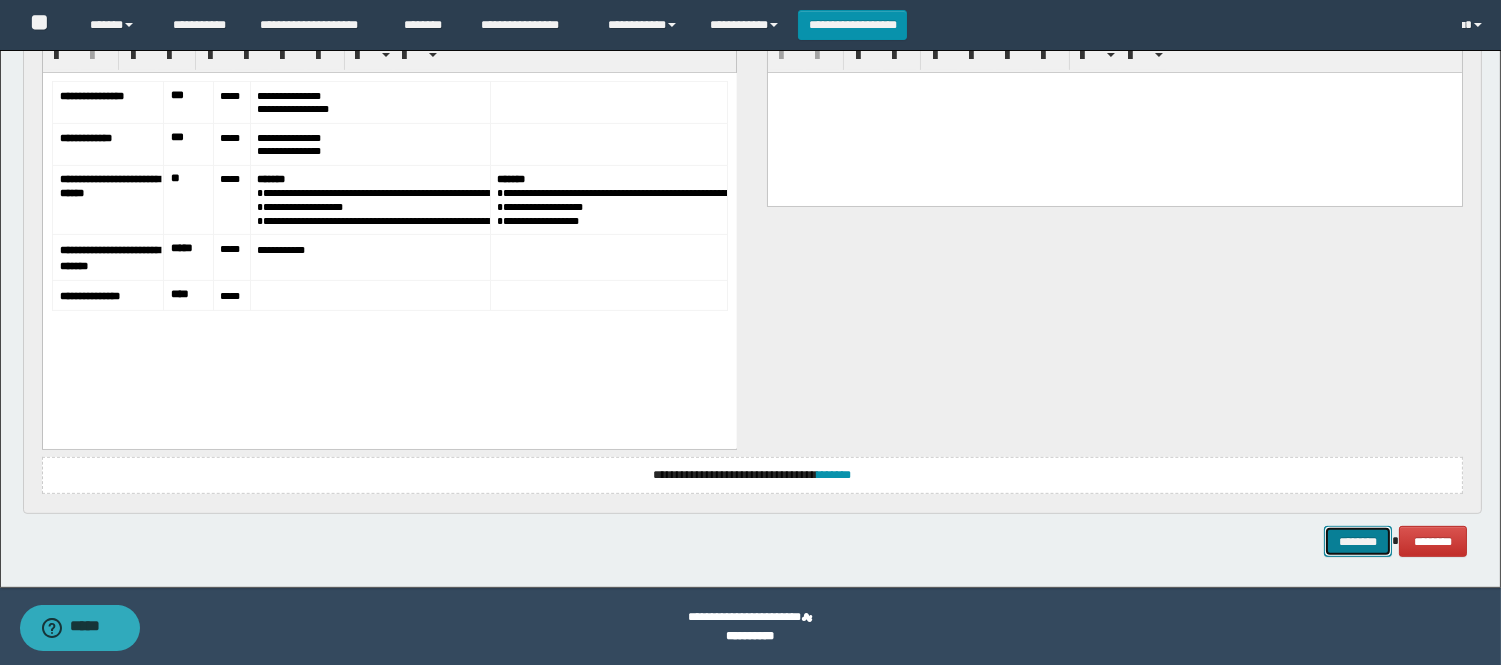click on "********" at bounding box center (1358, 541) 